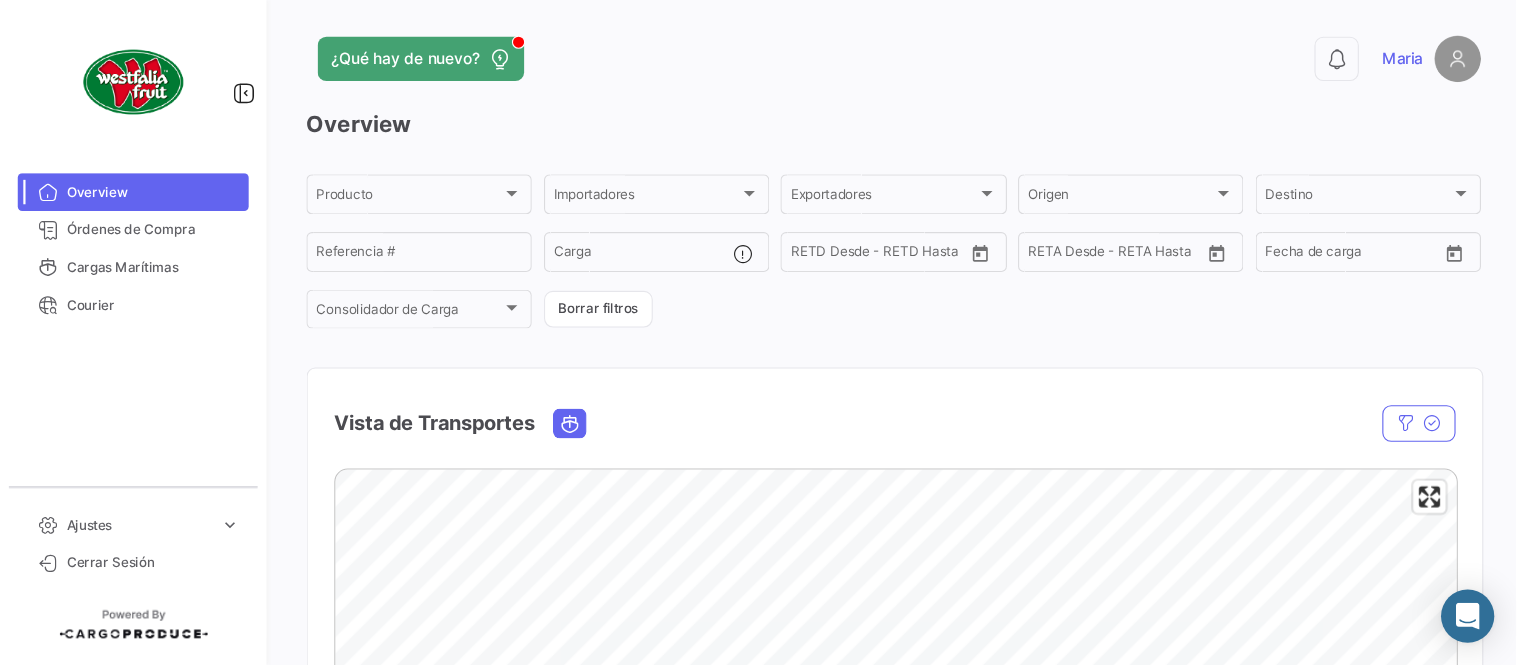 scroll, scrollTop: 0, scrollLeft: 0, axis: both 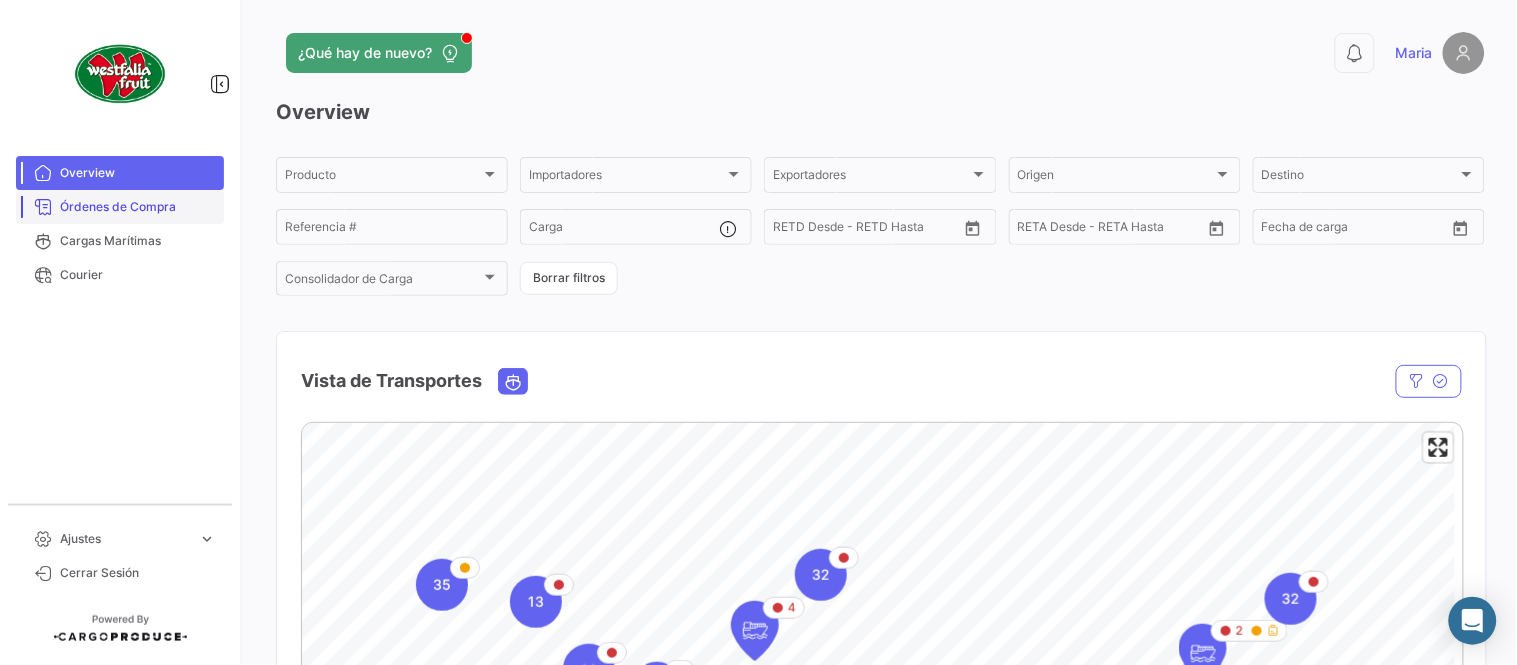 click on "Órdenes de Compra" at bounding box center (138, 207) 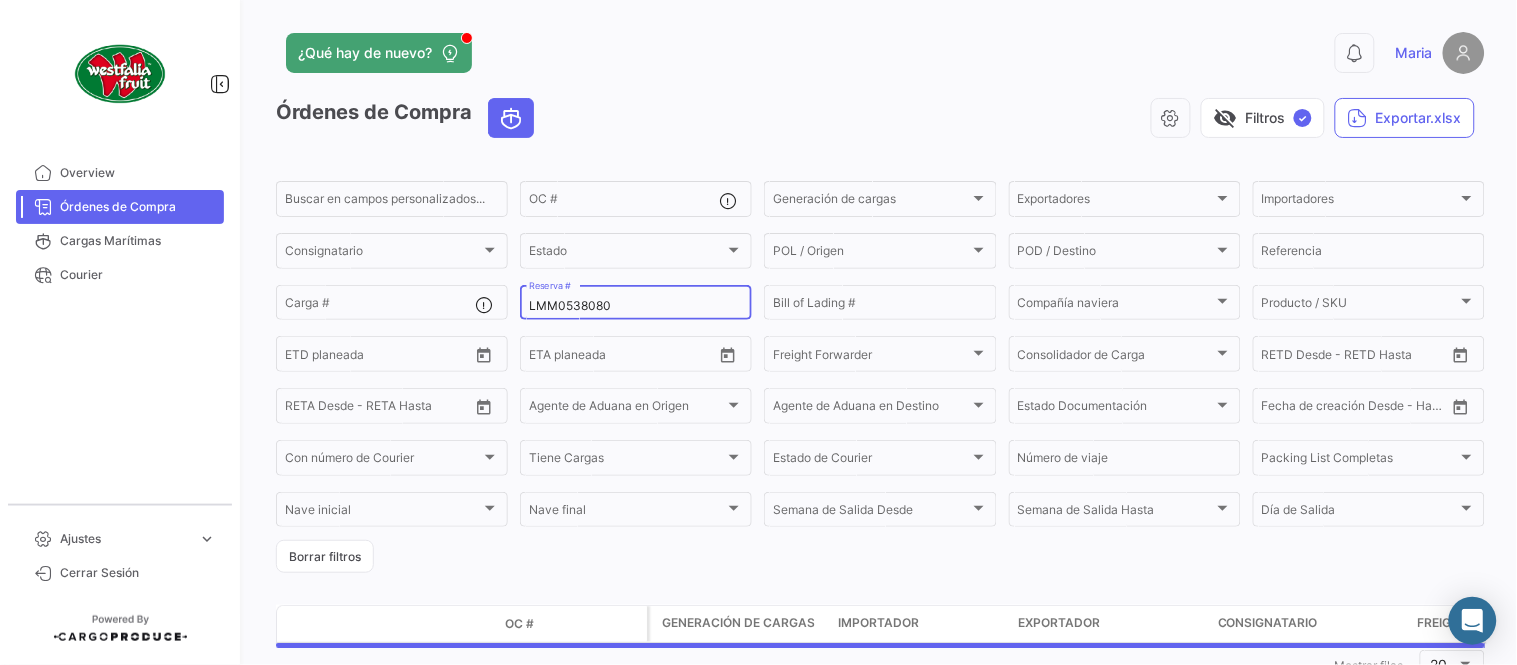 click on "LMM0538080" at bounding box center [636, 306] 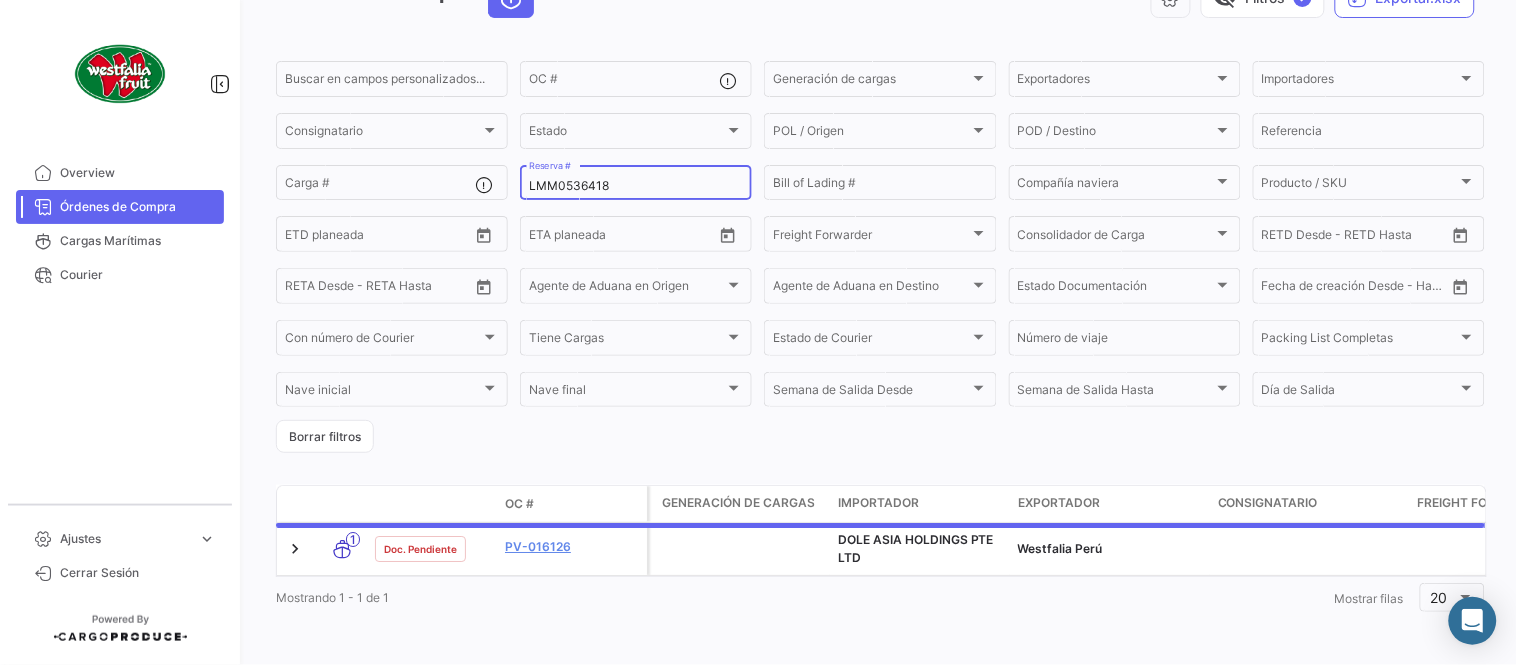 scroll, scrollTop: 136, scrollLeft: 0, axis: vertical 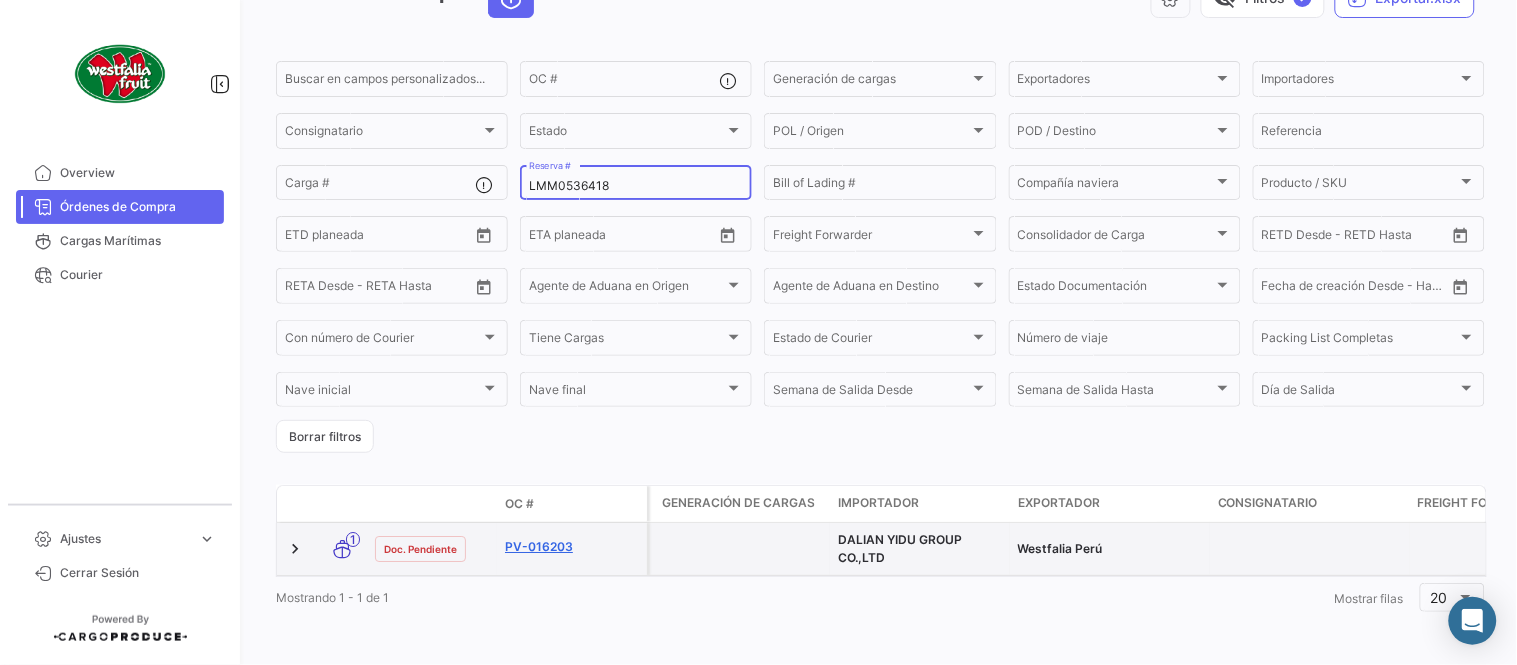 type on "LMM0536418" 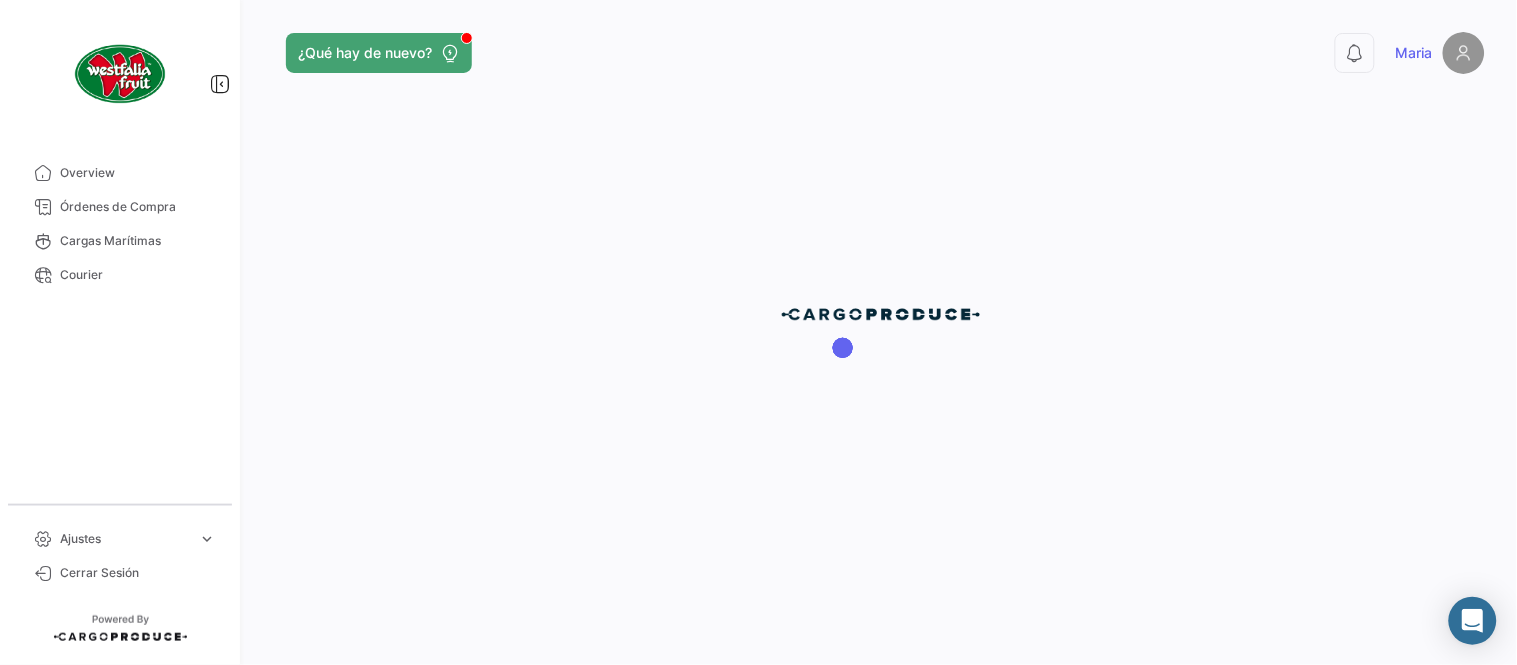 scroll, scrollTop: 0, scrollLeft: 0, axis: both 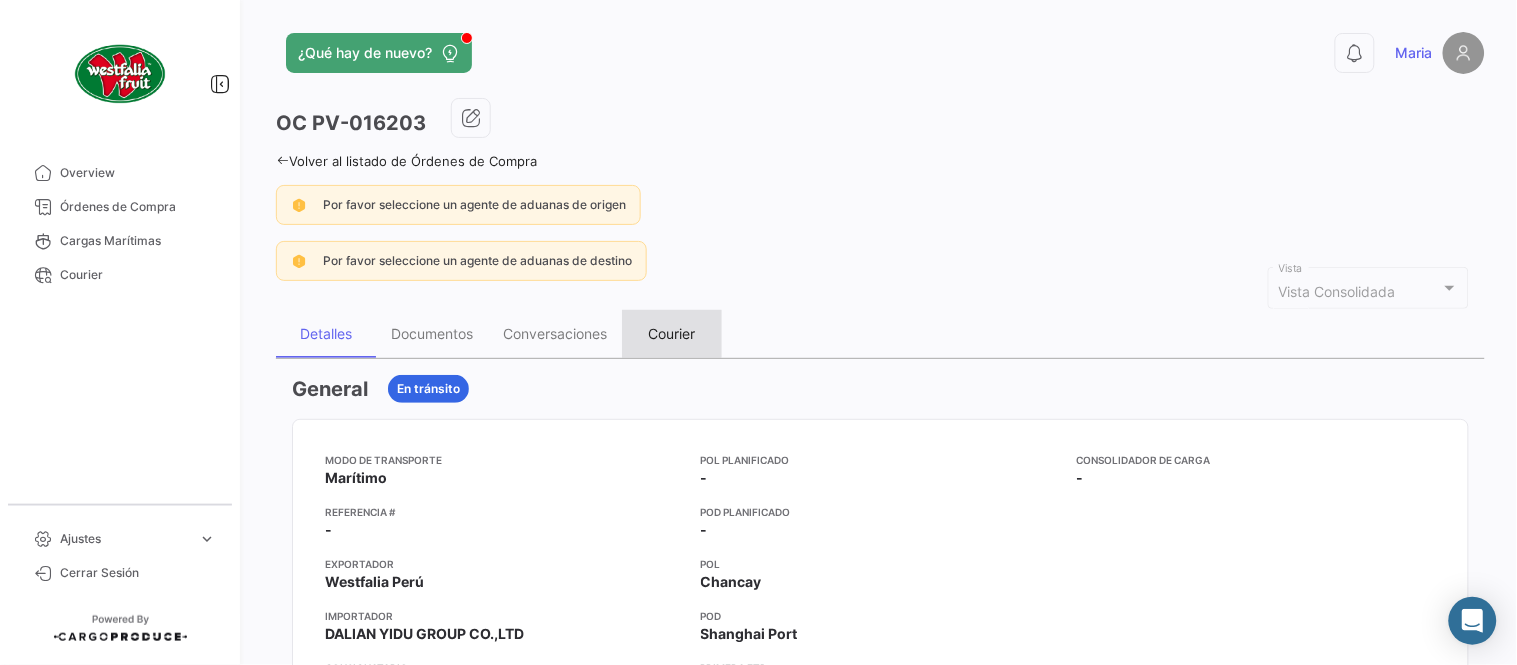 click on "Courier" at bounding box center [672, 334] 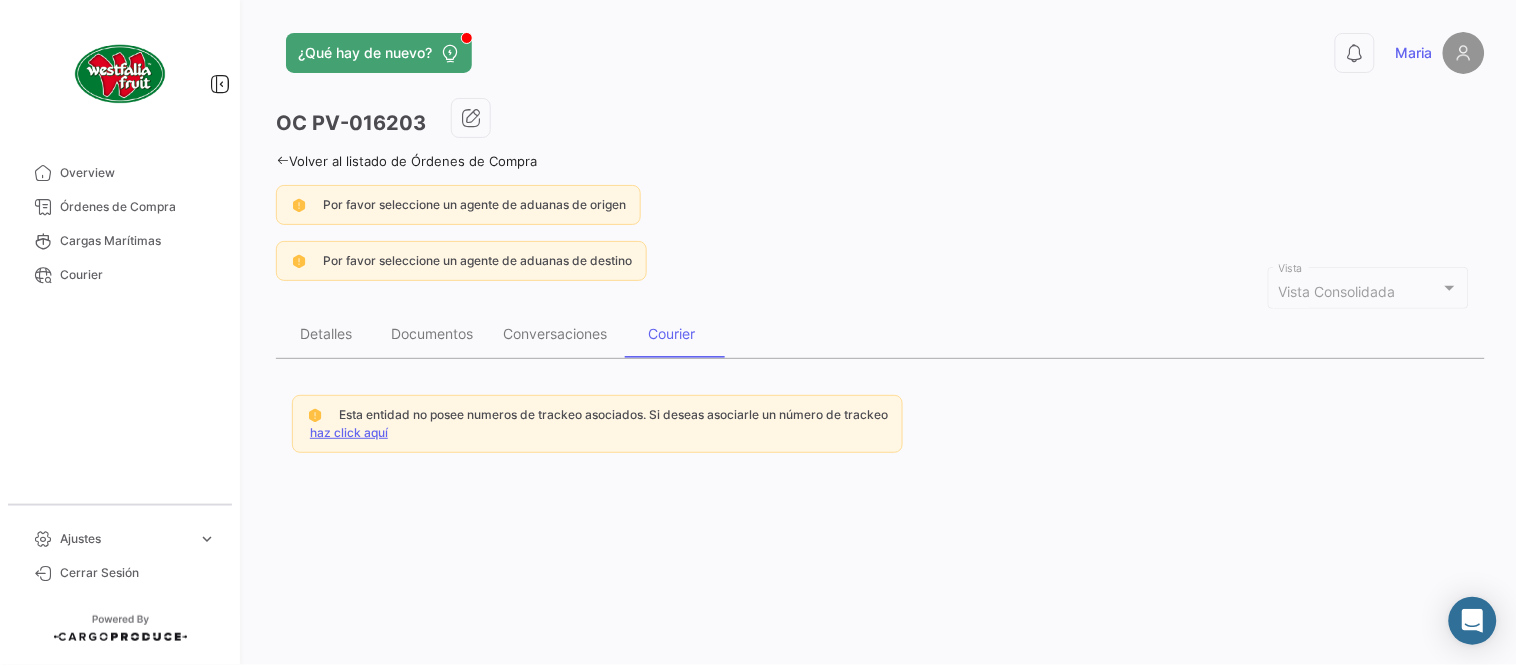 click on "haz click aquí" at bounding box center [349, 432] 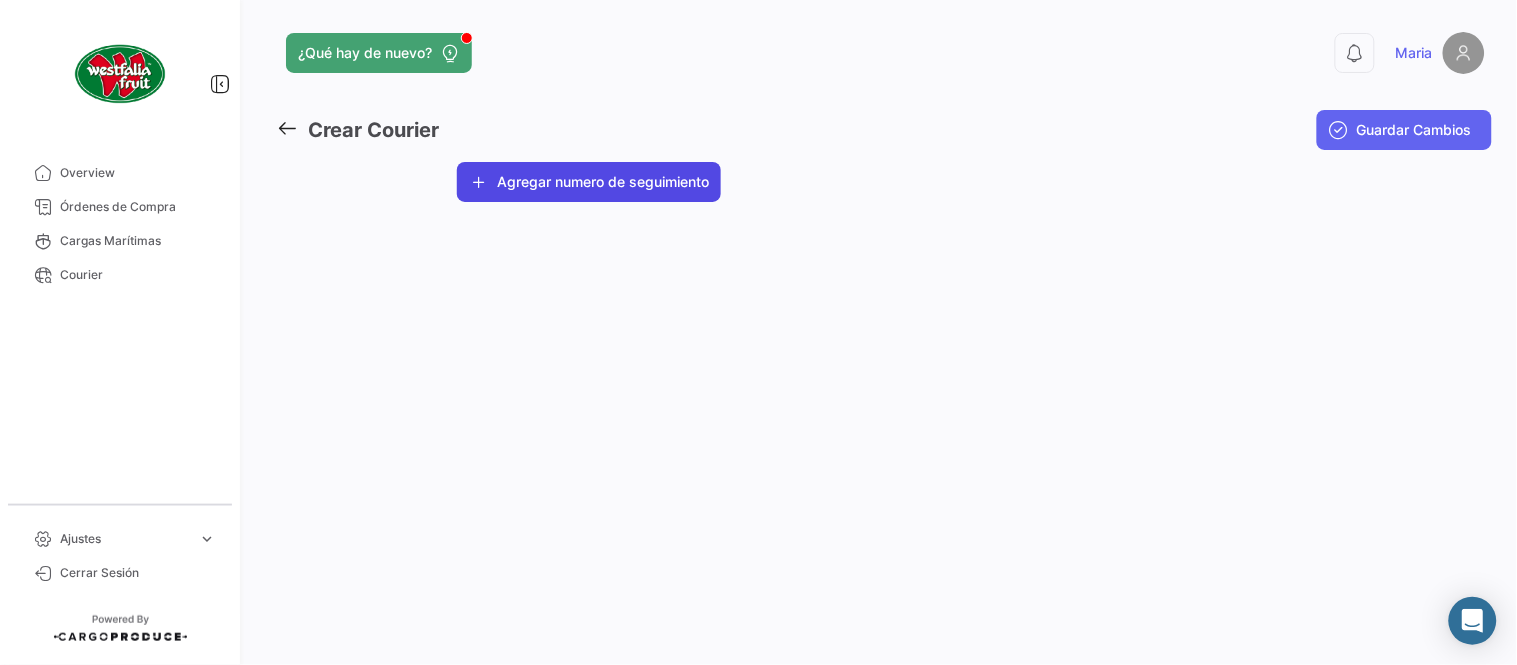 click on "Agregar numero de seguimiento" 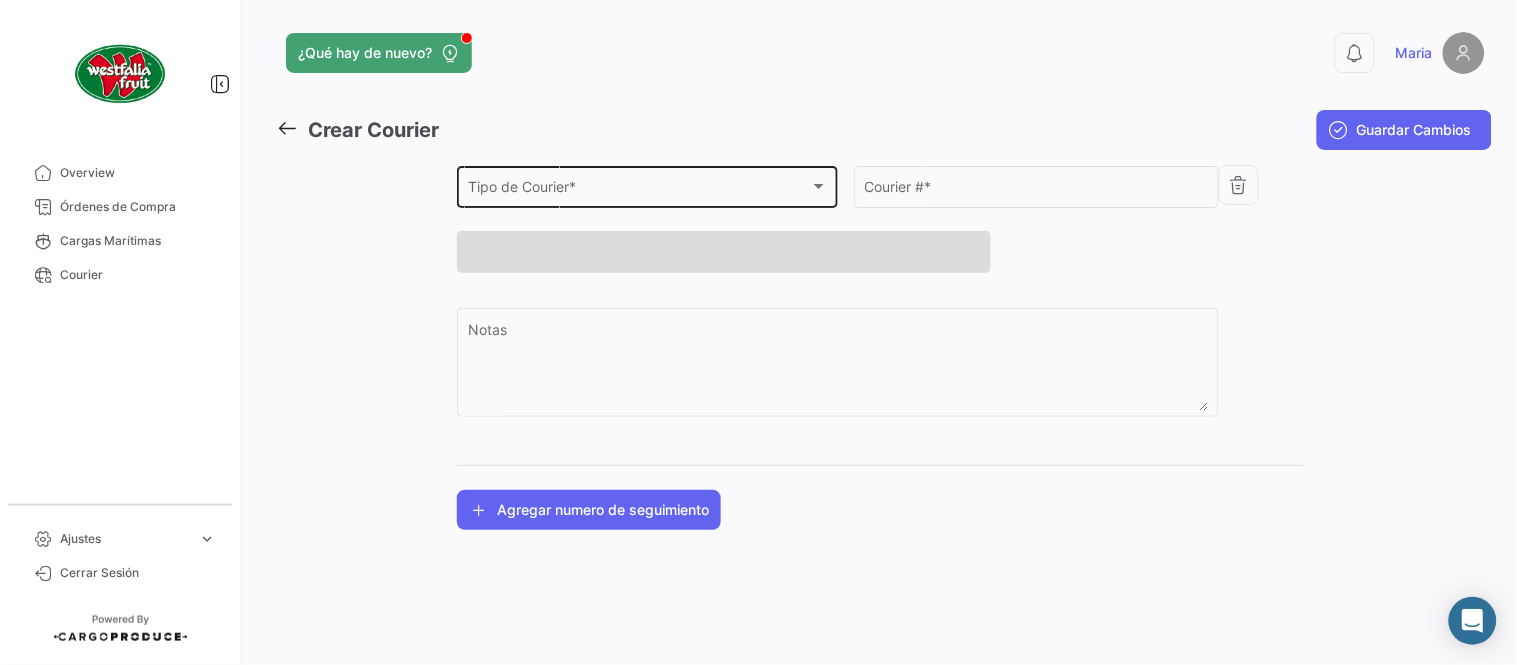 click on "Tipo de Courier *" at bounding box center [639, 190] 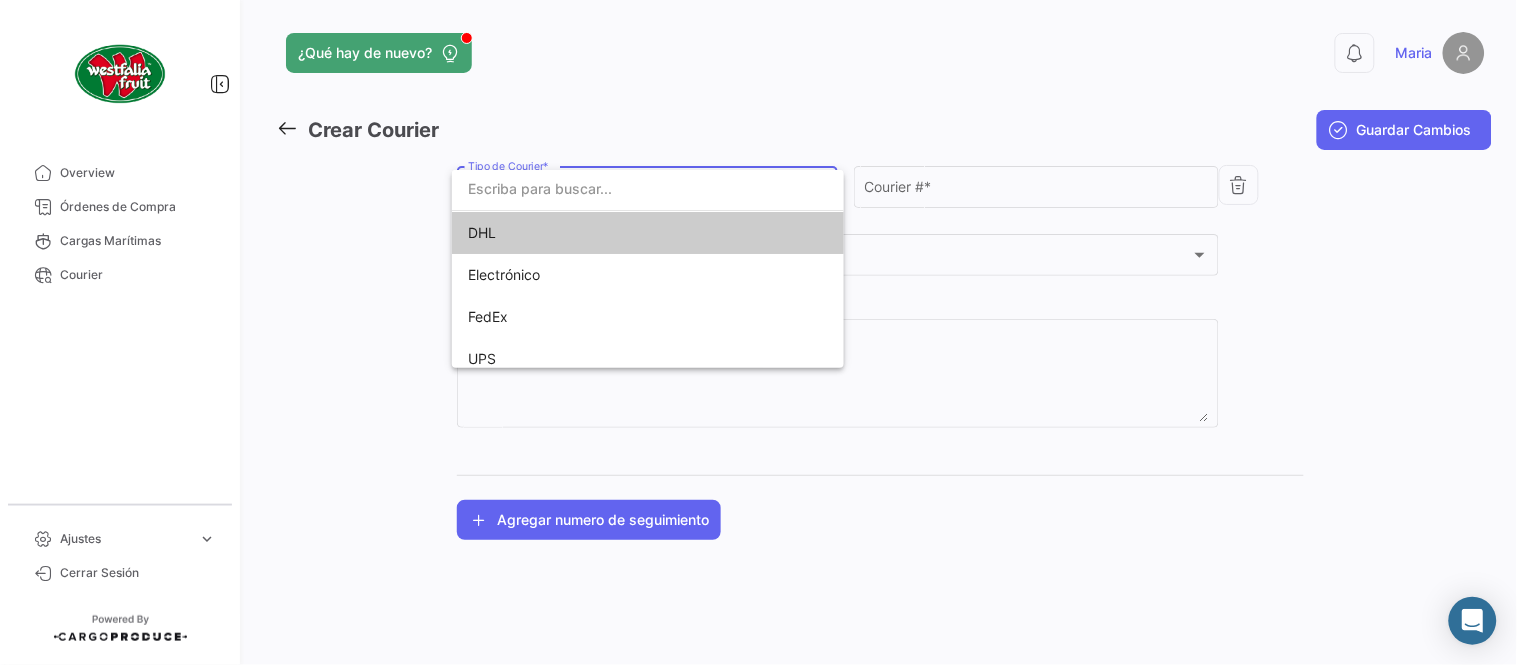 click on "DHL" at bounding box center (608, 233) 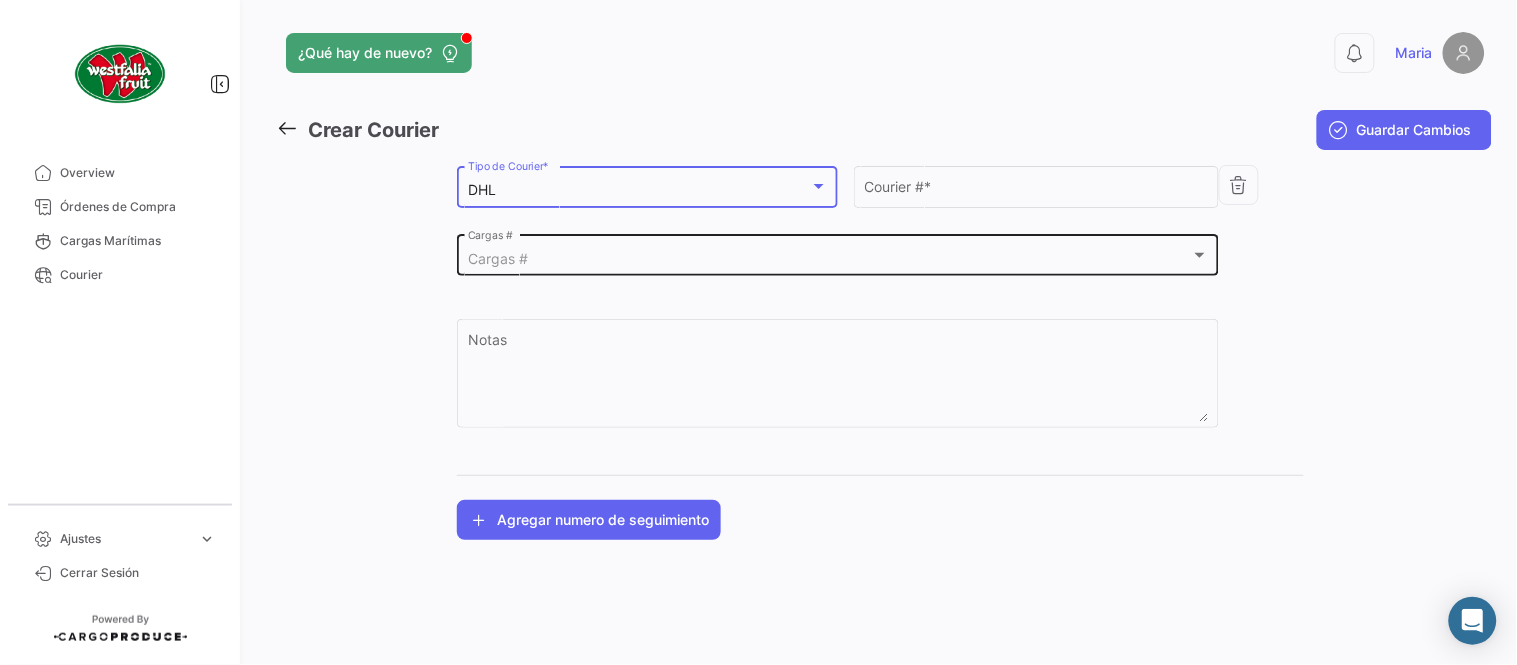 click on "Cargas #" at bounding box center (829, 259) 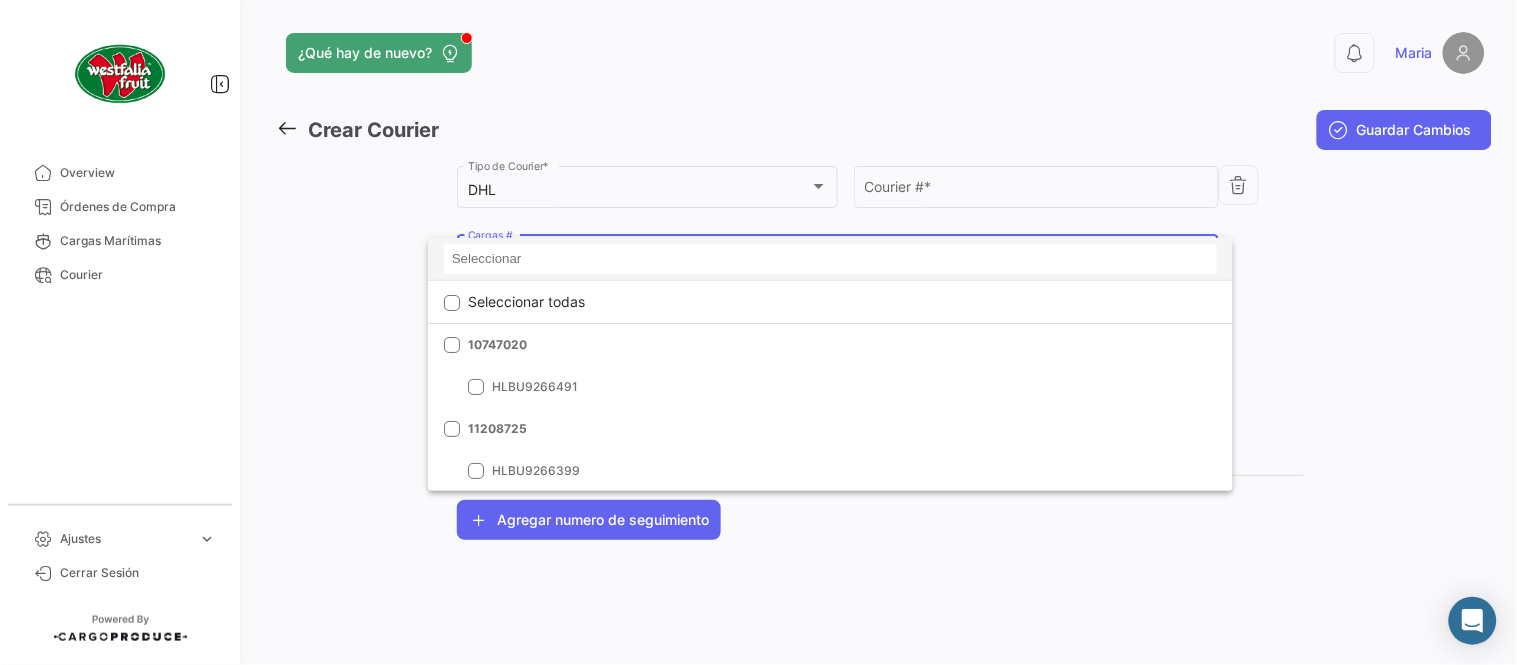 click at bounding box center (830, 259) 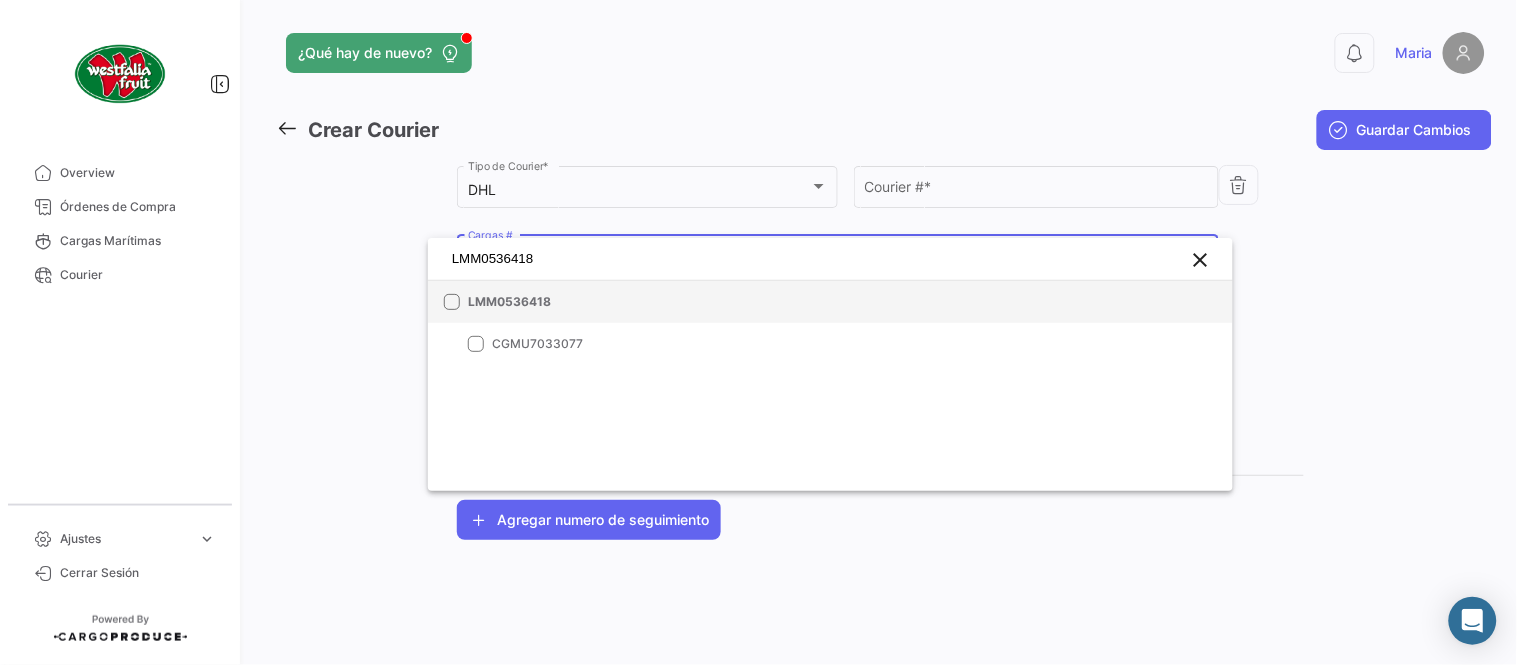 type on "LMM0536418" 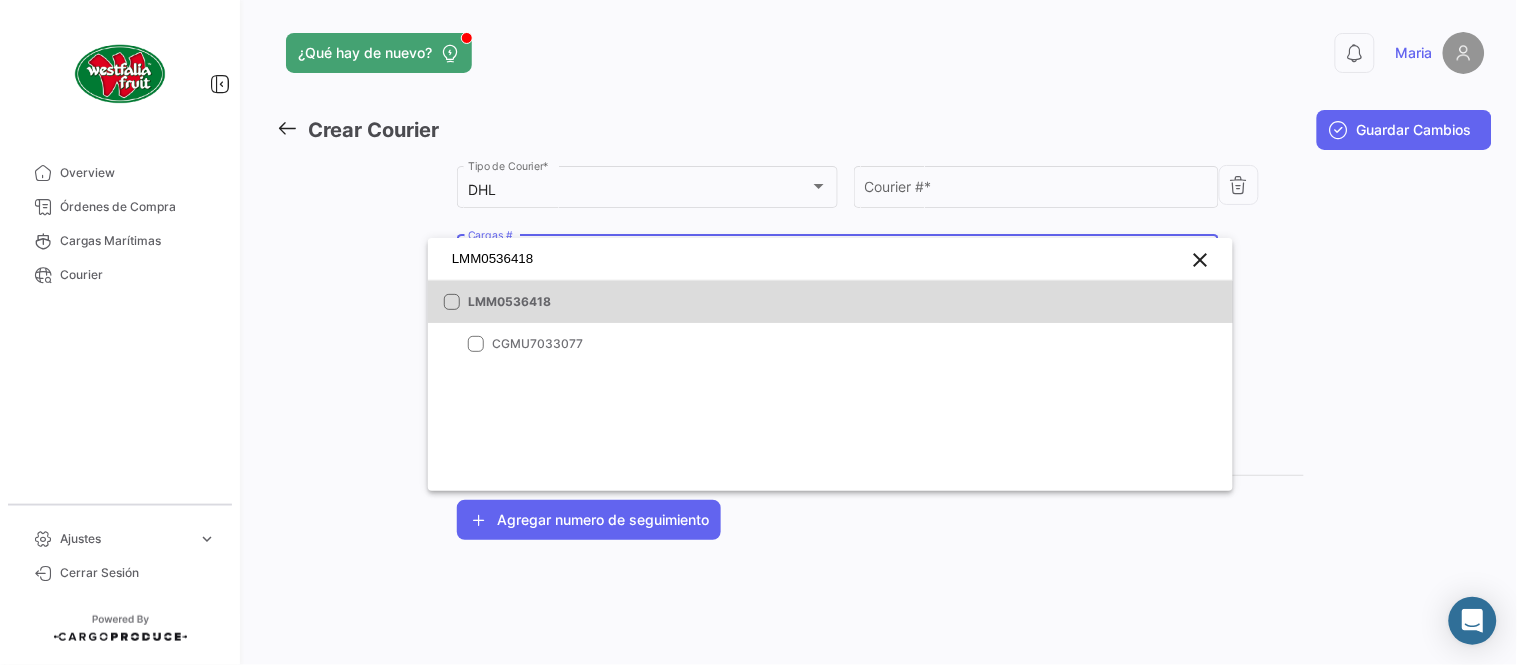 click on "LMM0536418" at bounding box center [608, 302] 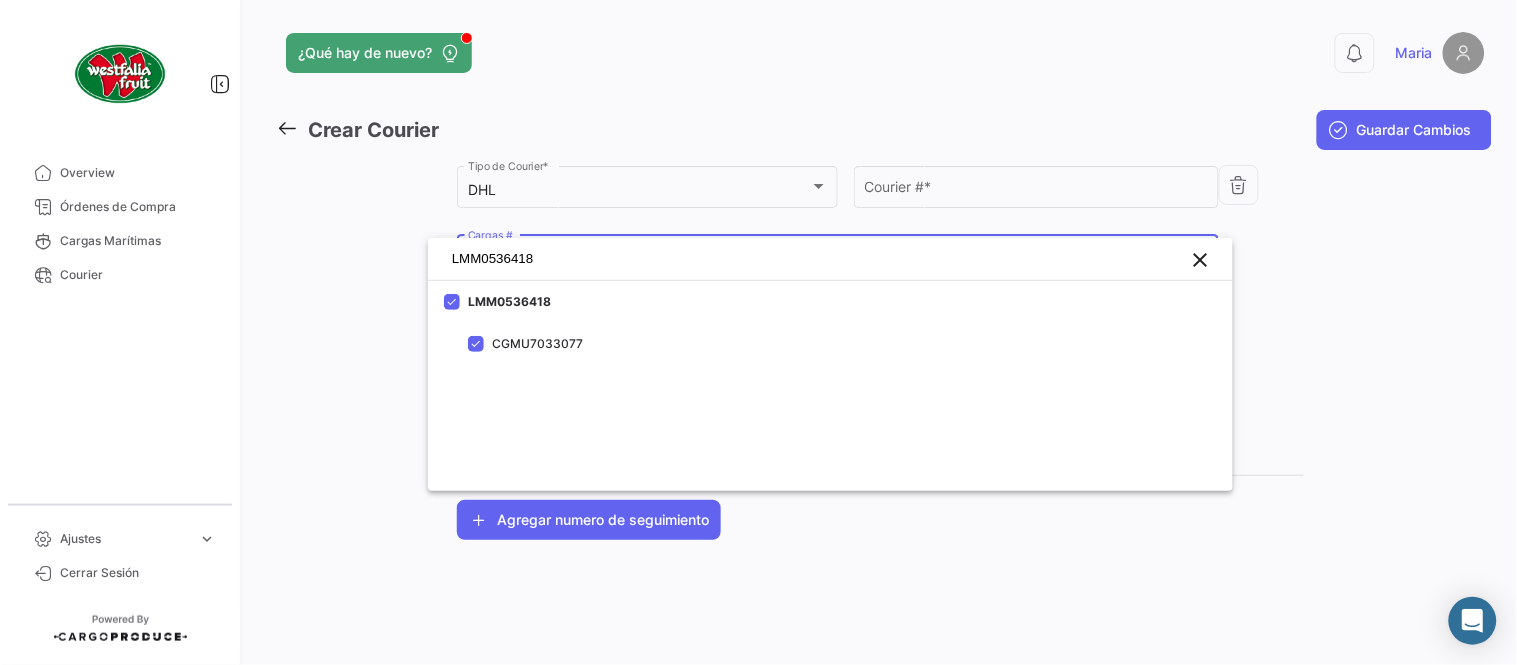 click at bounding box center (758, 332) 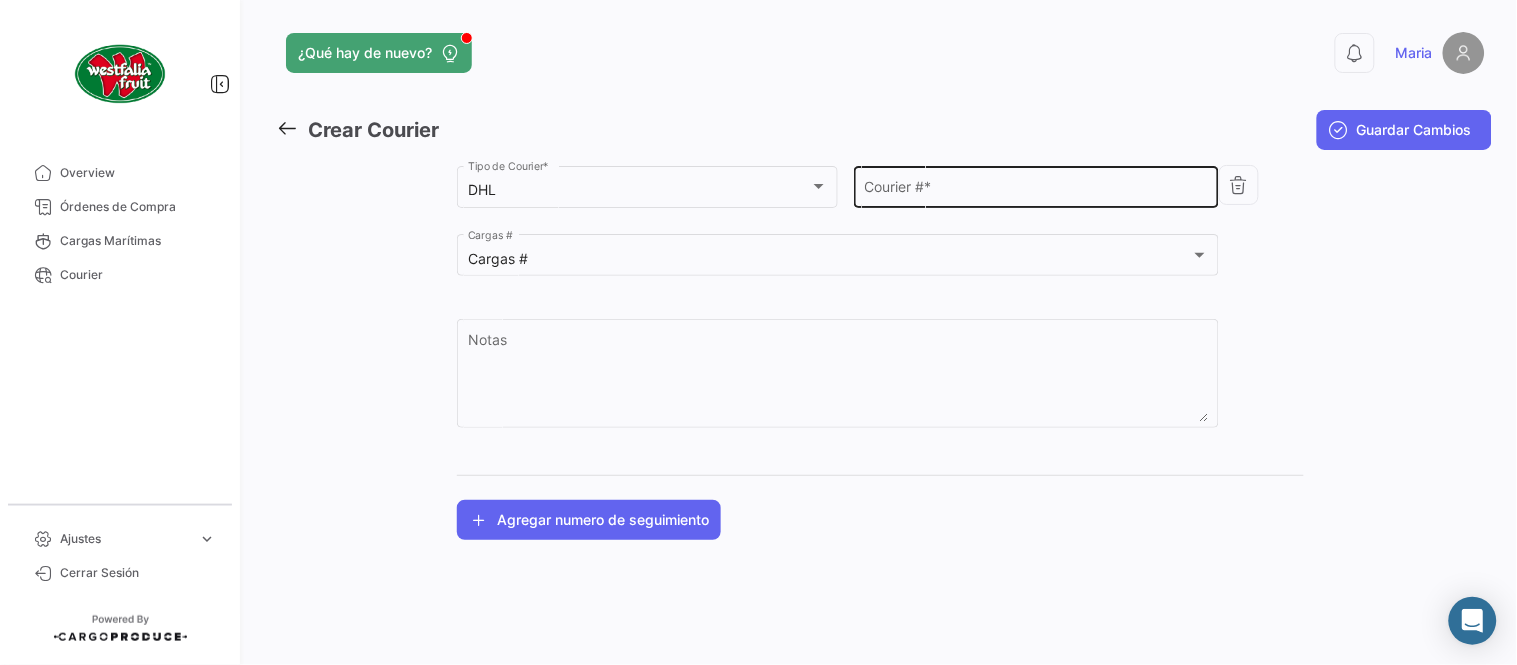 click on "Courier #  *" at bounding box center (1037, 190) 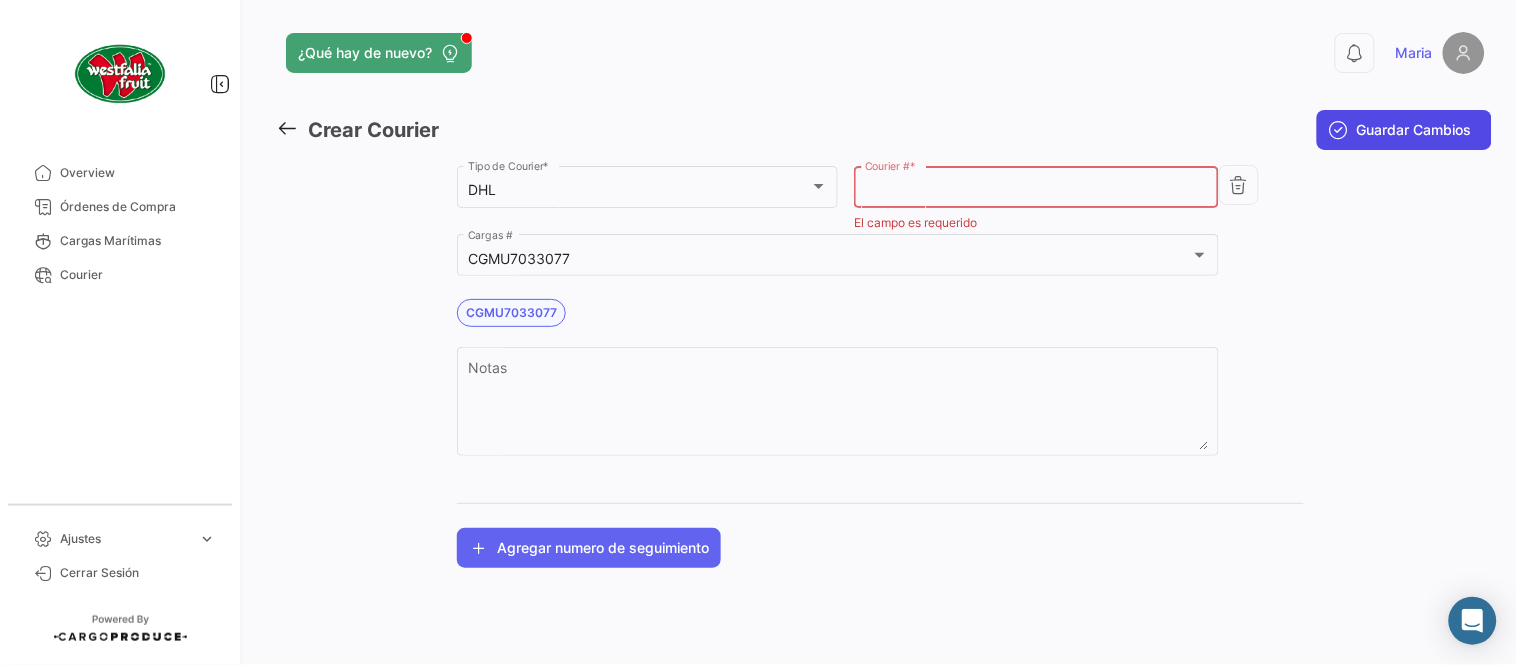 paste on "3714798695" 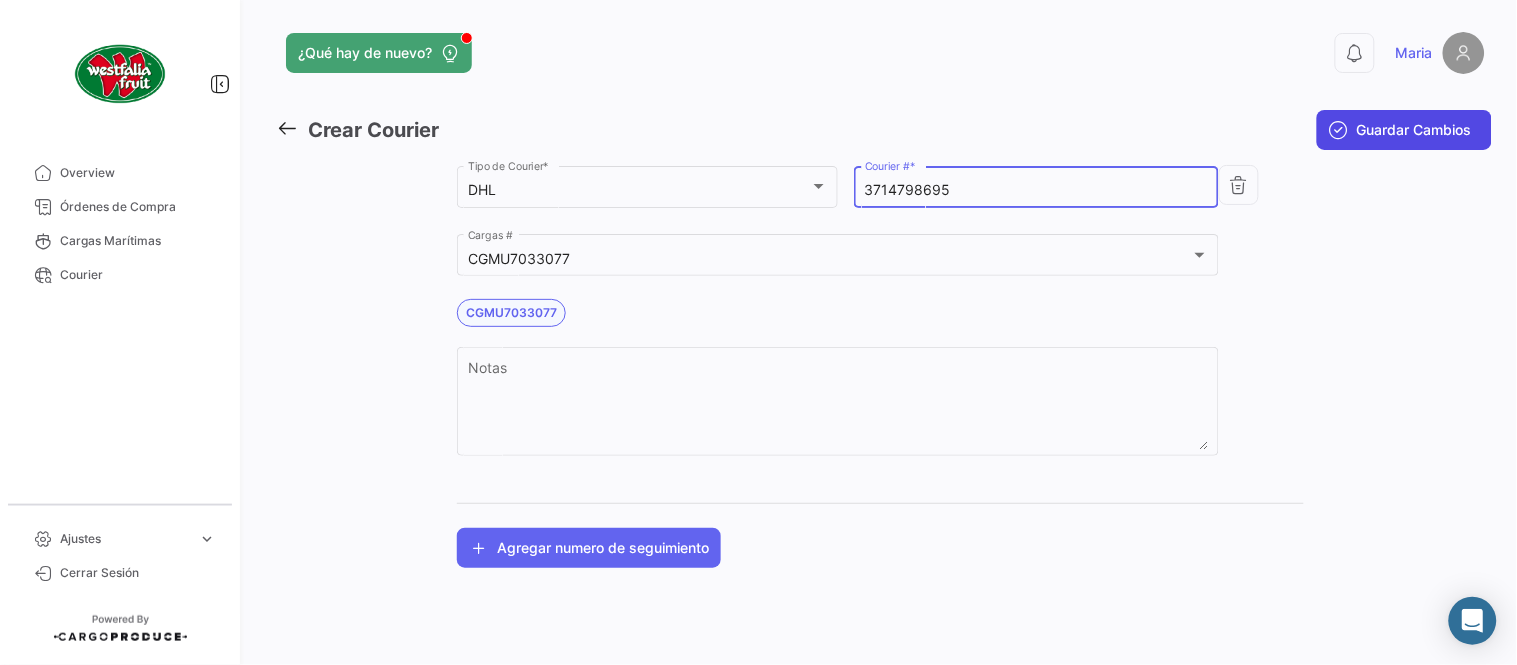 type on "3714798695" 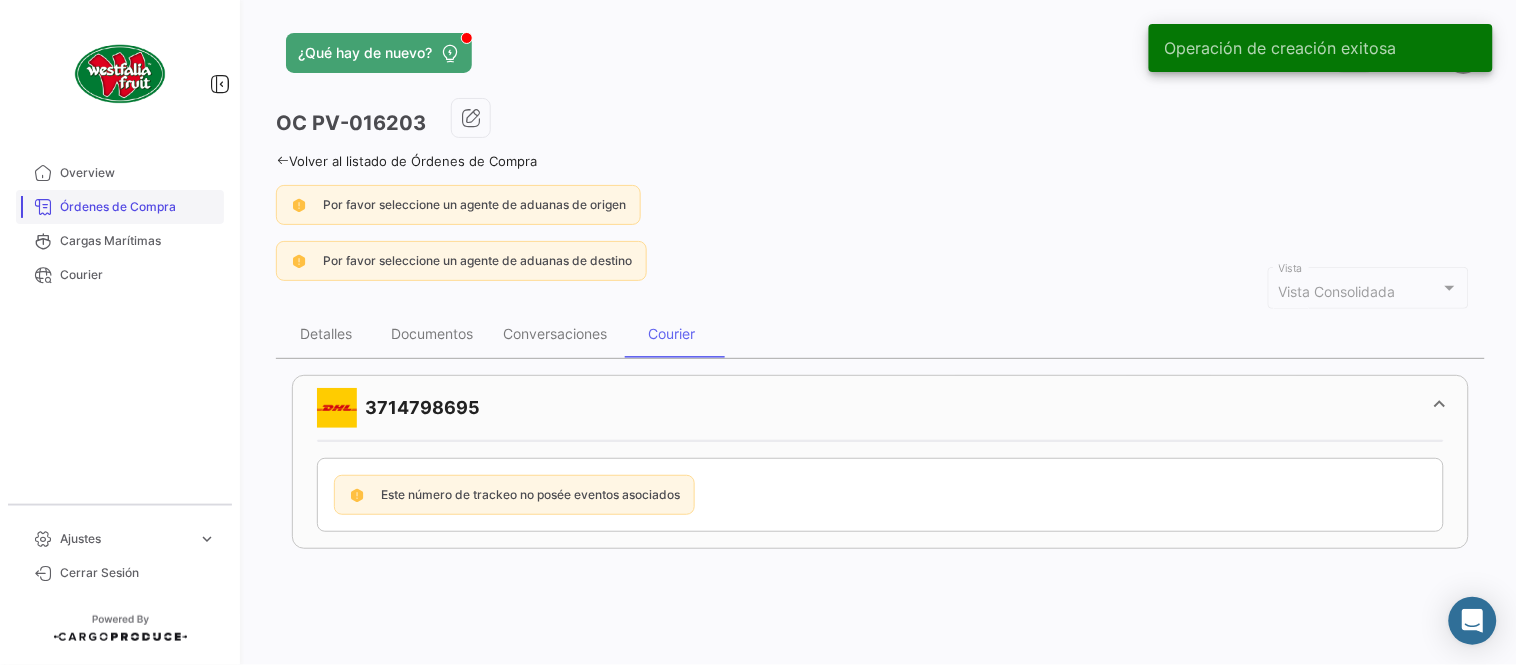 drag, startPoint x: 116, startPoint y: 211, endPoint x: 143, endPoint y: 217, distance: 27.658634 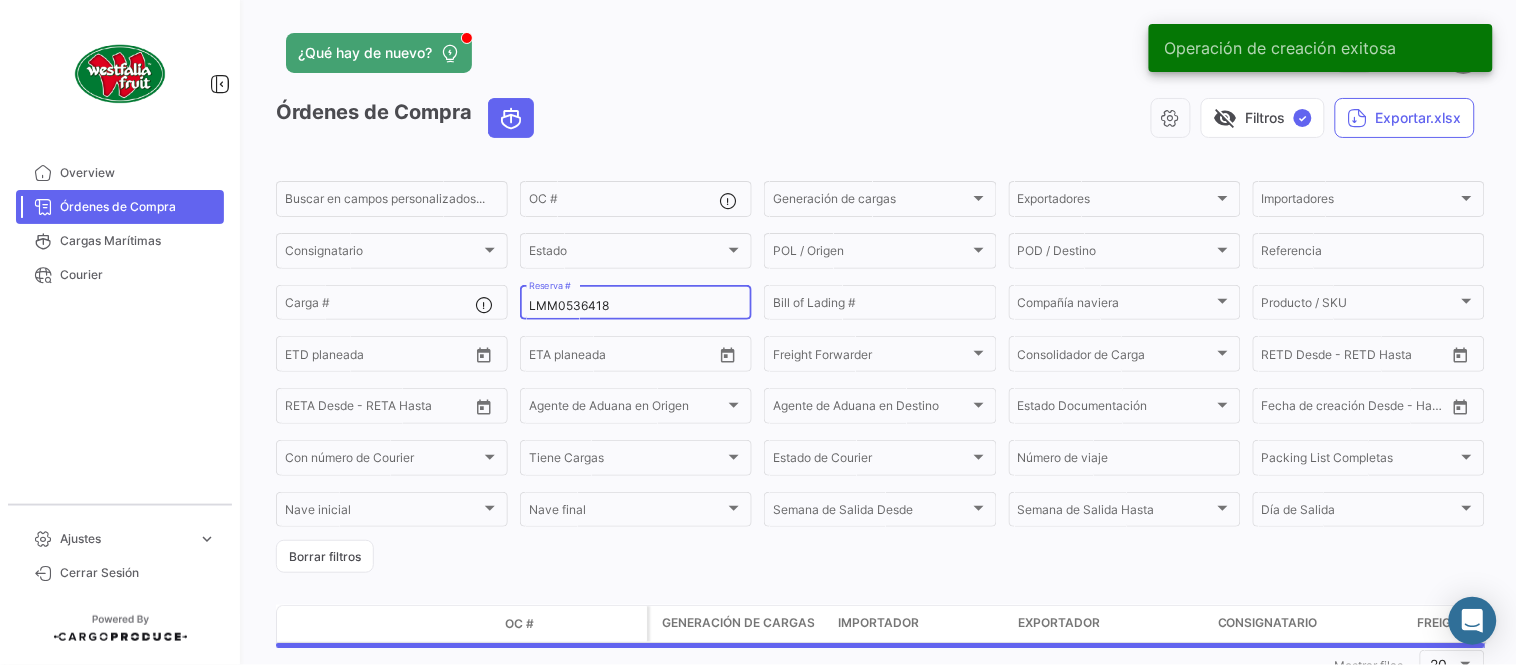 click on "LMM0536418" at bounding box center [636, 306] 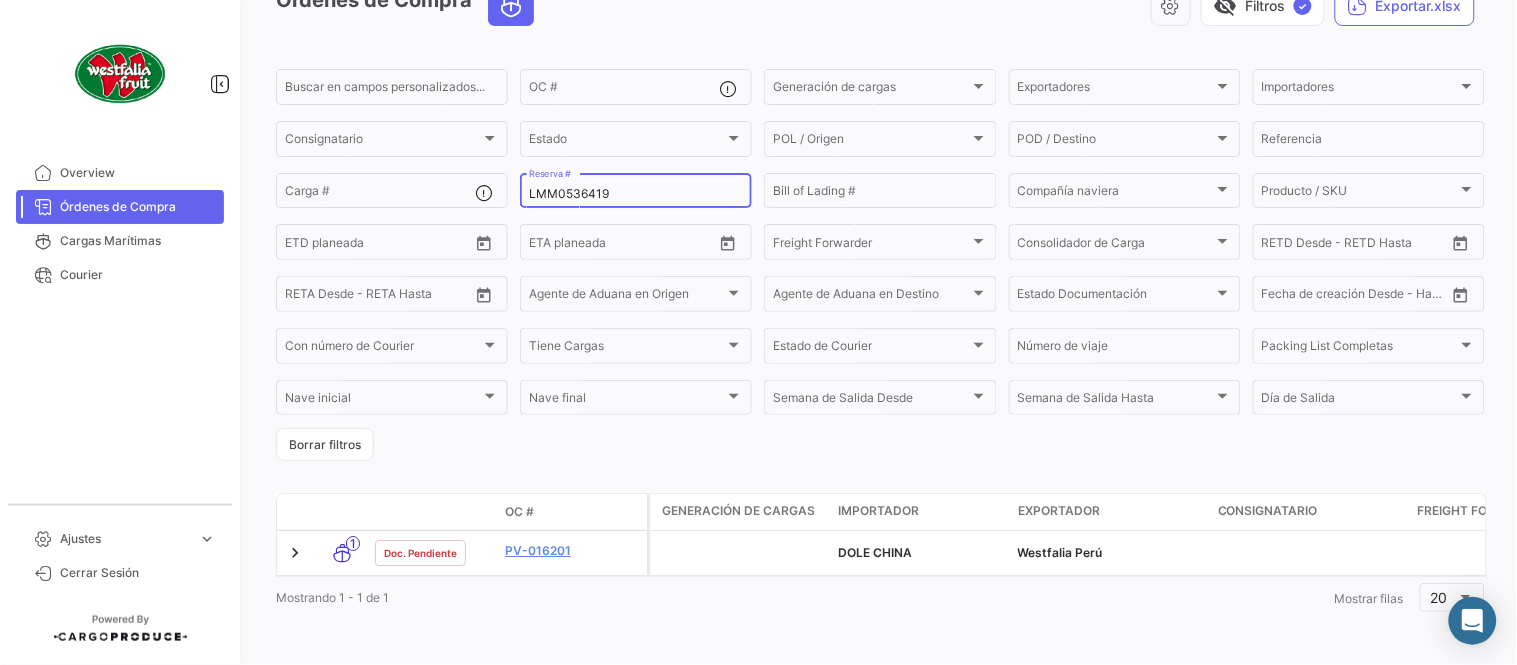 scroll, scrollTop: 128, scrollLeft: 0, axis: vertical 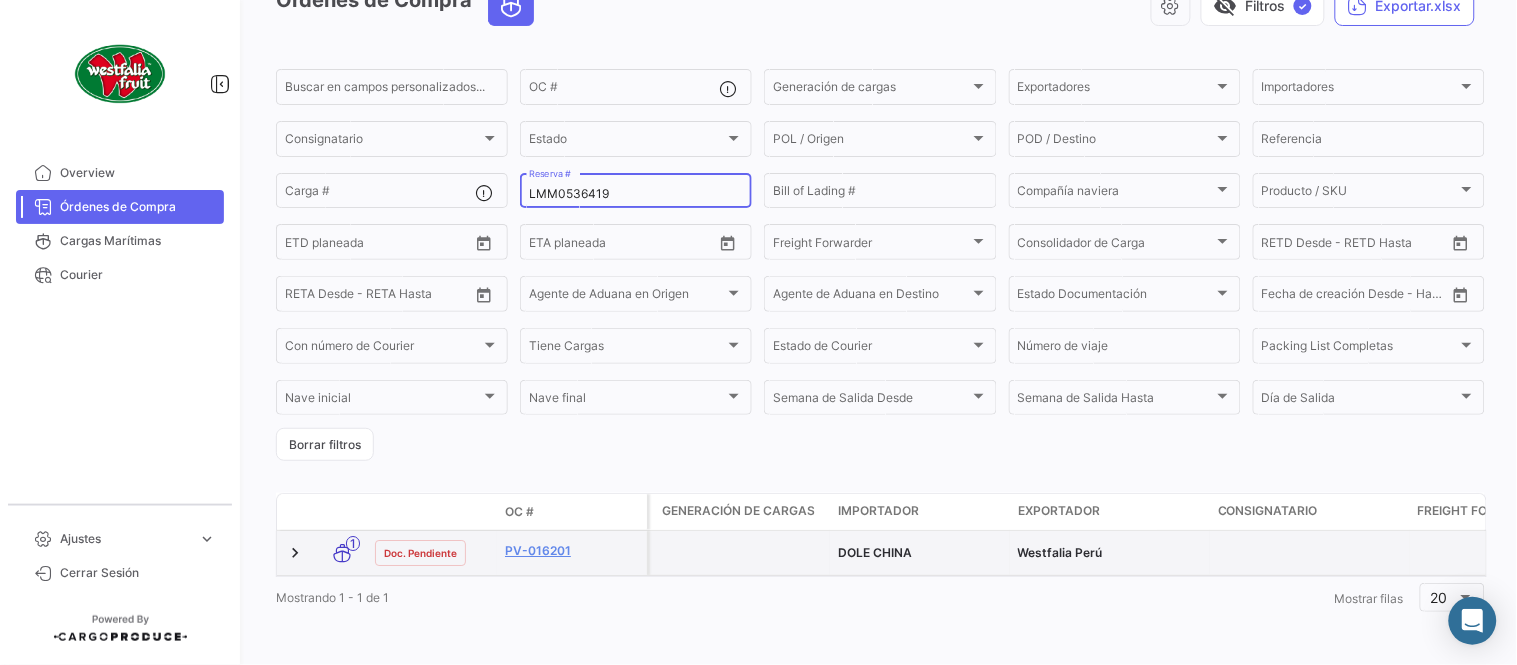 type on "LMM0536419" 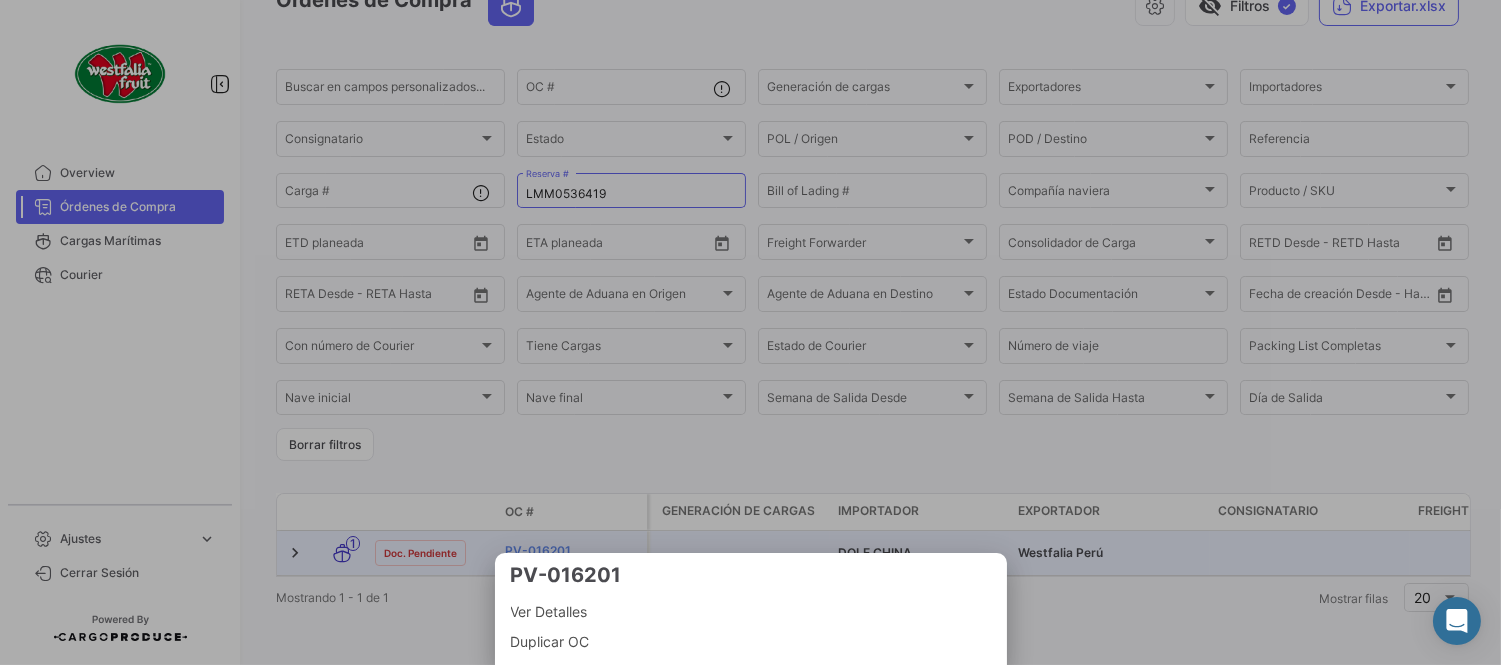 click at bounding box center (750, 332) 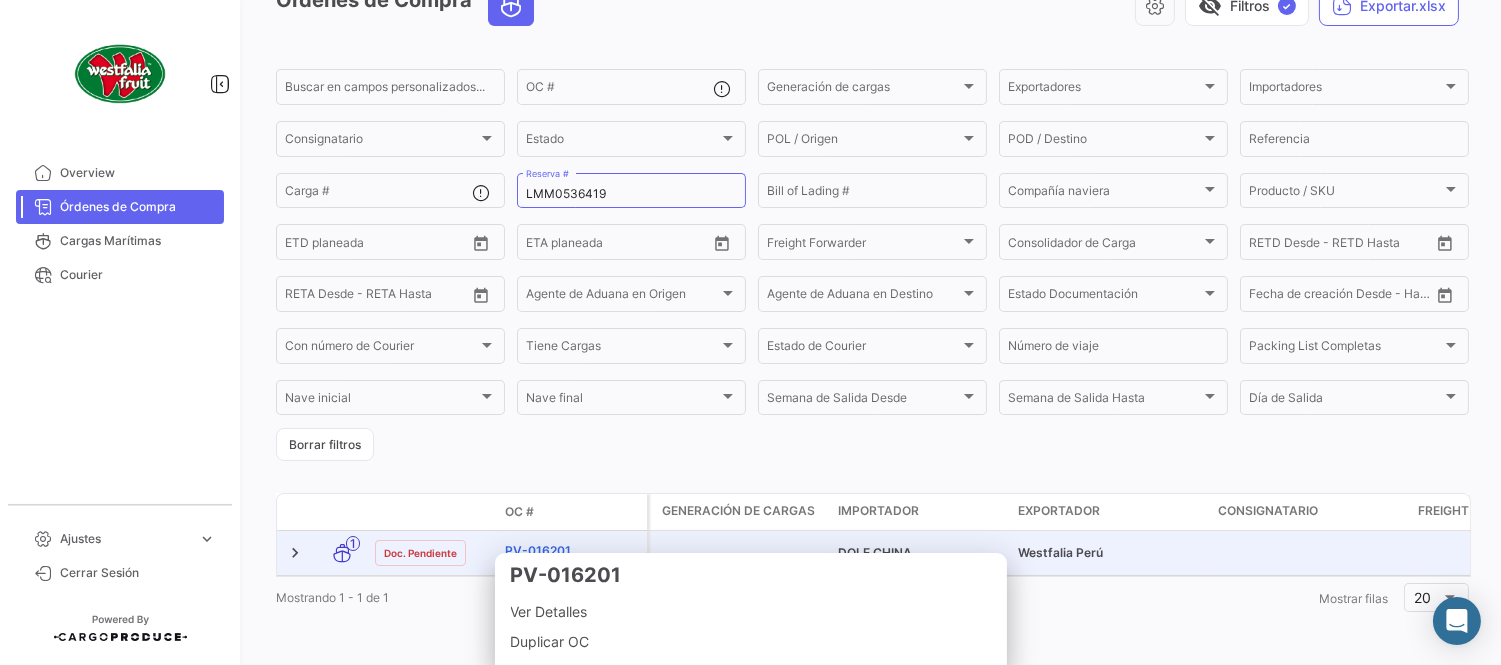 click on "PV-016201" 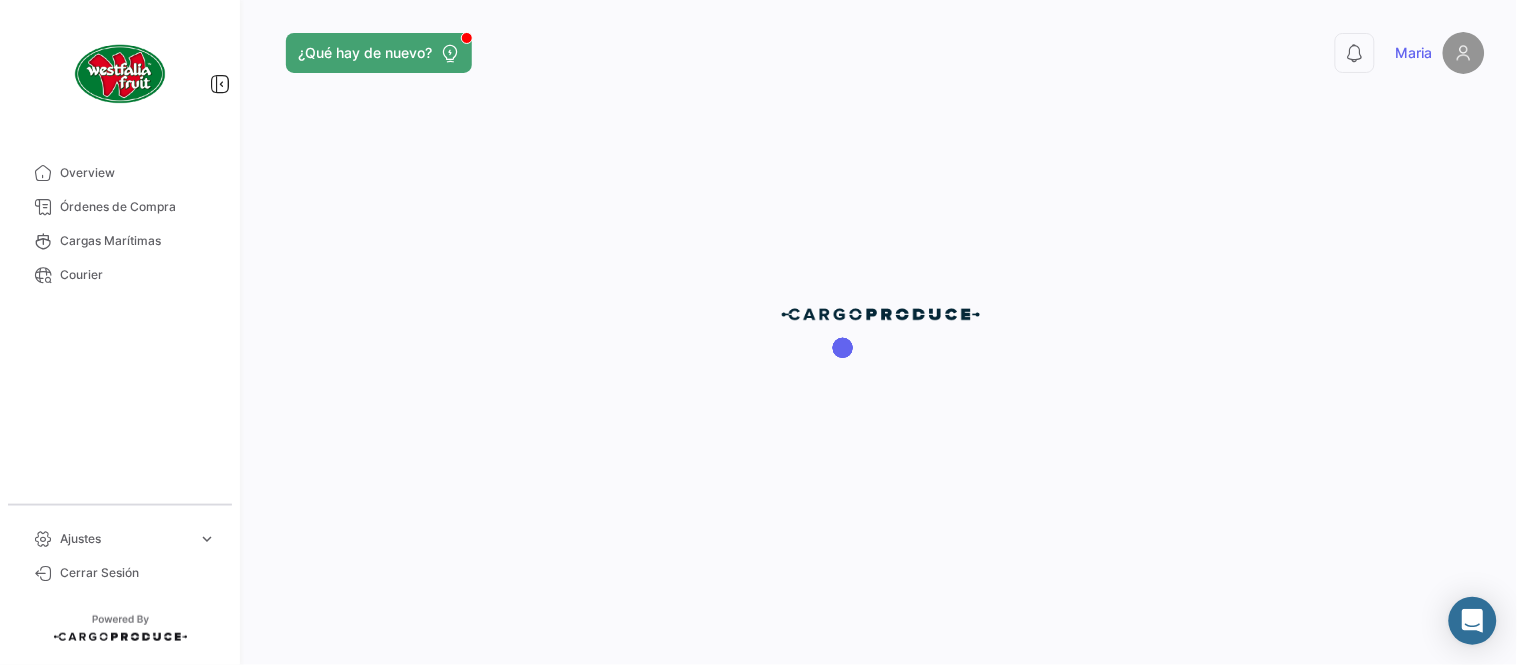 scroll, scrollTop: 0, scrollLeft: 0, axis: both 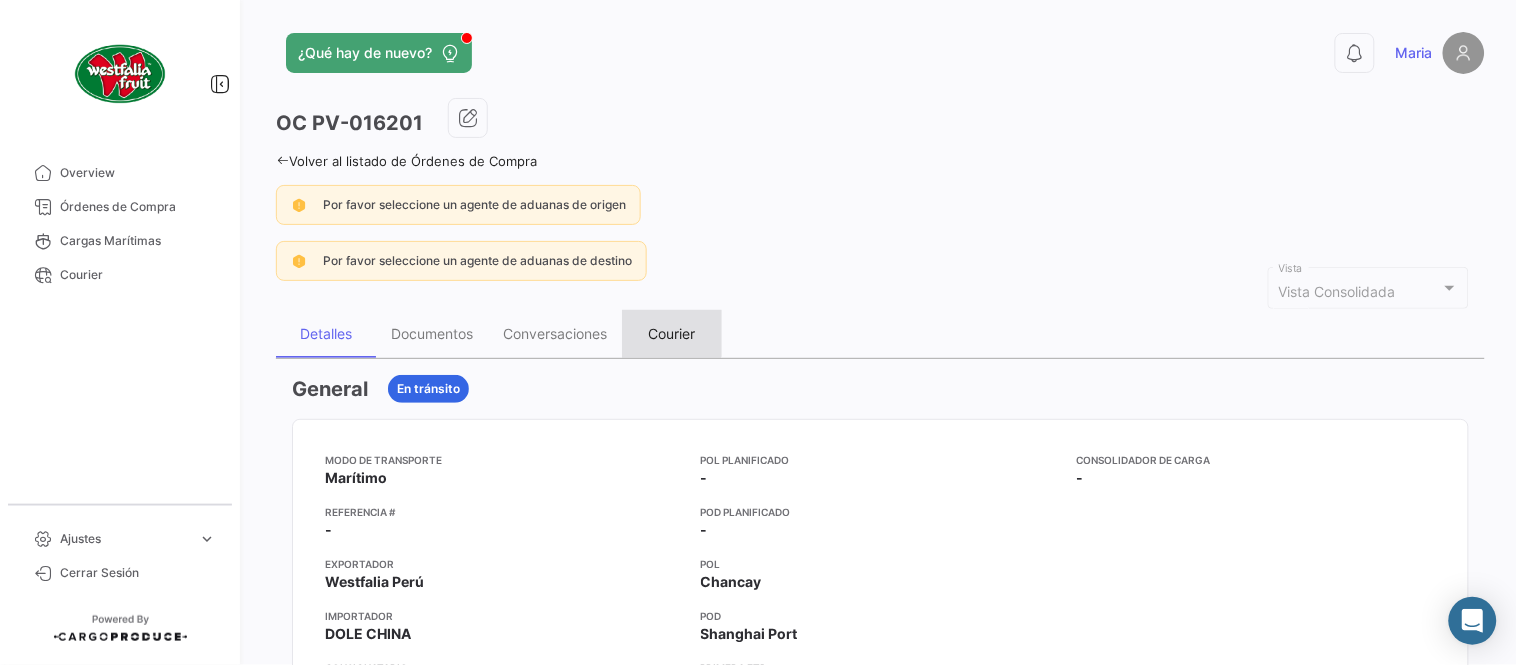 click on "Courier" at bounding box center (672, 334) 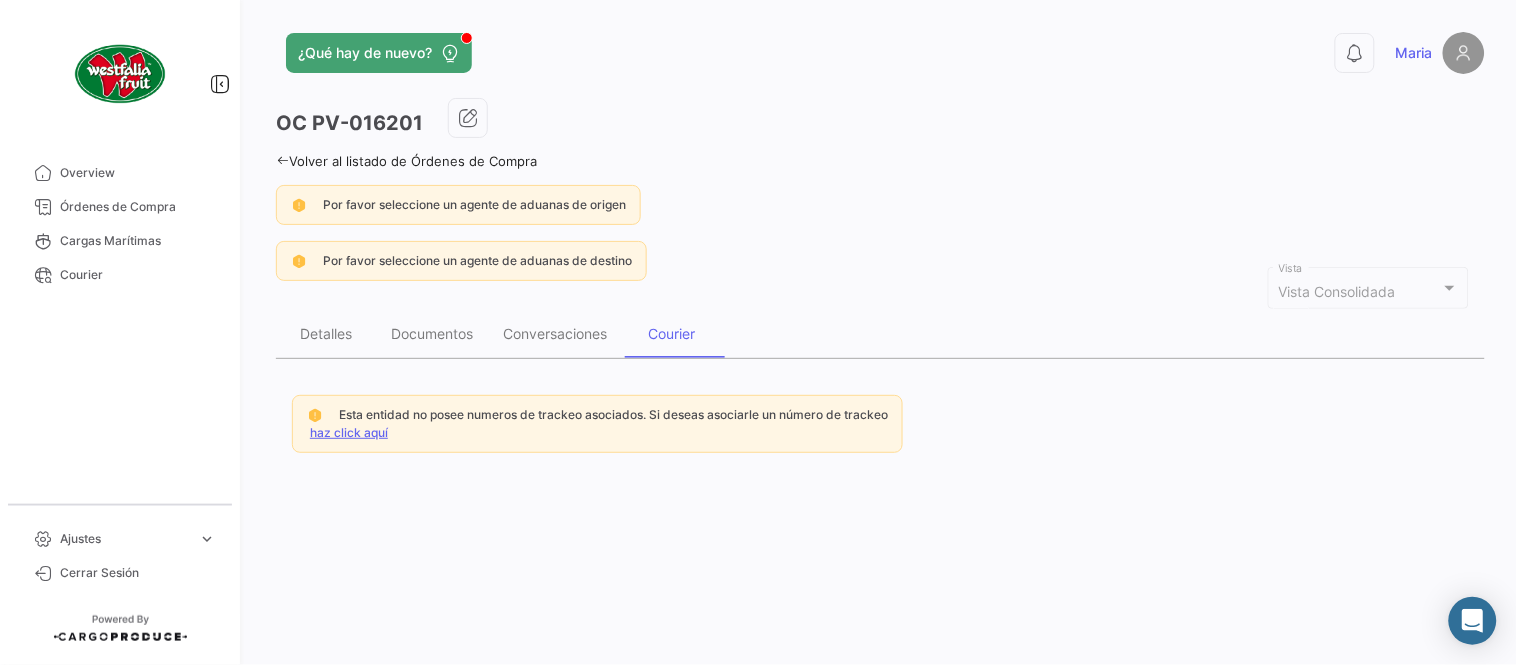 click on "haz click aquí" at bounding box center [349, 432] 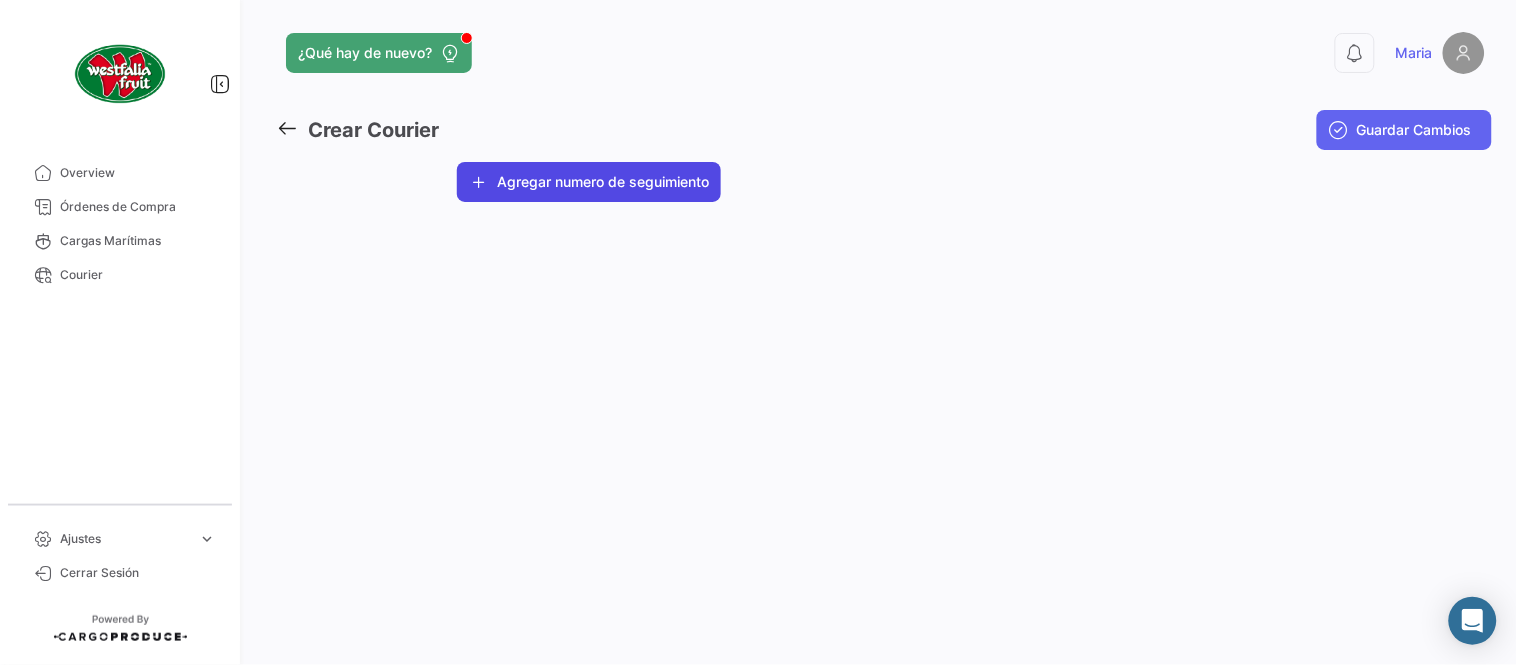 click on "Agregar numero de seguimiento" 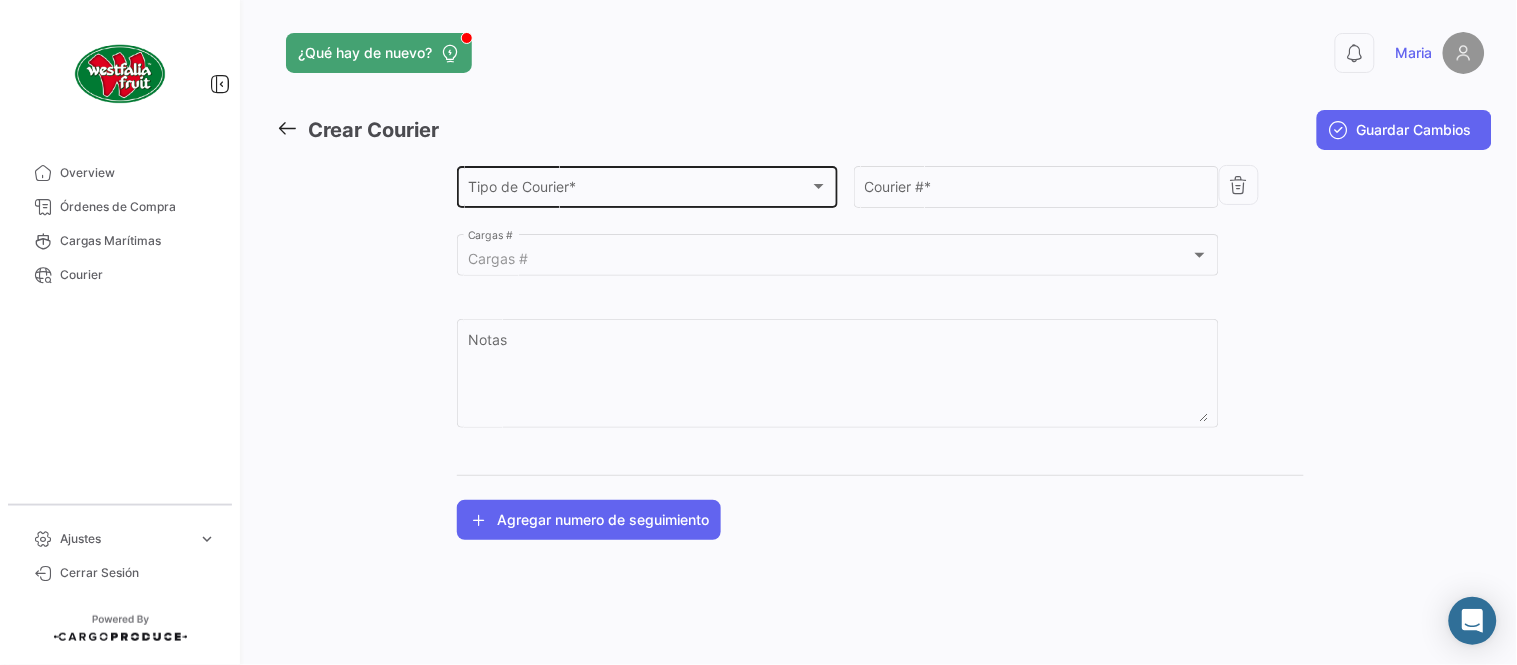 click on "Tipo de Courier * Tipo de Courier *" 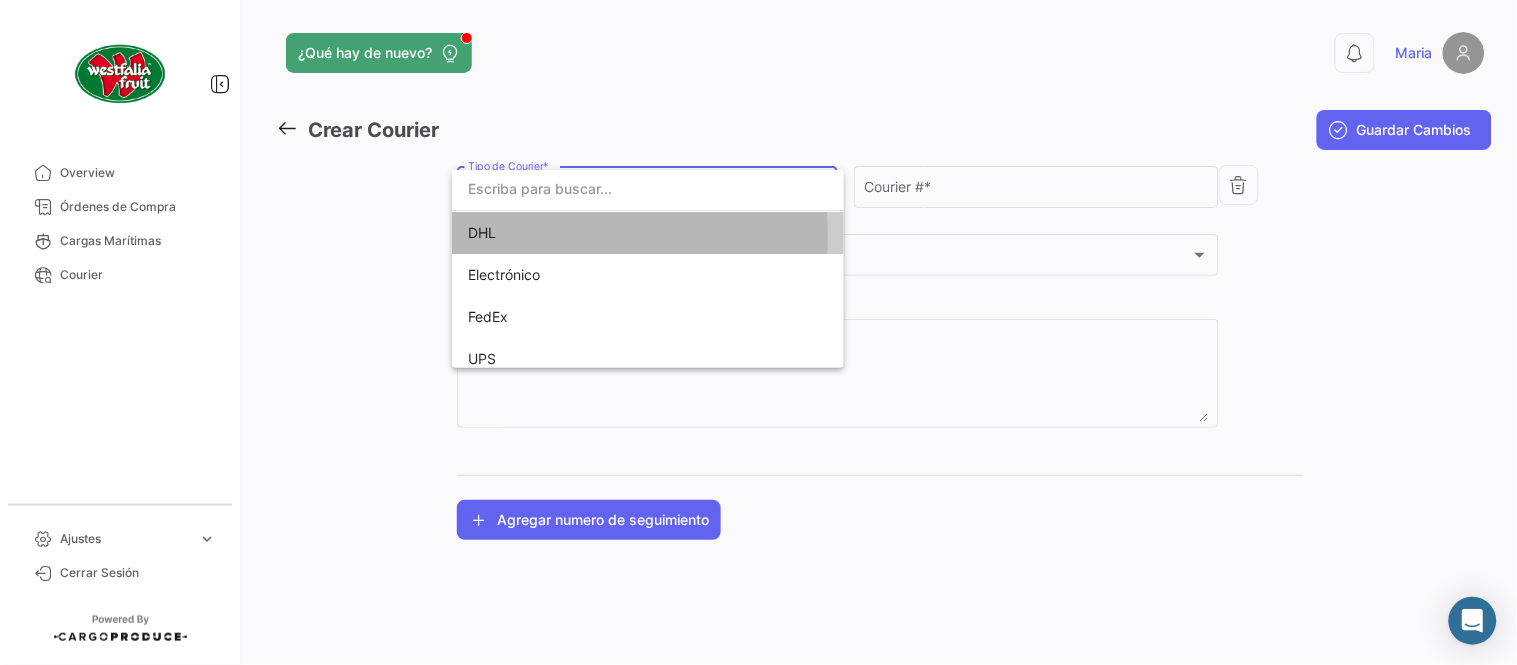 click on "DHL" at bounding box center (608, 233) 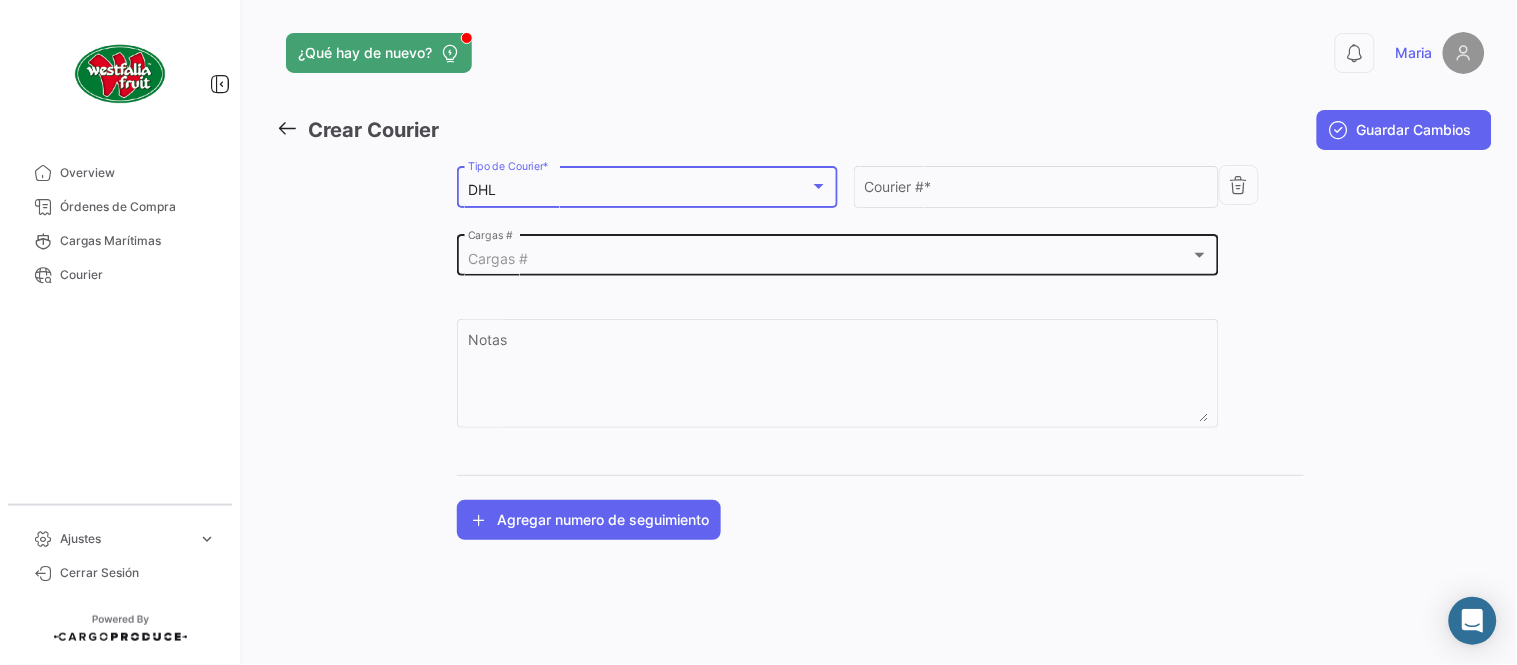 click on "Cargas #" at bounding box center (829, 259) 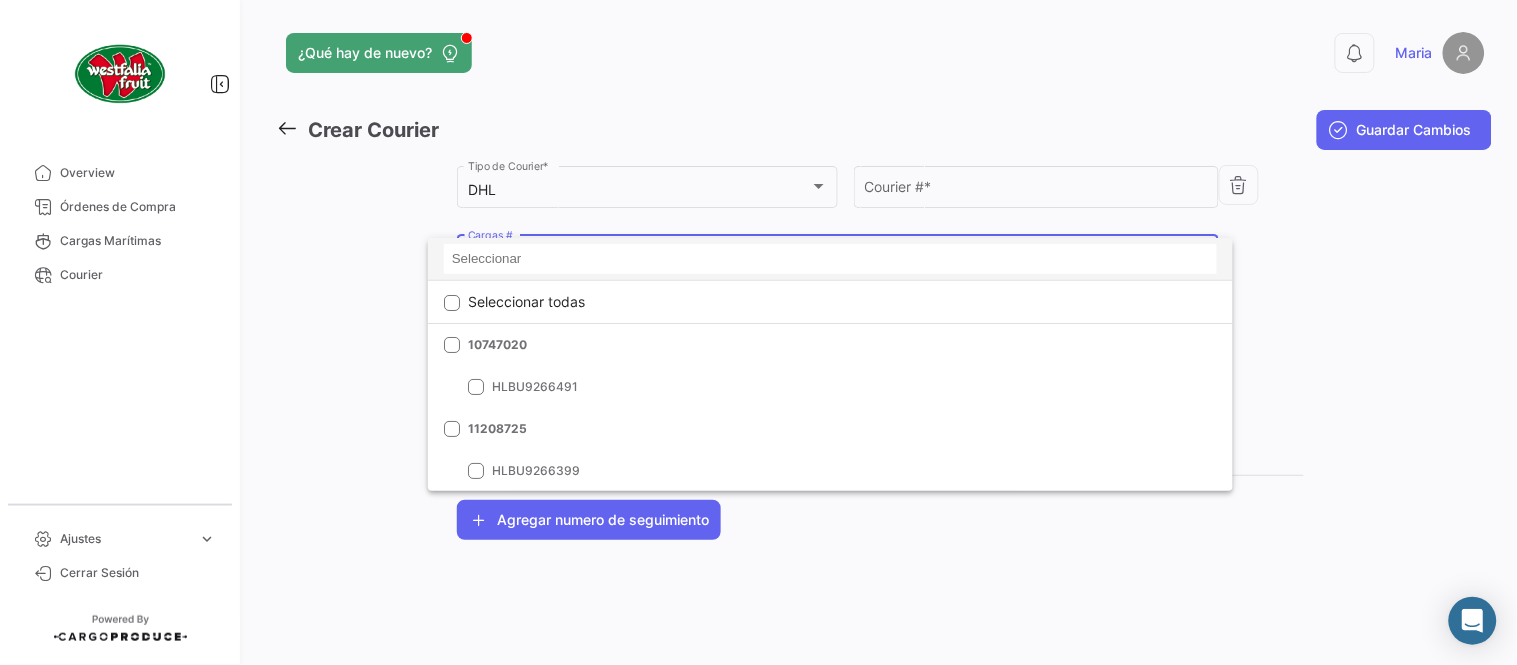 click at bounding box center (830, 259) 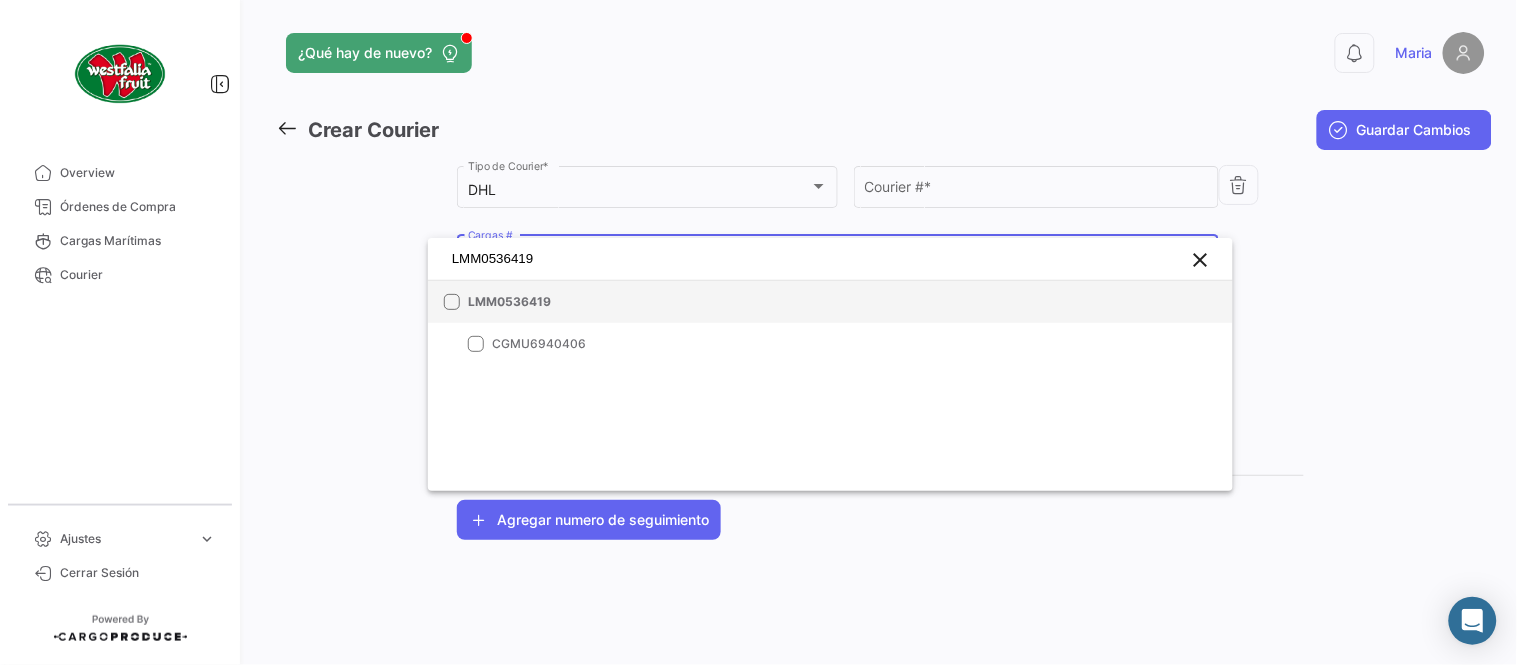 type on "LMM0536419" 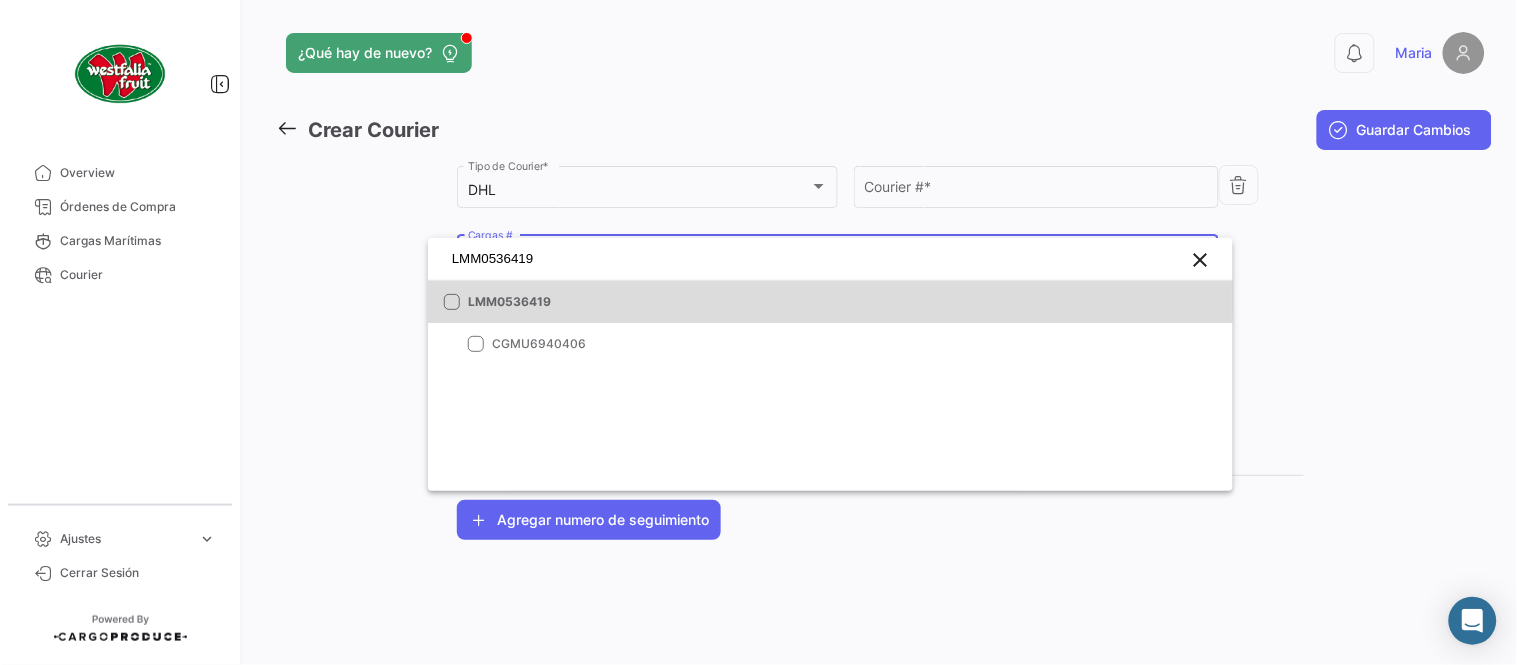 click on "LMM0536419" at bounding box center (830, 302) 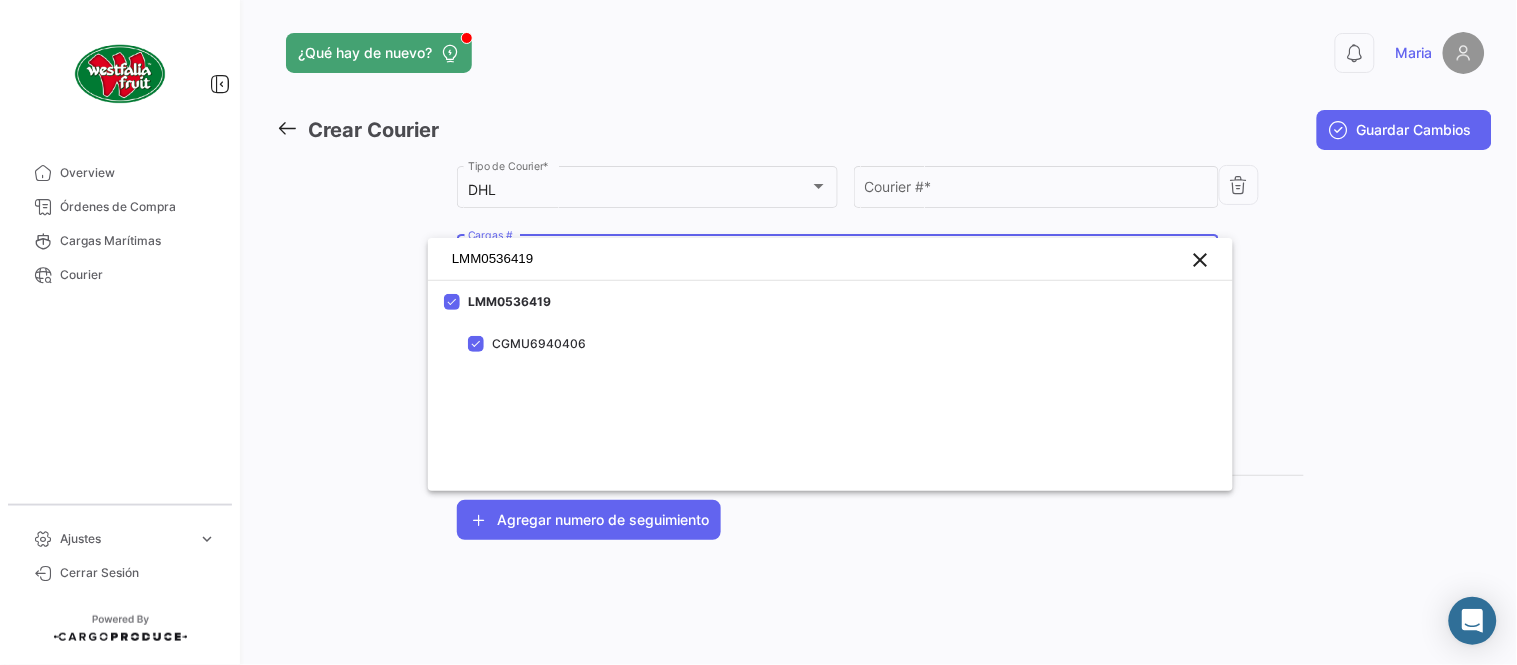 click at bounding box center [758, 332] 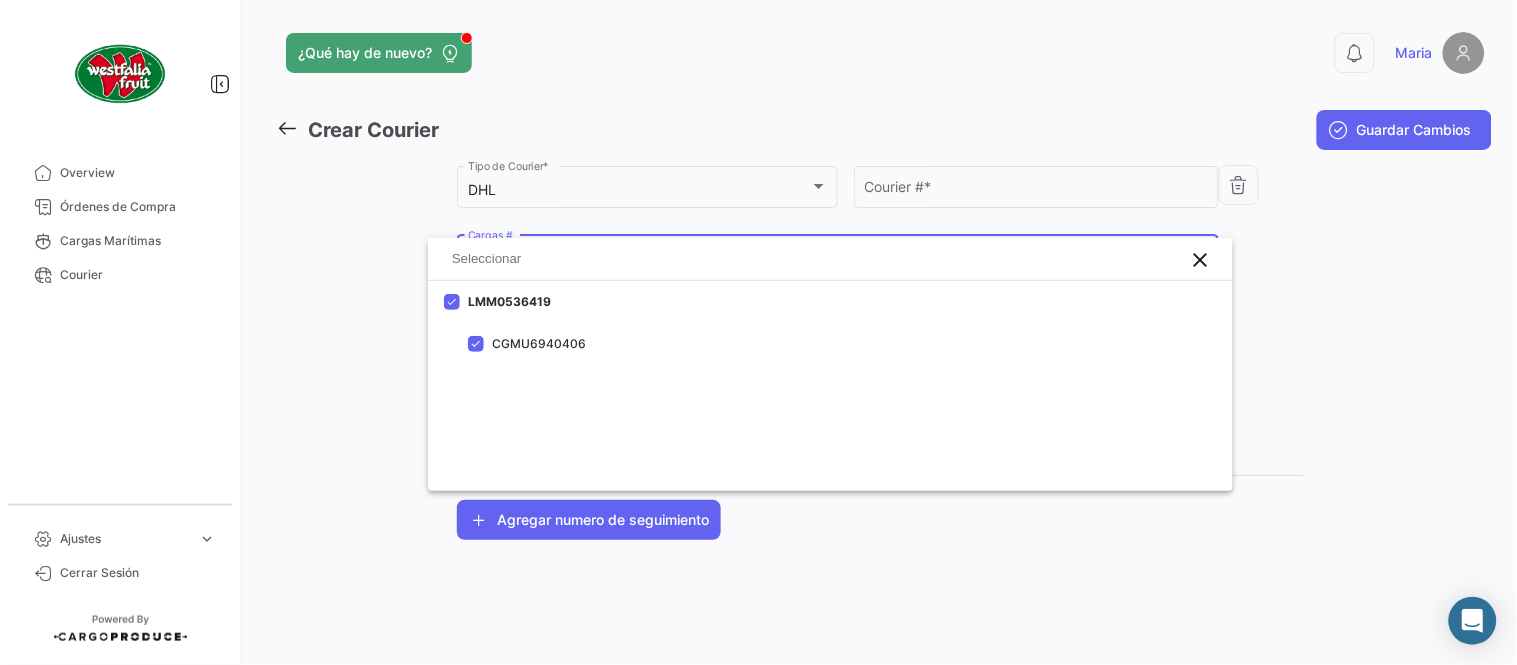 click on "Courier #  *" at bounding box center (1037, 190) 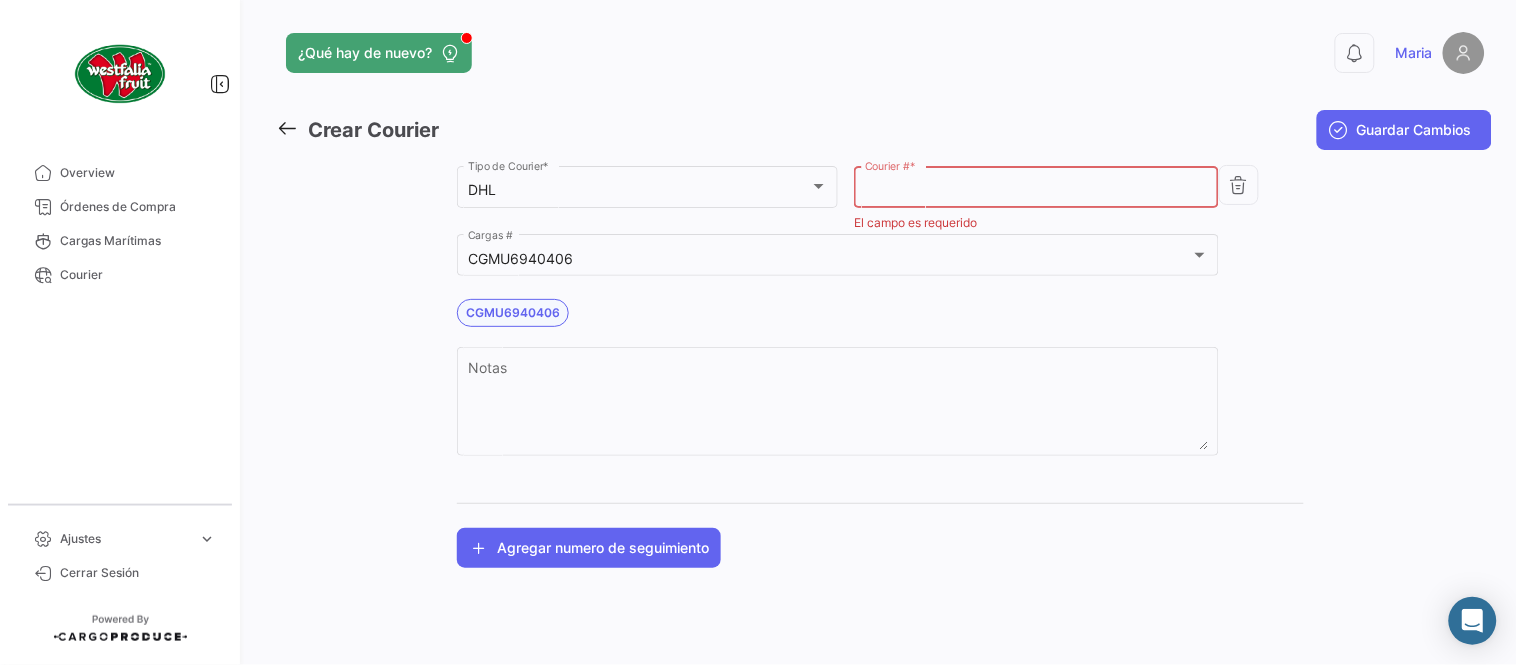 paste on "1205978524" 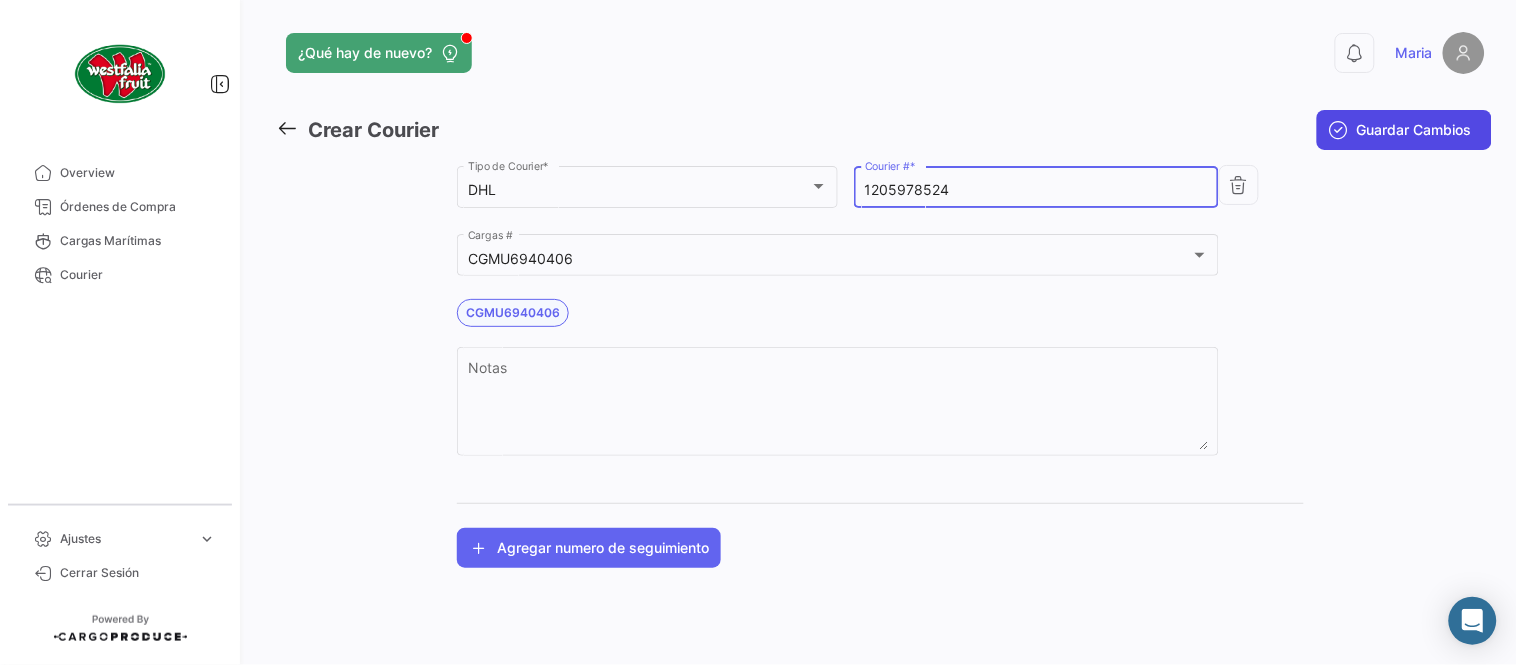 type on "1205978524" 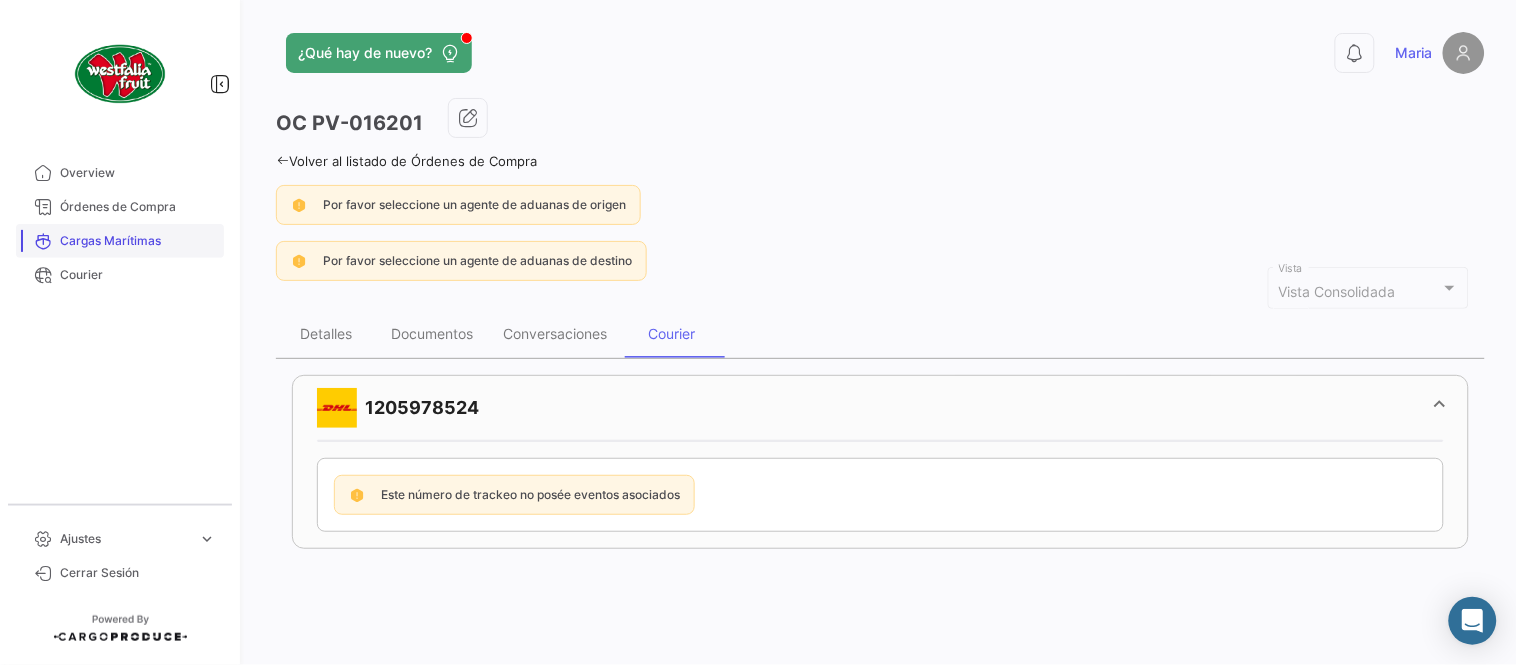 click on "Cargas Marítimas" at bounding box center (120, 241) 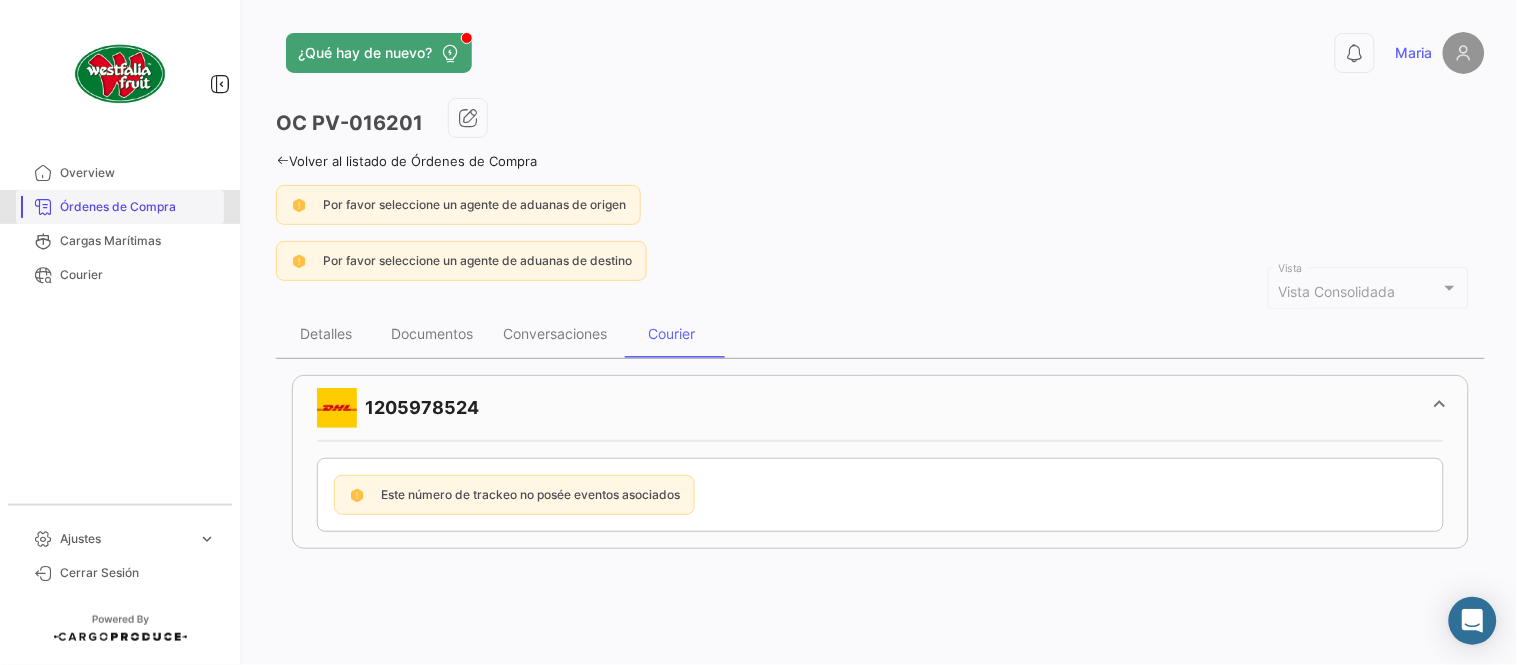 click on "Órdenes de Compra" at bounding box center (138, 207) 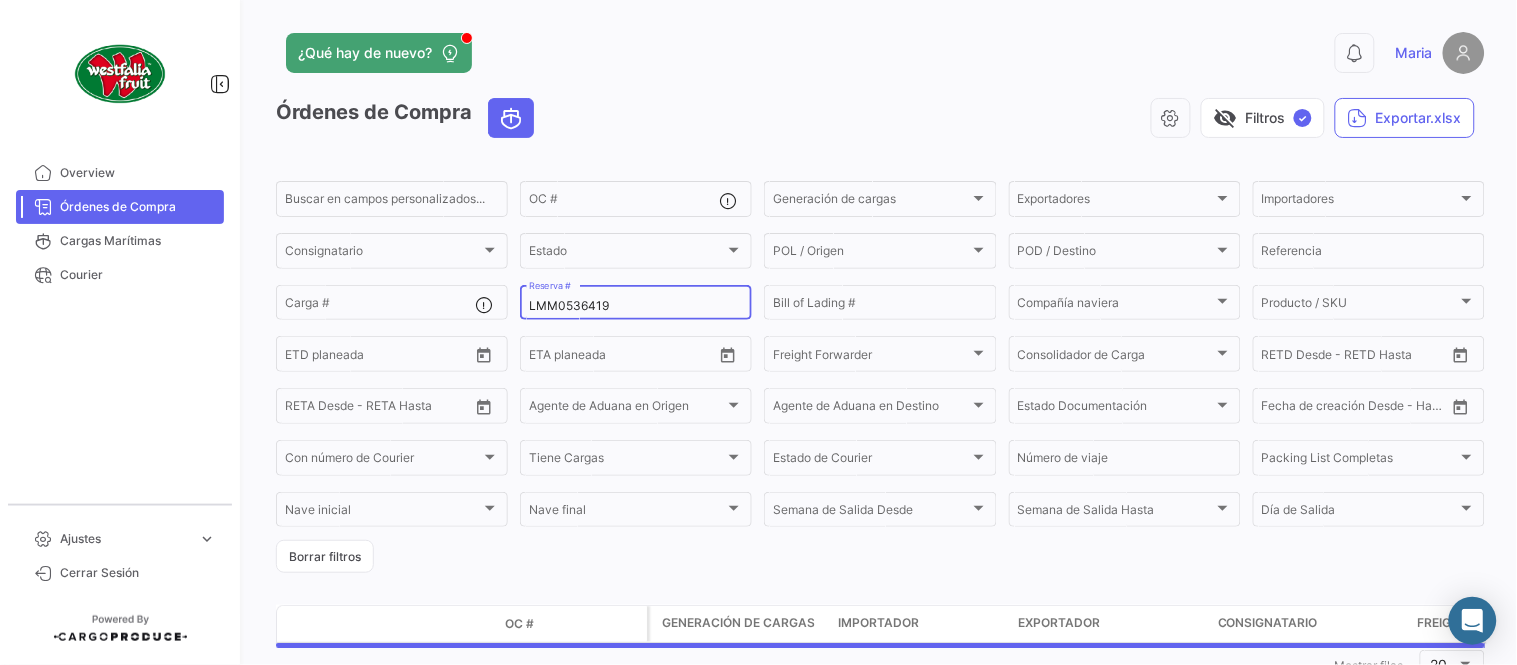 click on "LMM0536419" at bounding box center (636, 306) 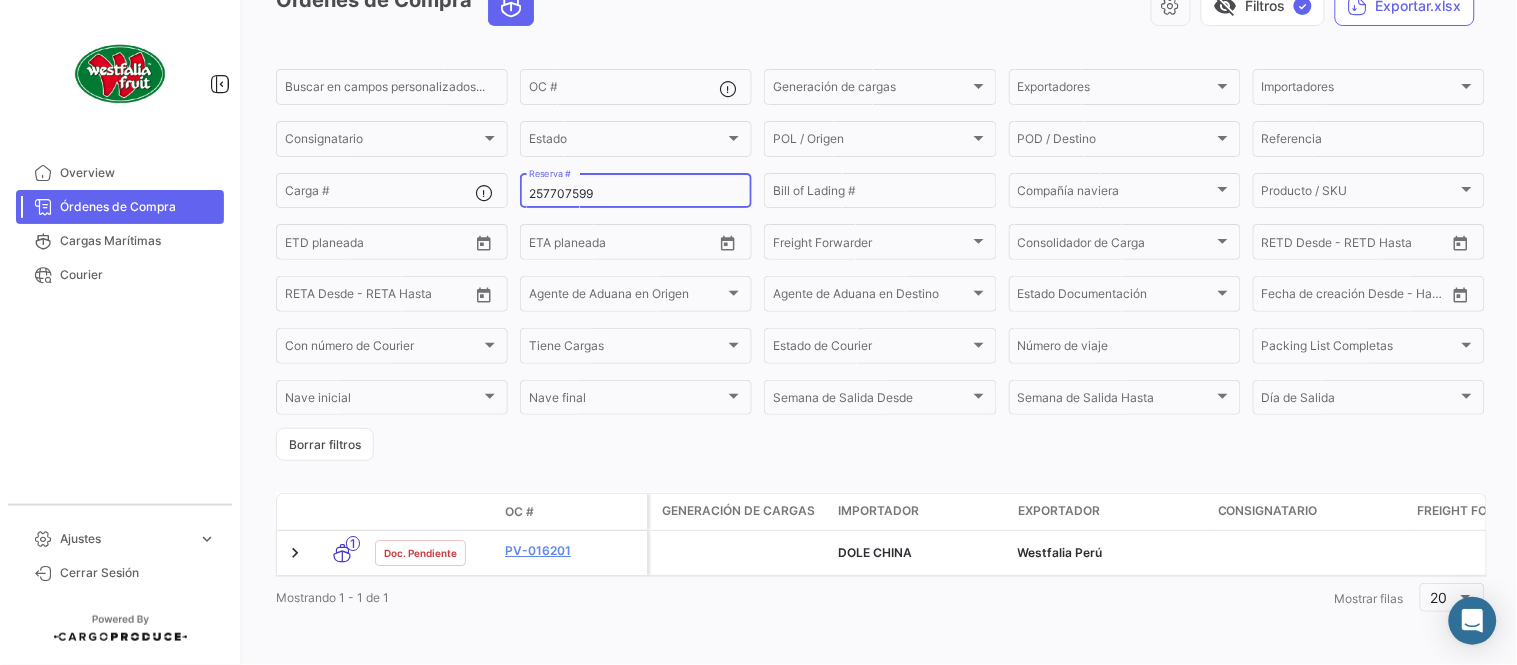 scroll, scrollTop: 128, scrollLeft: 0, axis: vertical 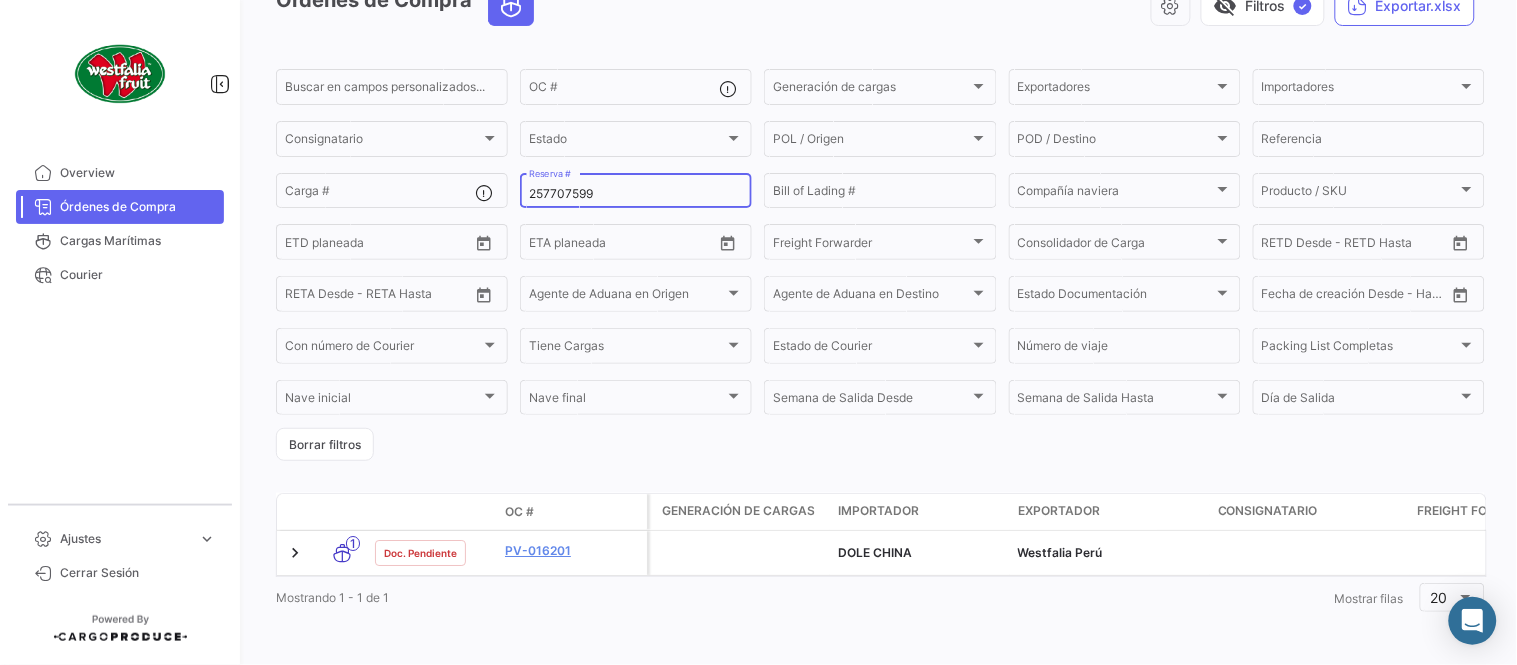 type on "257707599" 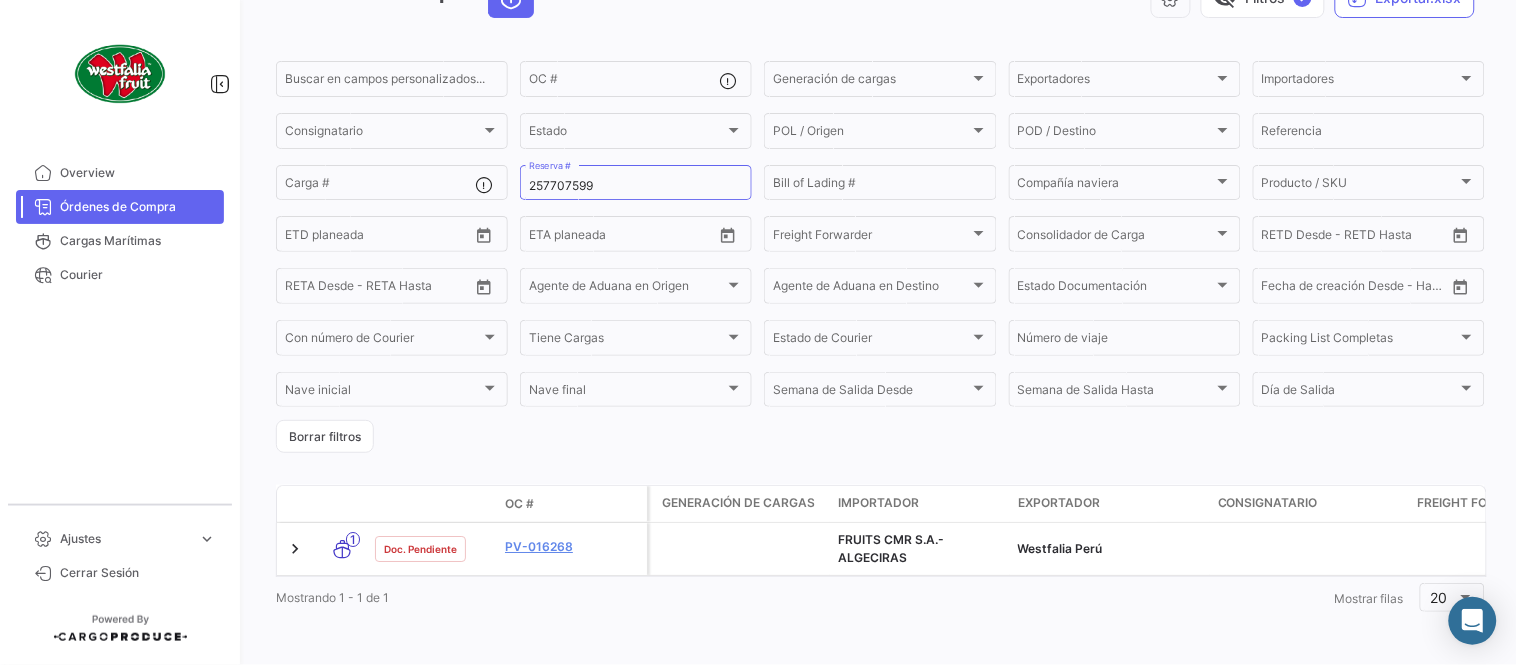 click on "Órdenes de Compra visibility_off Filtros ✓ Exportar.xlsx Buscar en campos personalizados... OC # Generación de cargas Generación de cargas Exportadores Exportadores Importadores Importadores Consignatario Consignatario Estado Estado POL / Origen POL / Origen POD / Destino POD / Destino Referencia Carga # 257707599 Reserva # Bill of Lading # Compañía naviera Compañía naviera Producto / SKU Producto / SKU Desde – ETD planeada Desde – ETA planeada Freight Forwarder Consolidador de Carga Consolidador de Carga Desde – RETD Desde - RETD Hasta Desde – RETA Desde - RETA Hasta Agente de Aduana en Origen Agente de Aduana en Origen Agente de Aduana en Destino Agente de Aduana en Destino Estado Documentación Estado Documentación Desde – Fecha de creación Desde - Hasta Con número de Courier Con número de Courier Tiene Cargas Tiene Cargas Estado de Courier Estado de Courier Número de viaje Packing List Completas Packing List Completas Nave inicial OC # 1" 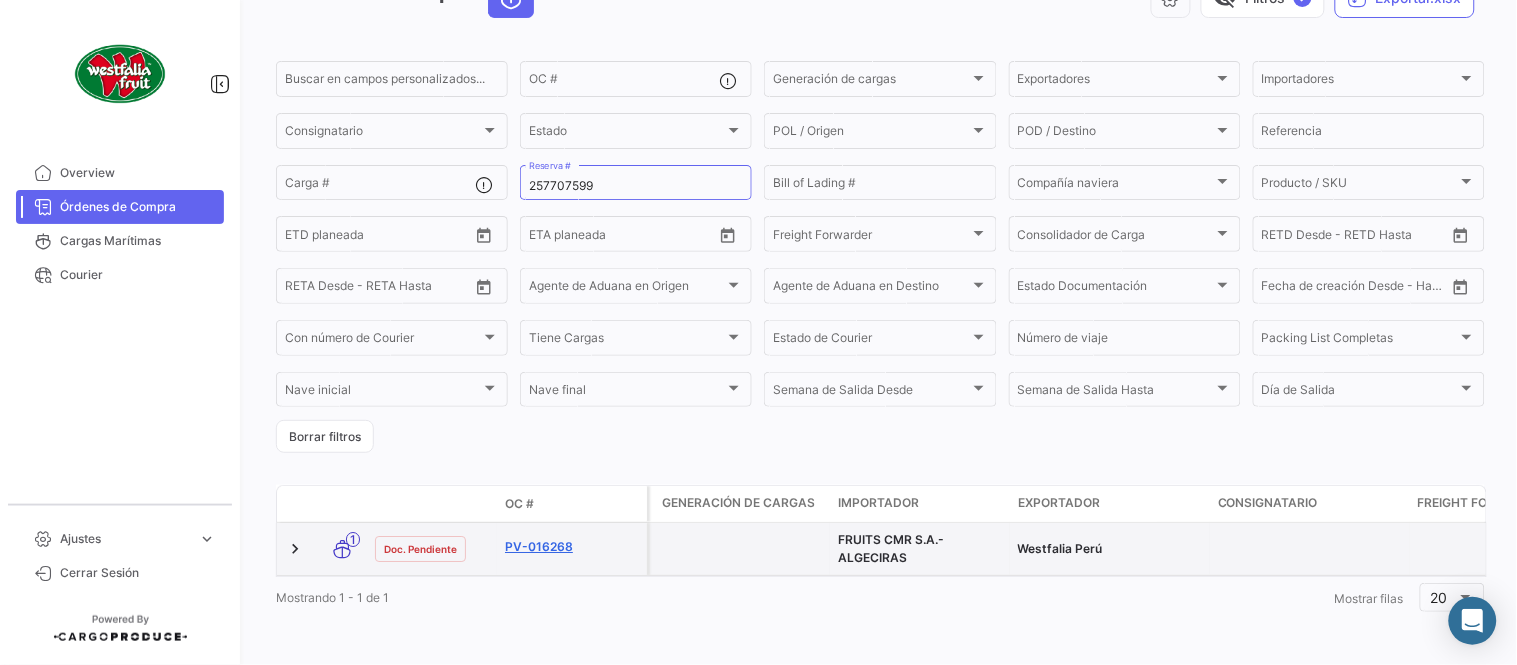 click on "PV-016268" 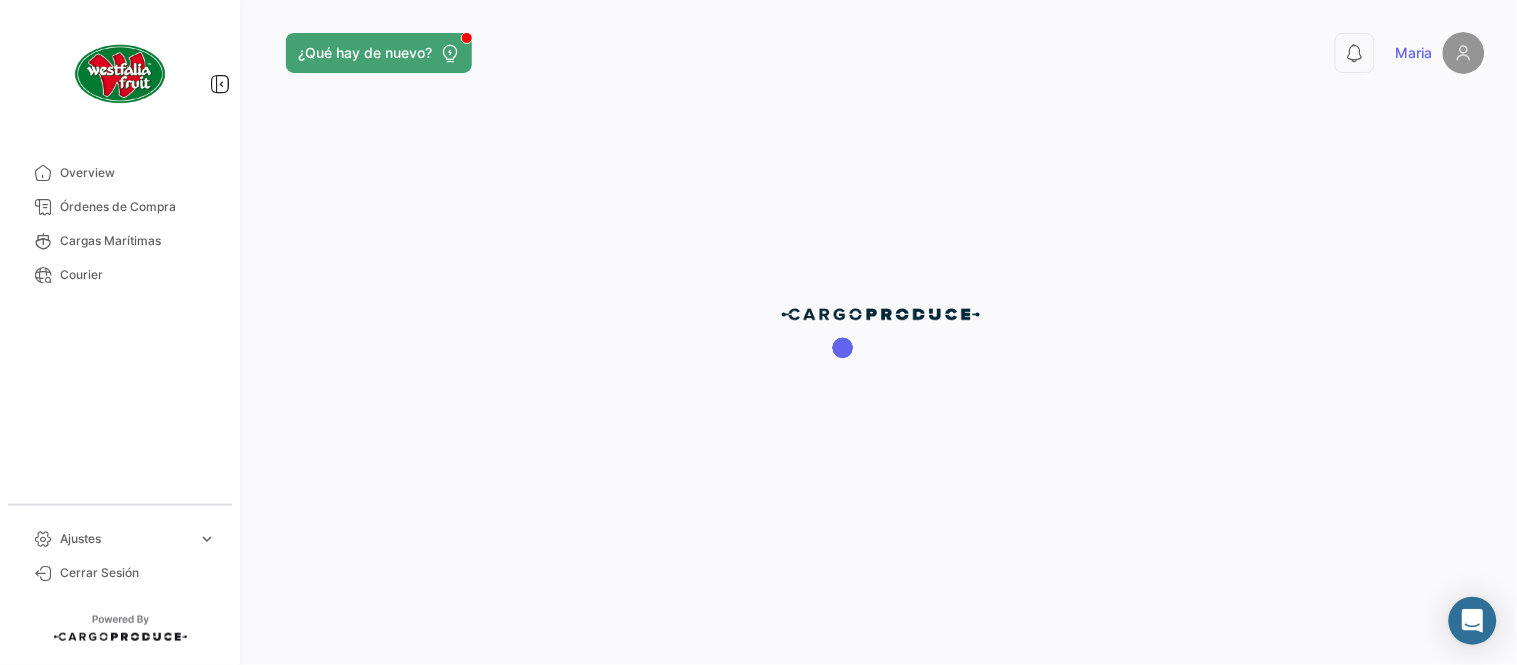 scroll, scrollTop: 0, scrollLeft: 0, axis: both 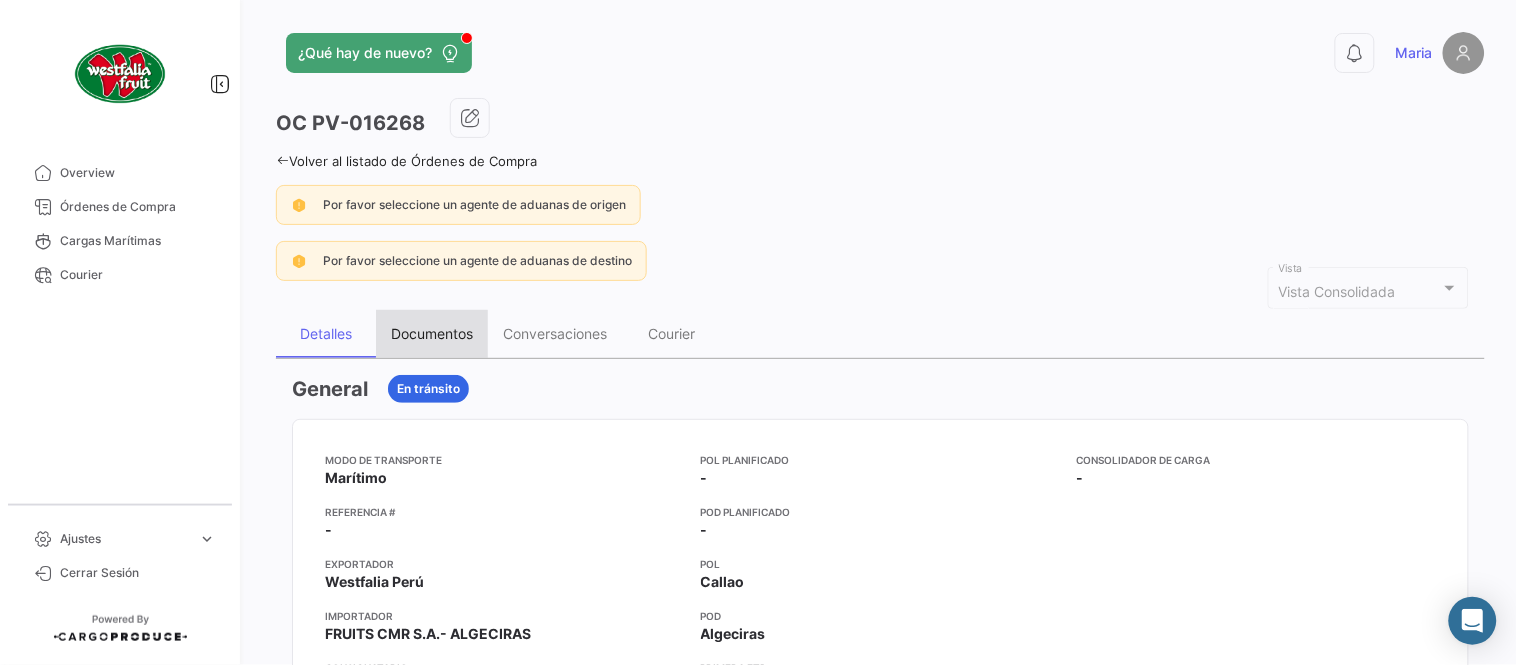 click on "Documentos" at bounding box center [432, 333] 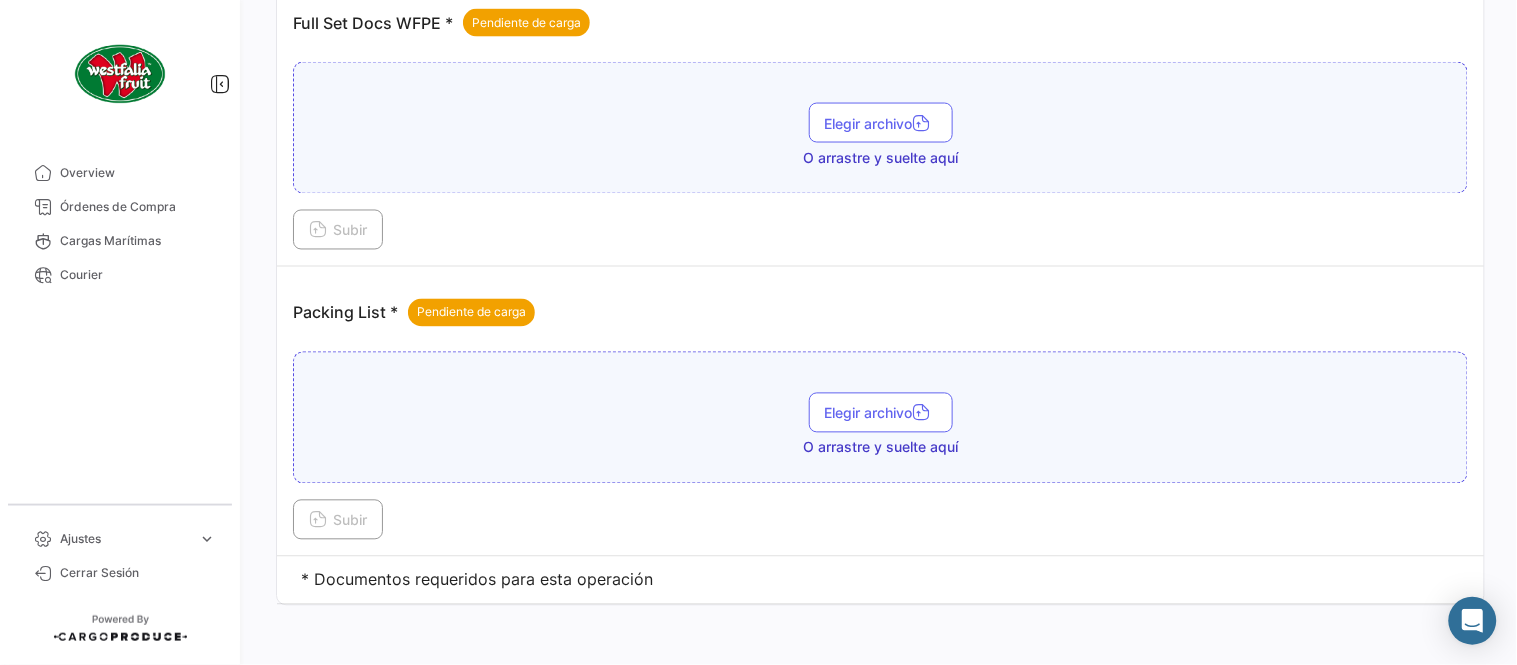 scroll, scrollTop: 806, scrollLeft: 0, axis: vertical 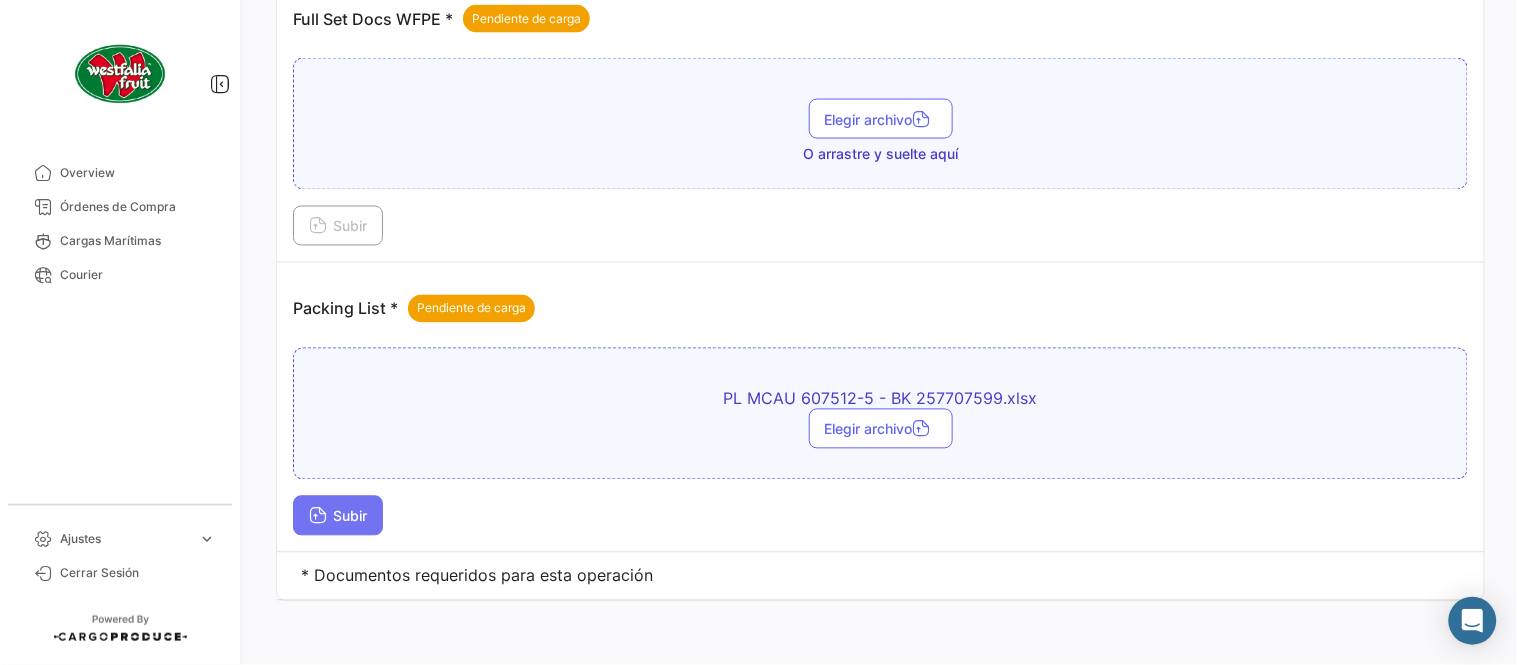 click on "Subir" at bounding box center (338, 516) 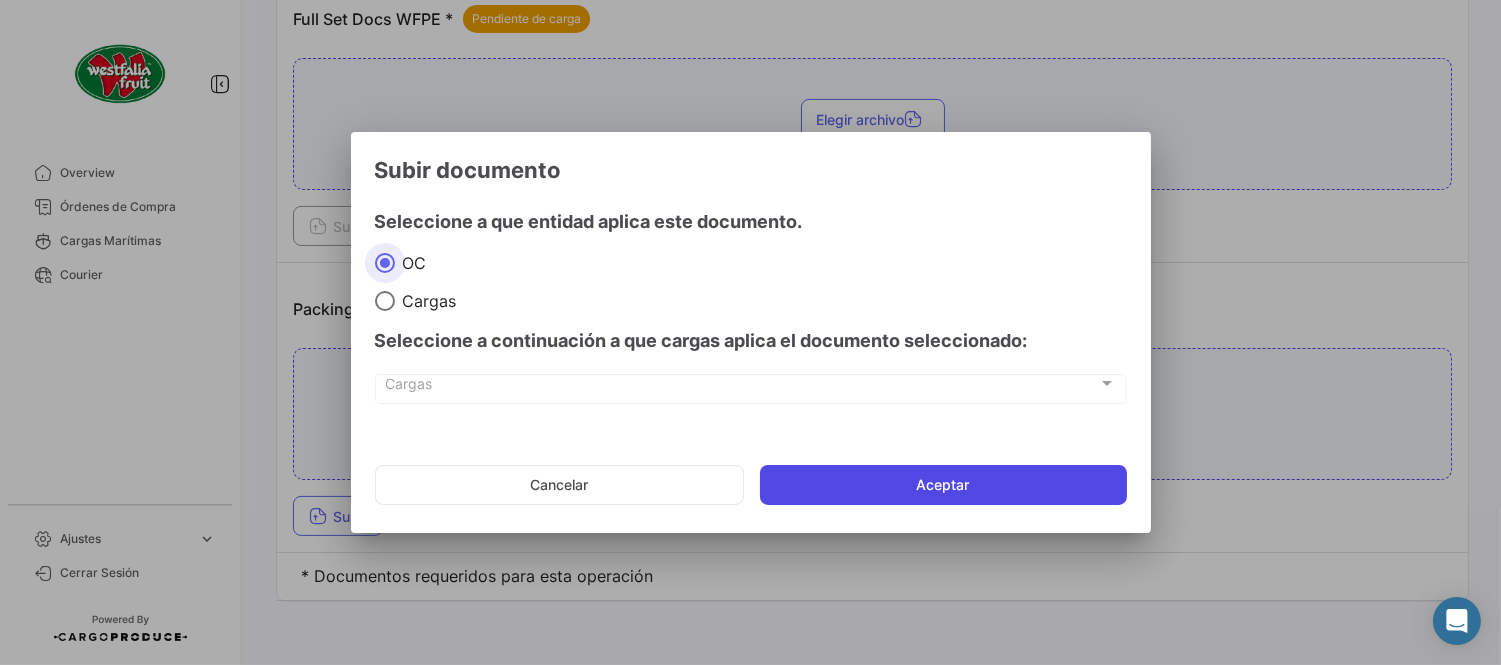 click on "Aceptar" 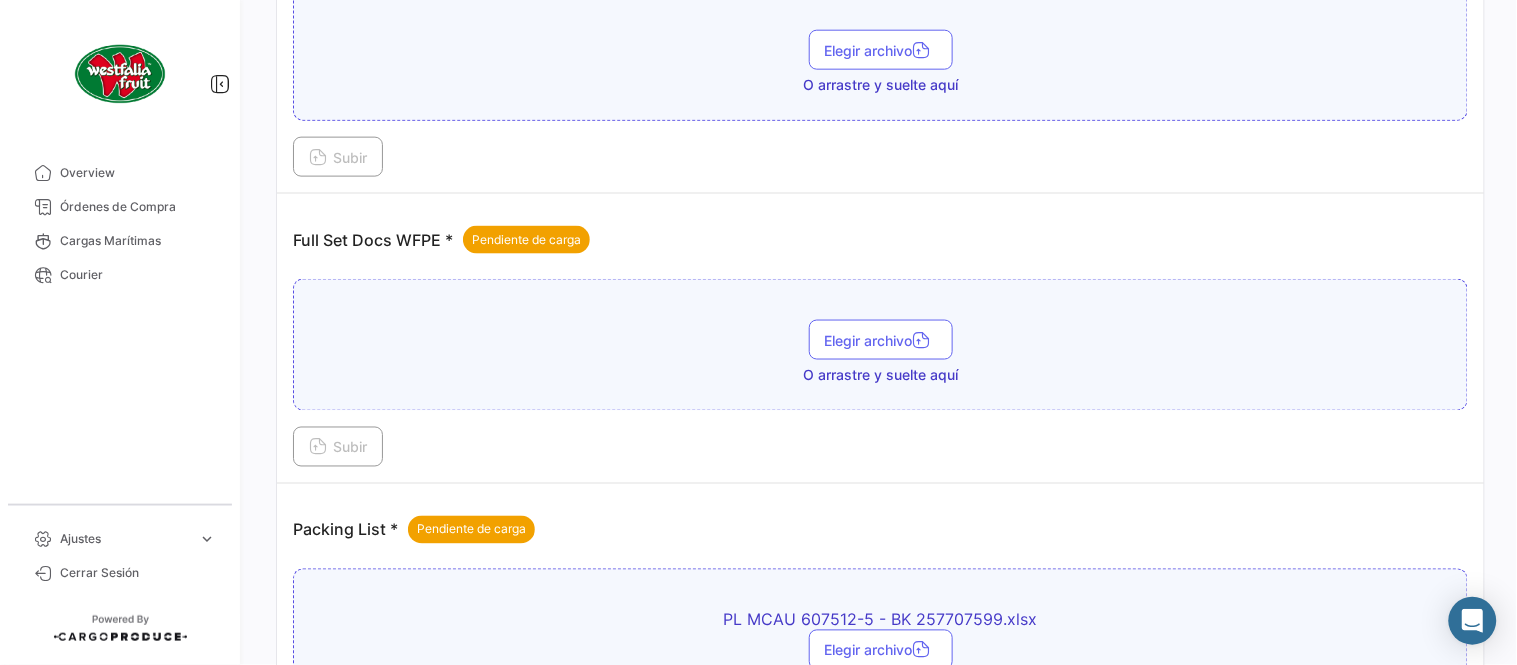 scroll, scrollTop: 584, scrollLeft: 0, axis: vertical 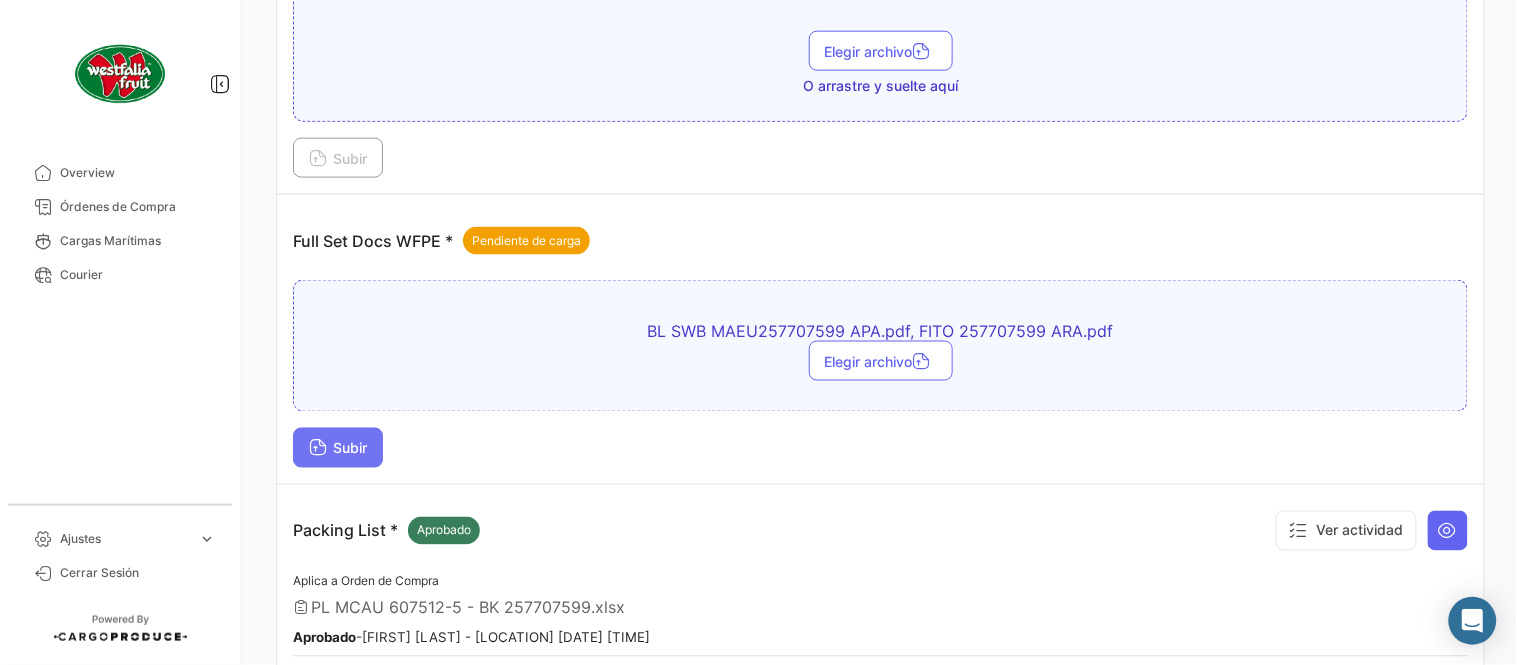 click on "Subir" at bounding box center [338, 448] 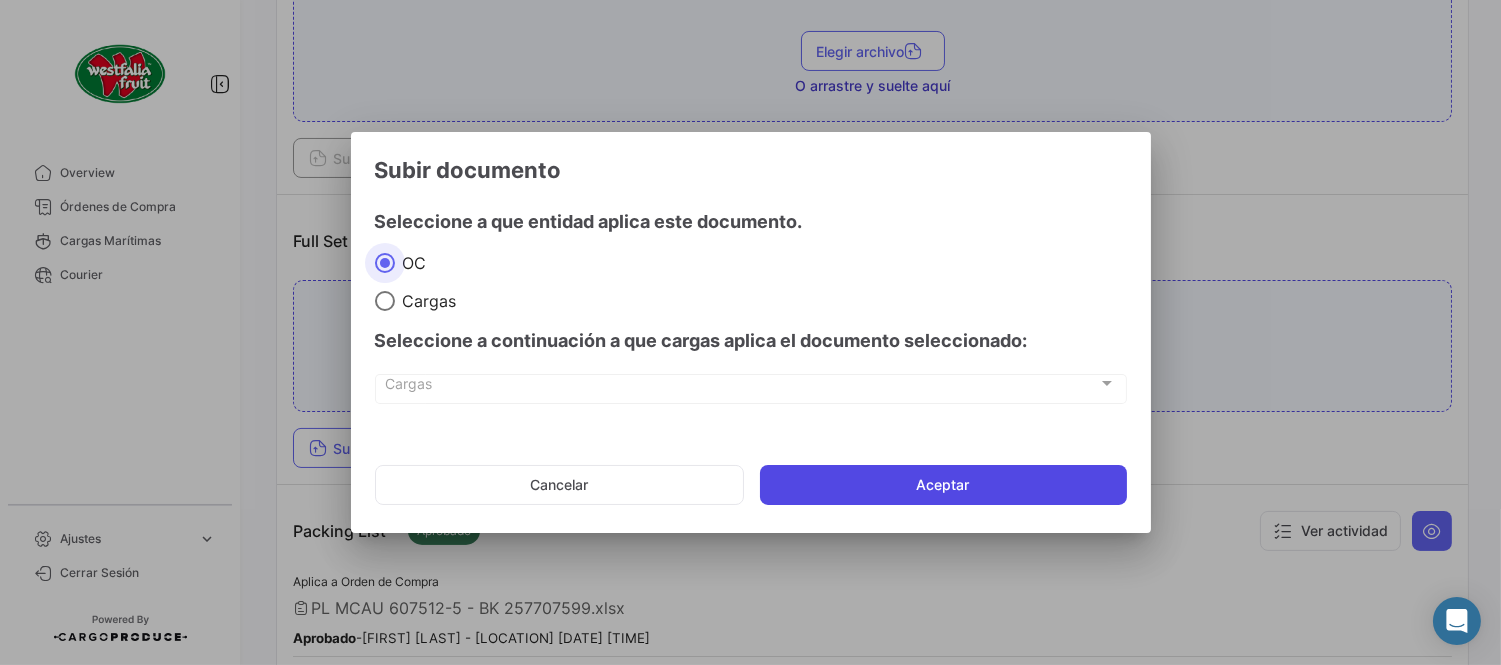 click on "Aceptar" 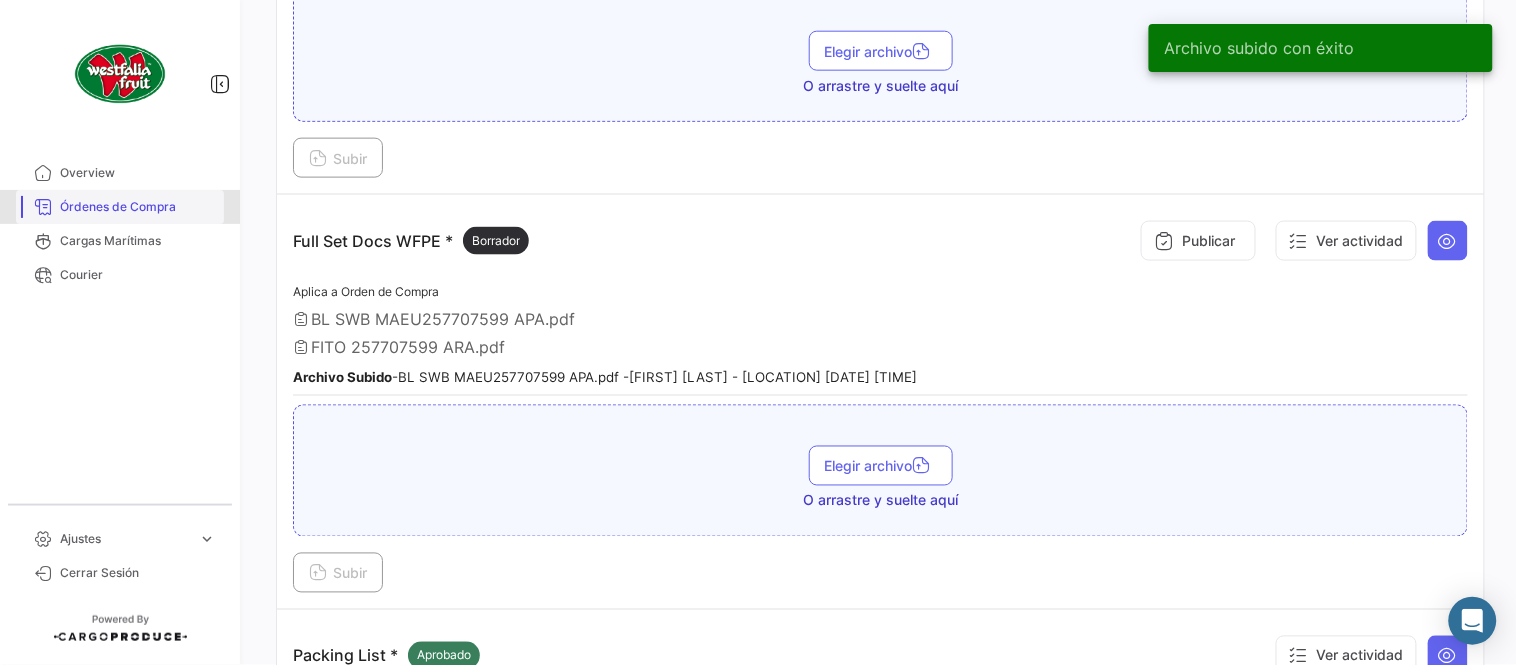 click on "Órdenes de Compra" at bounding box center [138, 207] 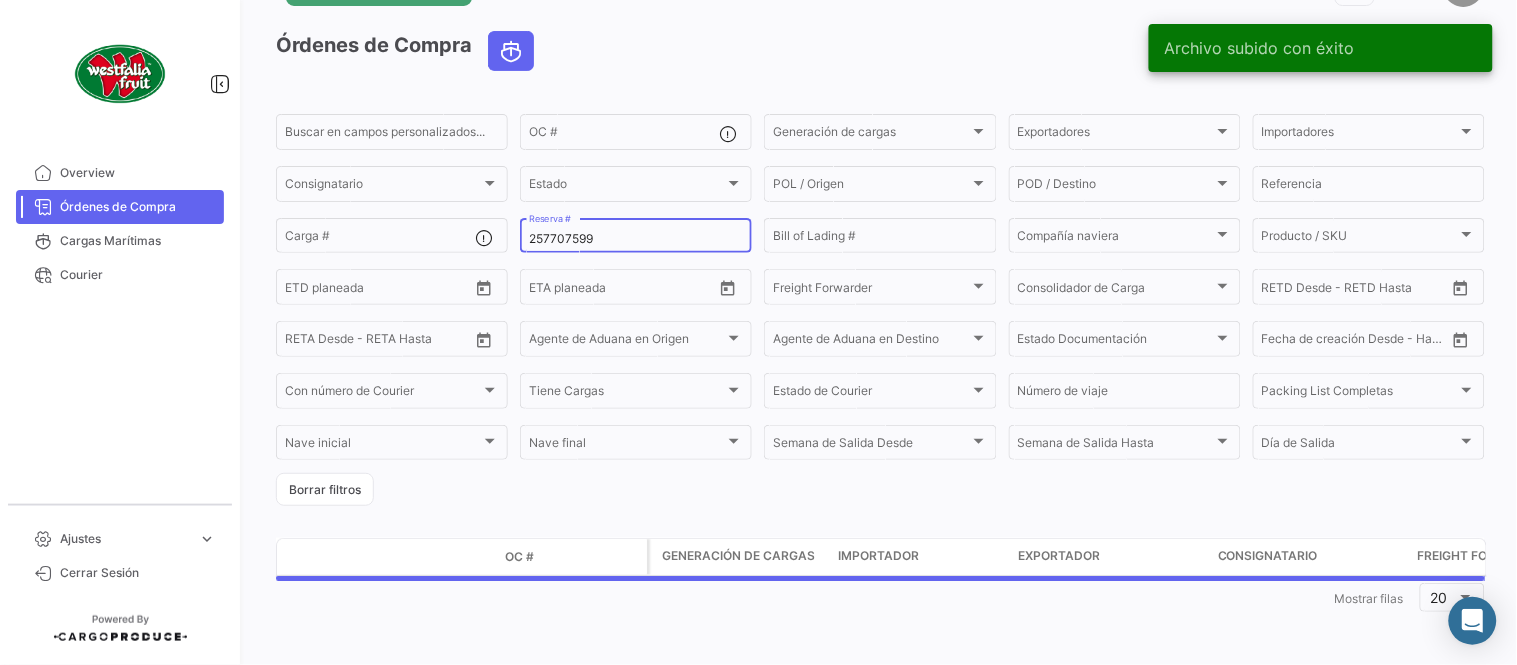 scroll, scrollTop: 0, scrollLeft: 0, axis: both 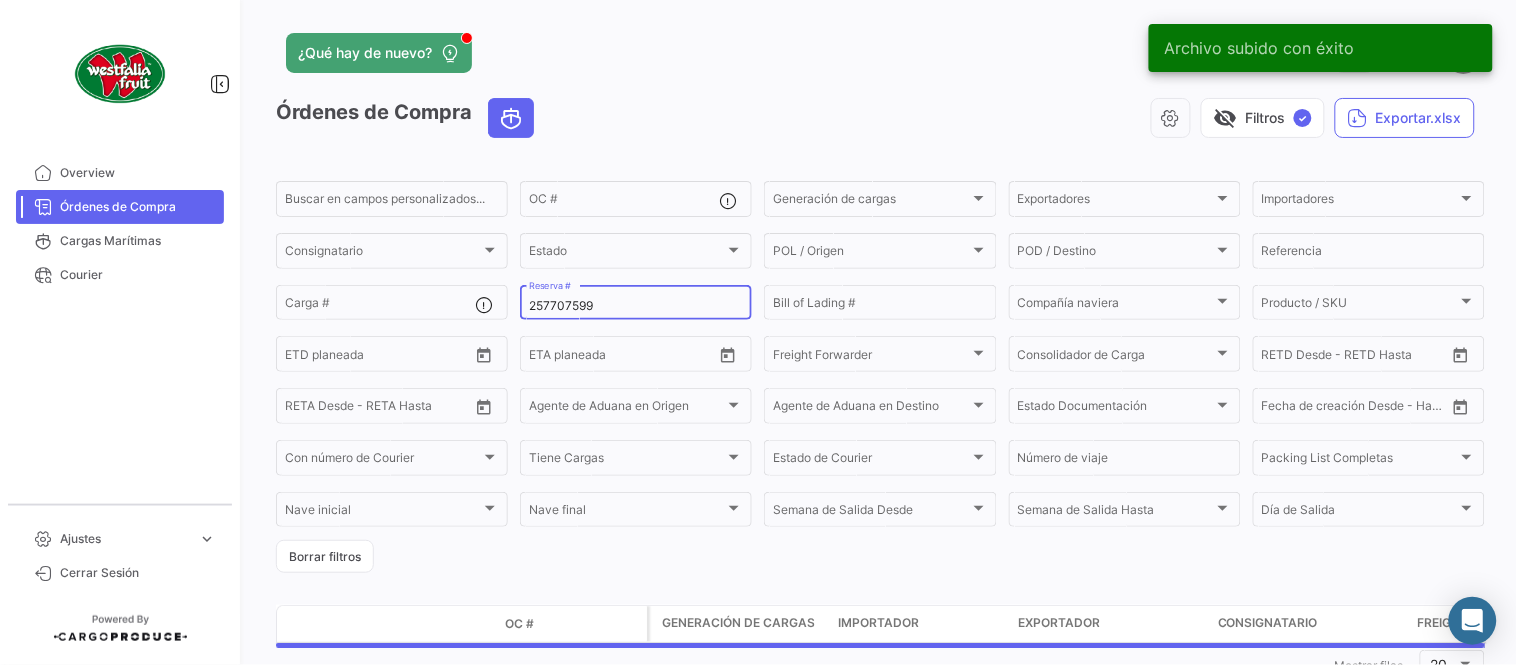 click on "257707599" at bounding box center [636, 306] 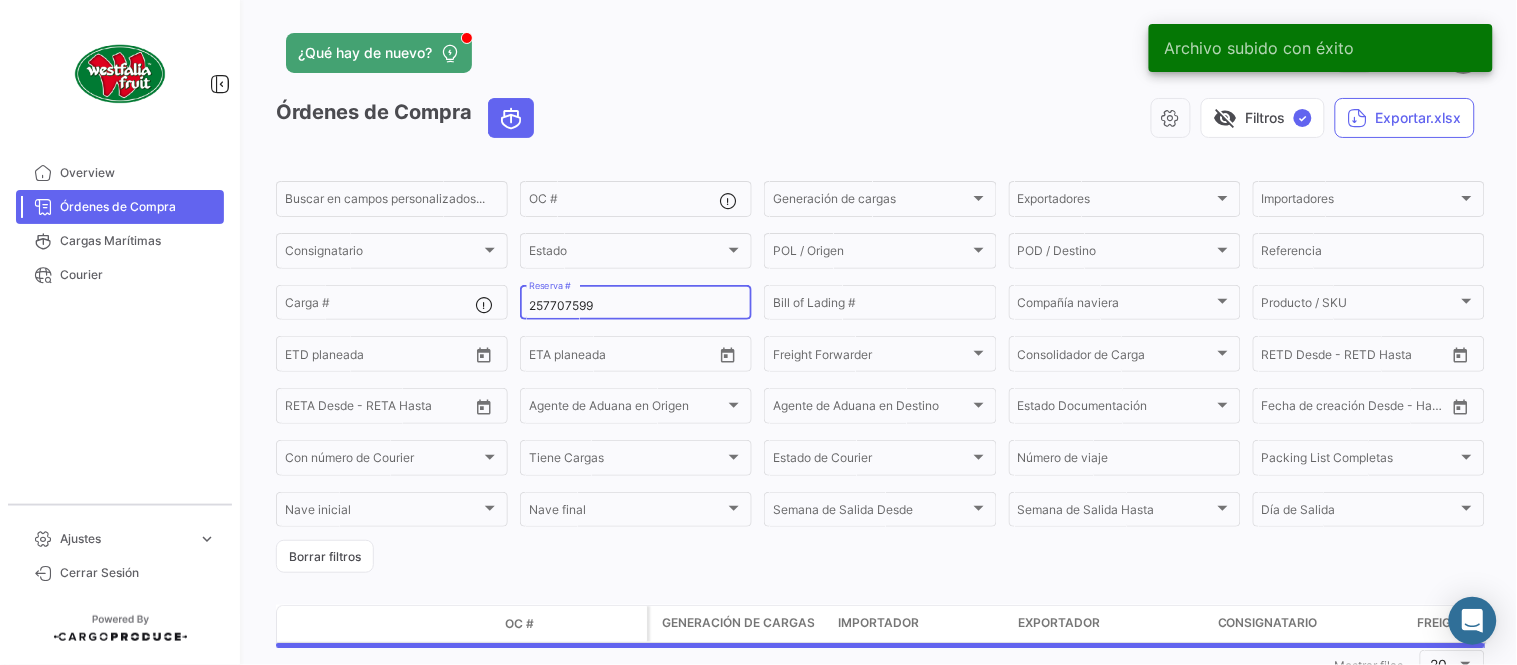 paste on "MBM230046422" 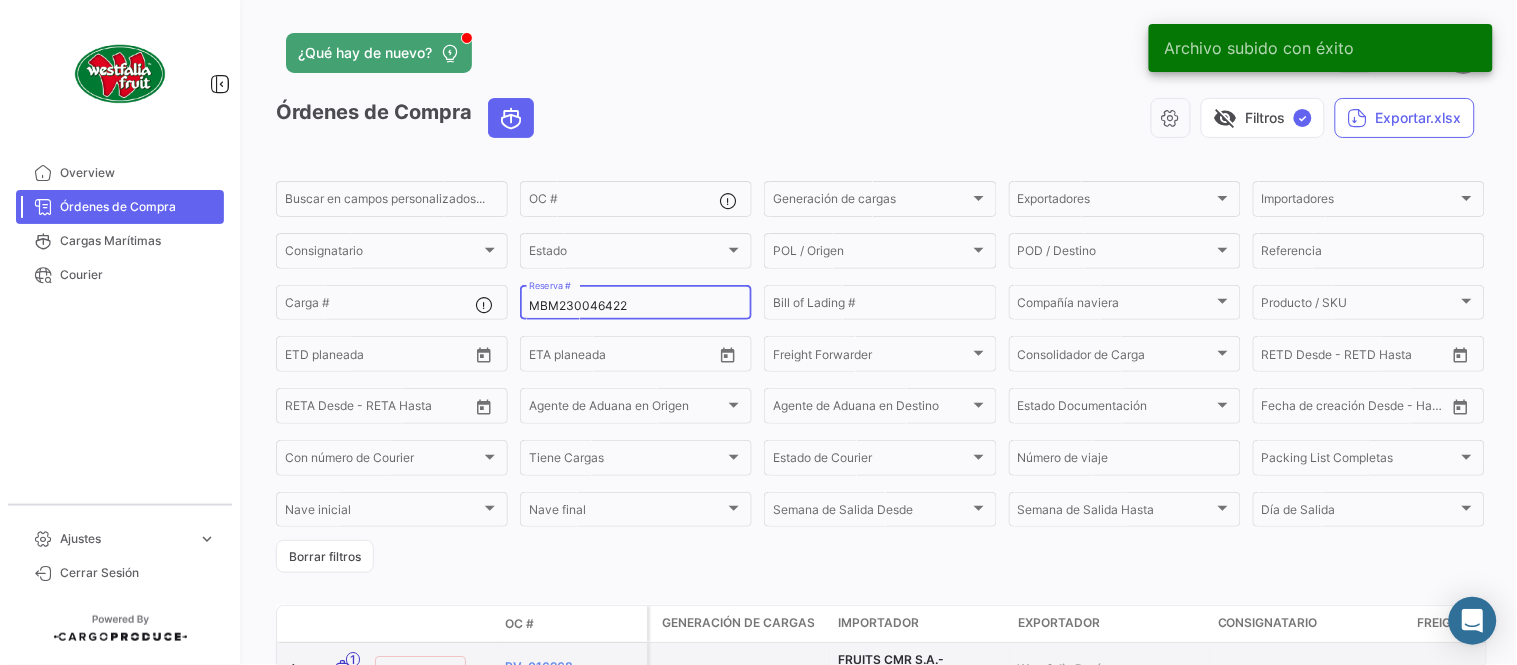 type on "MBM230046422" 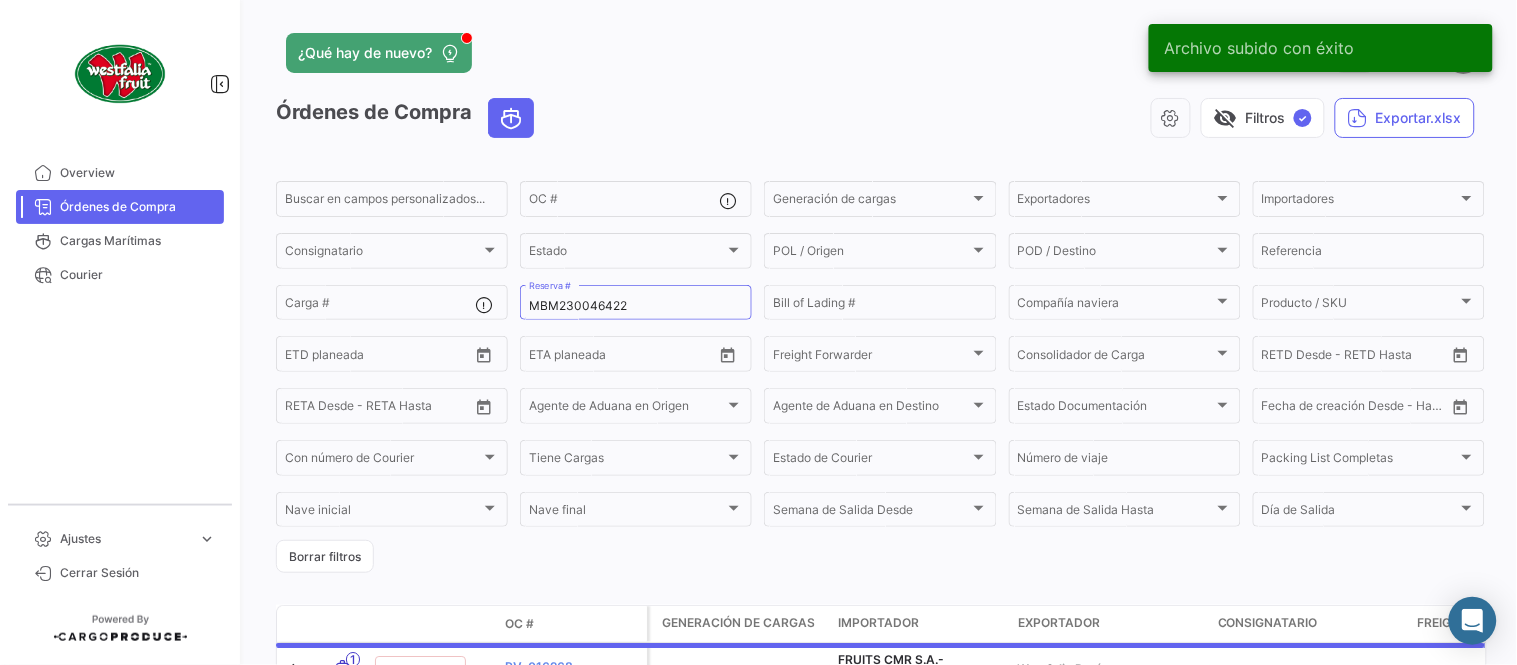 click on "¿Qué hay de nuevo?" 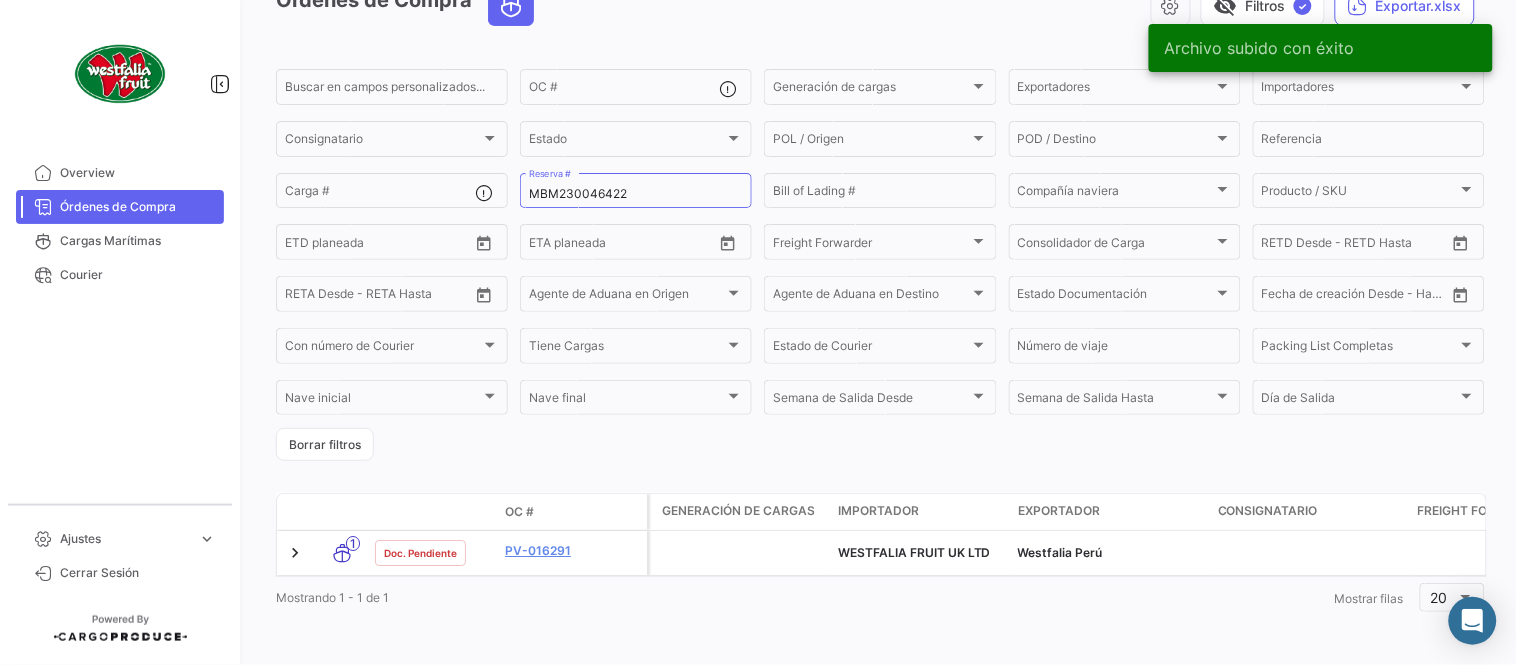 scroll, scrollTop: 128, scrollLeft: 0, axis: vertical 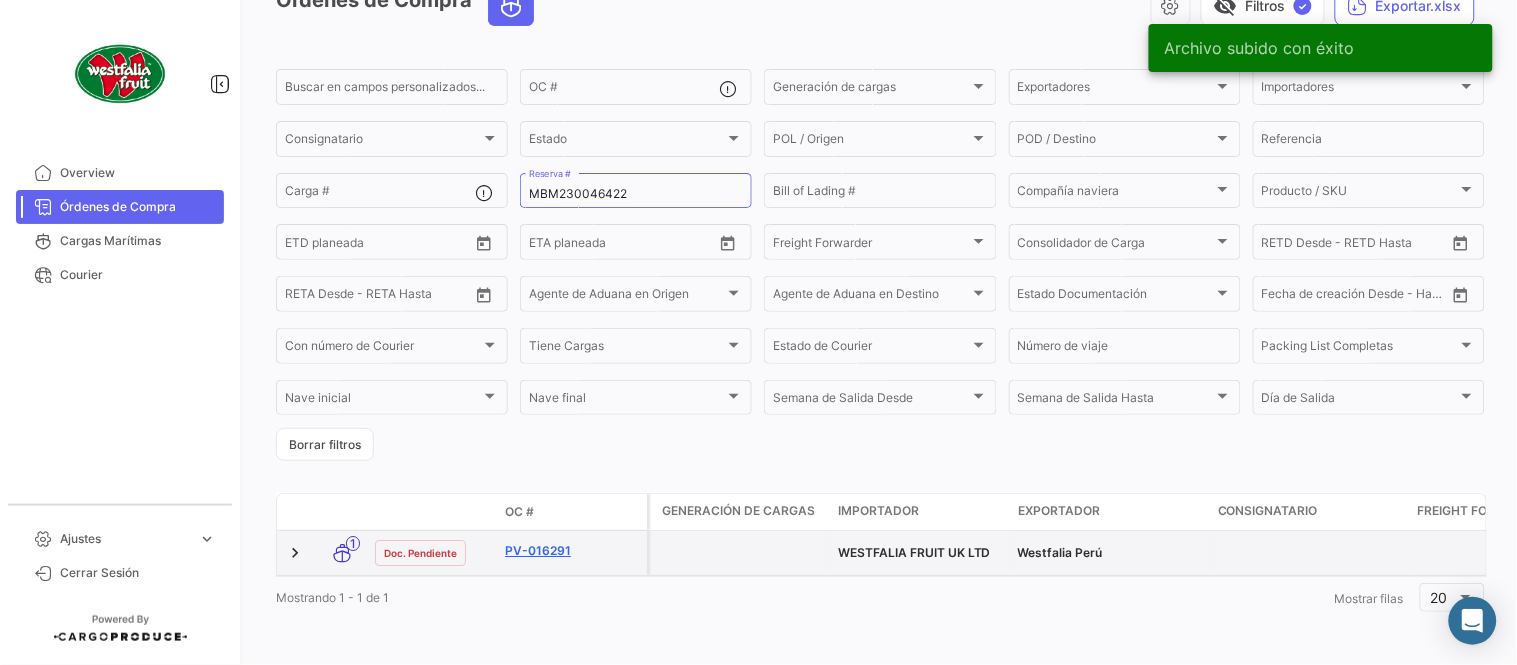 click on "PV-016291" 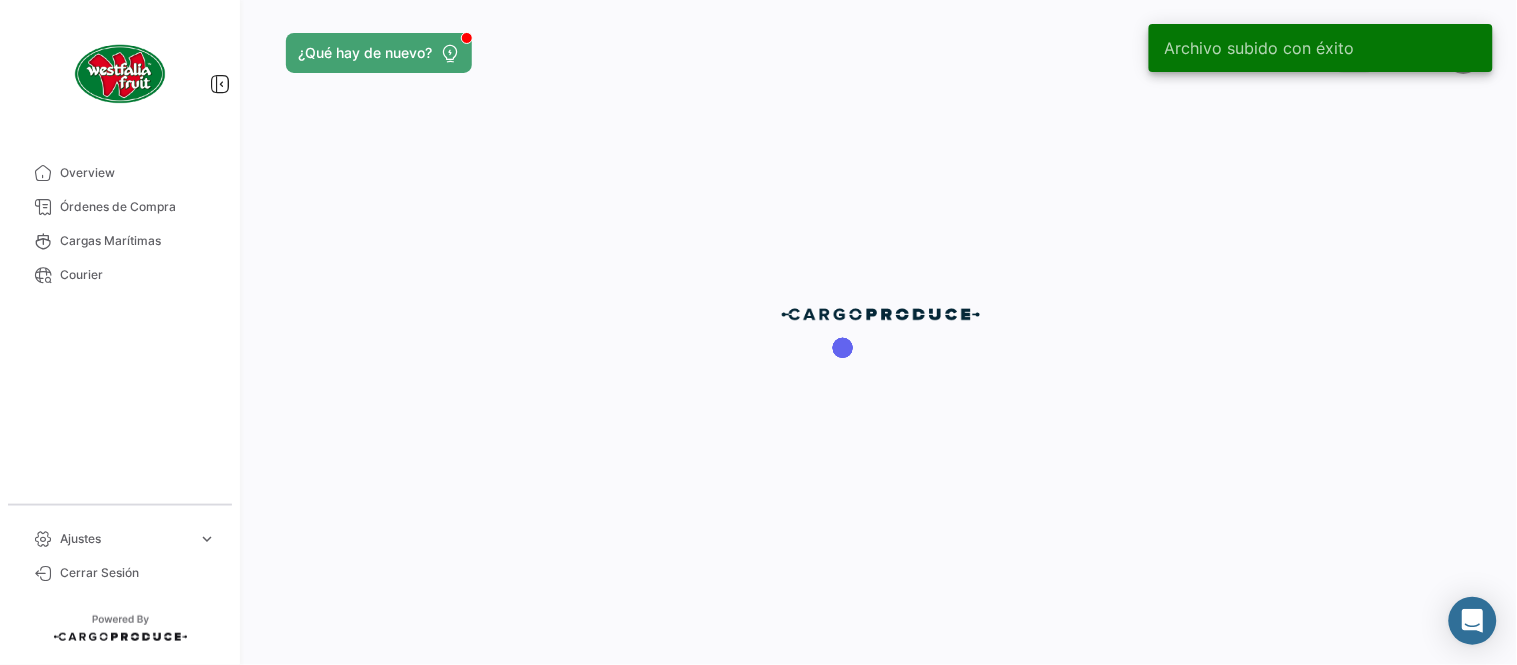 scroll, scrollTop: 0, scrollLeft: 0, axis: both 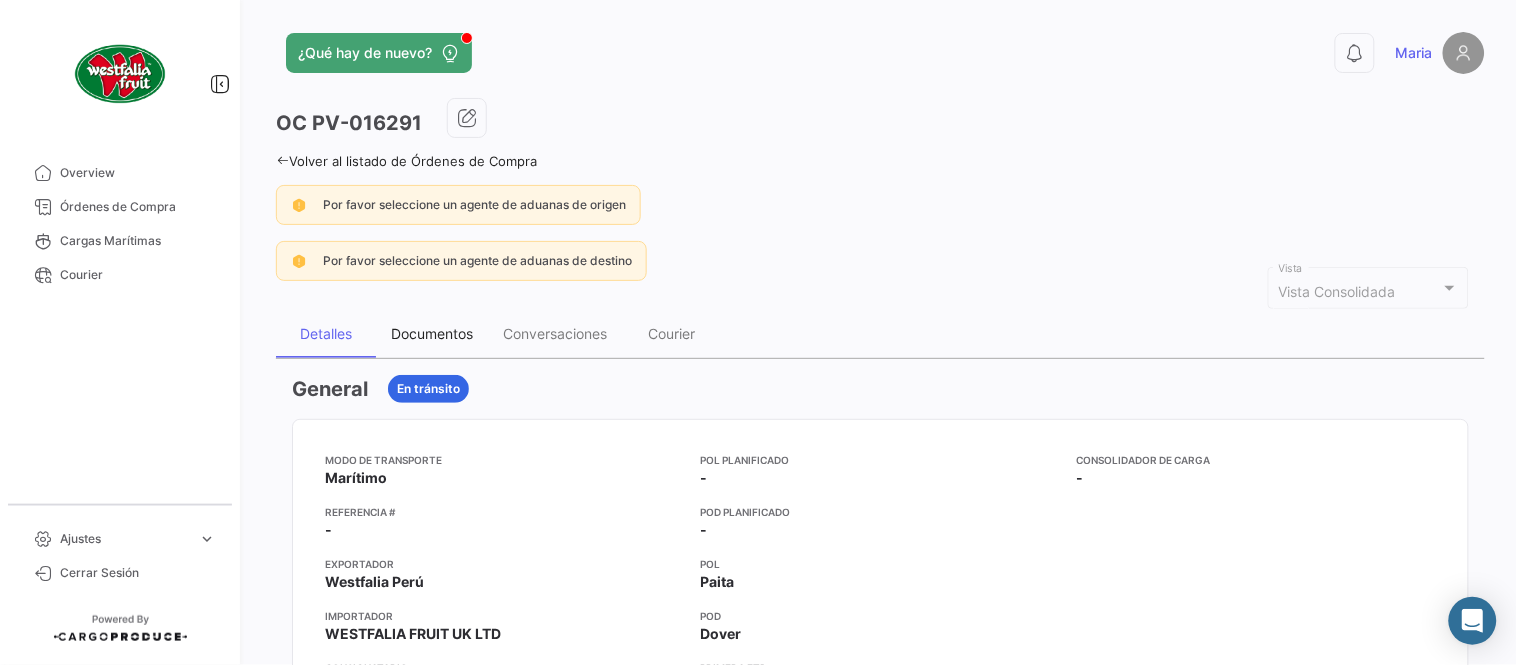 click on "Documentos" at bounding box center [432, 333] 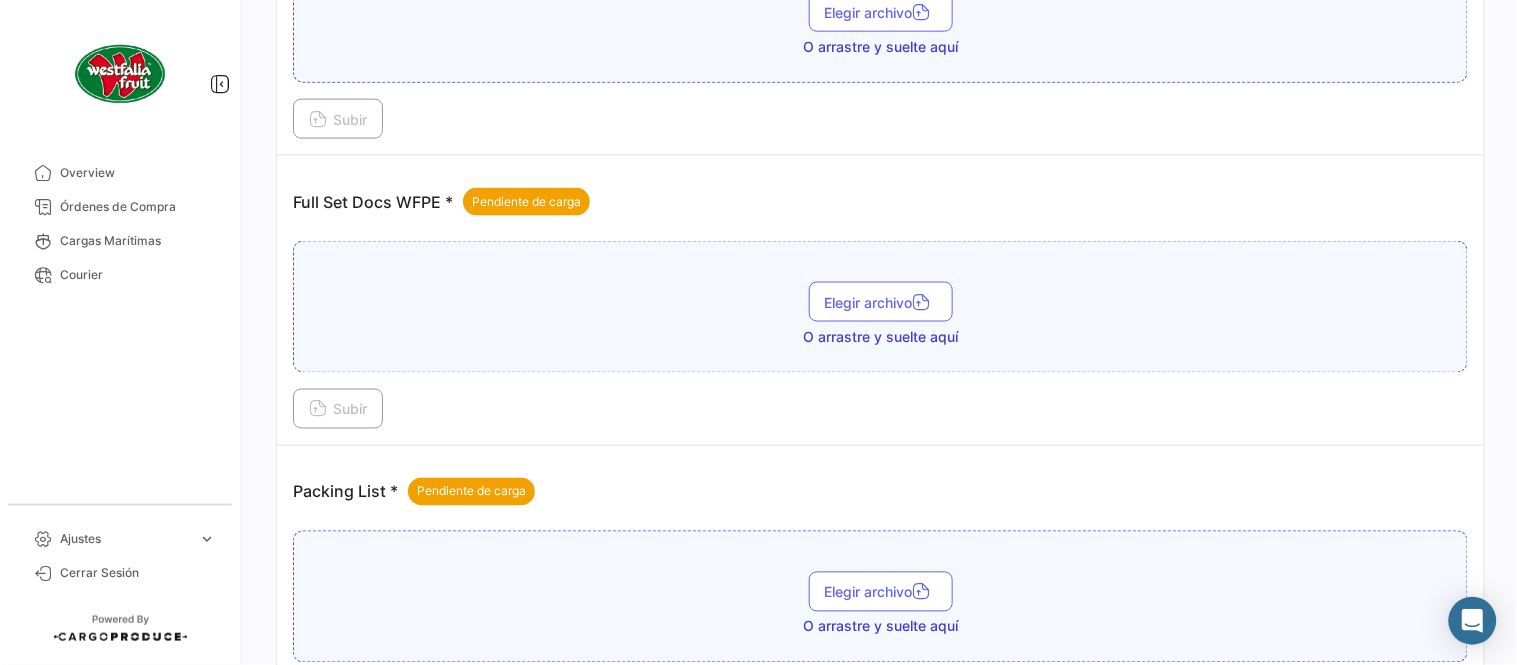 scroll, scrollTop: 806, scrollLeft: 0, axis: vertical 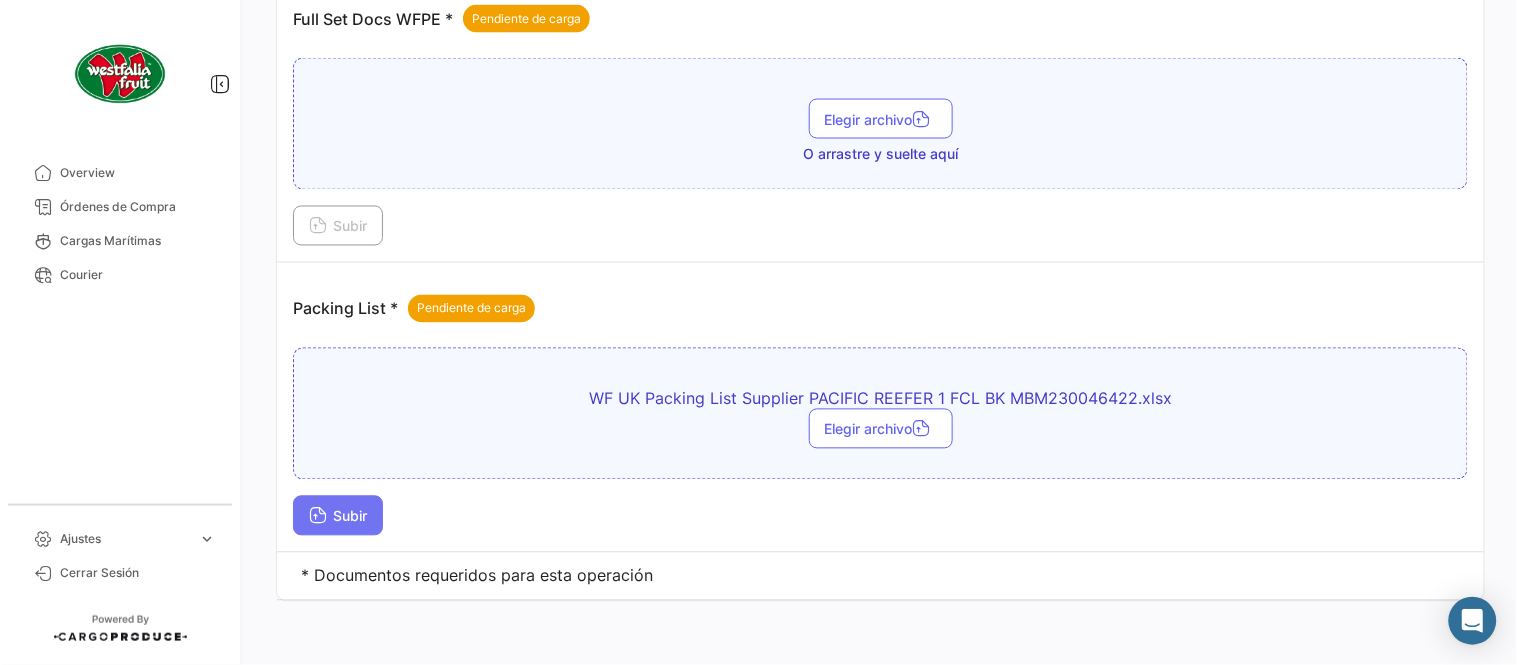 click on "Subir" at bounding box center (338, 516) 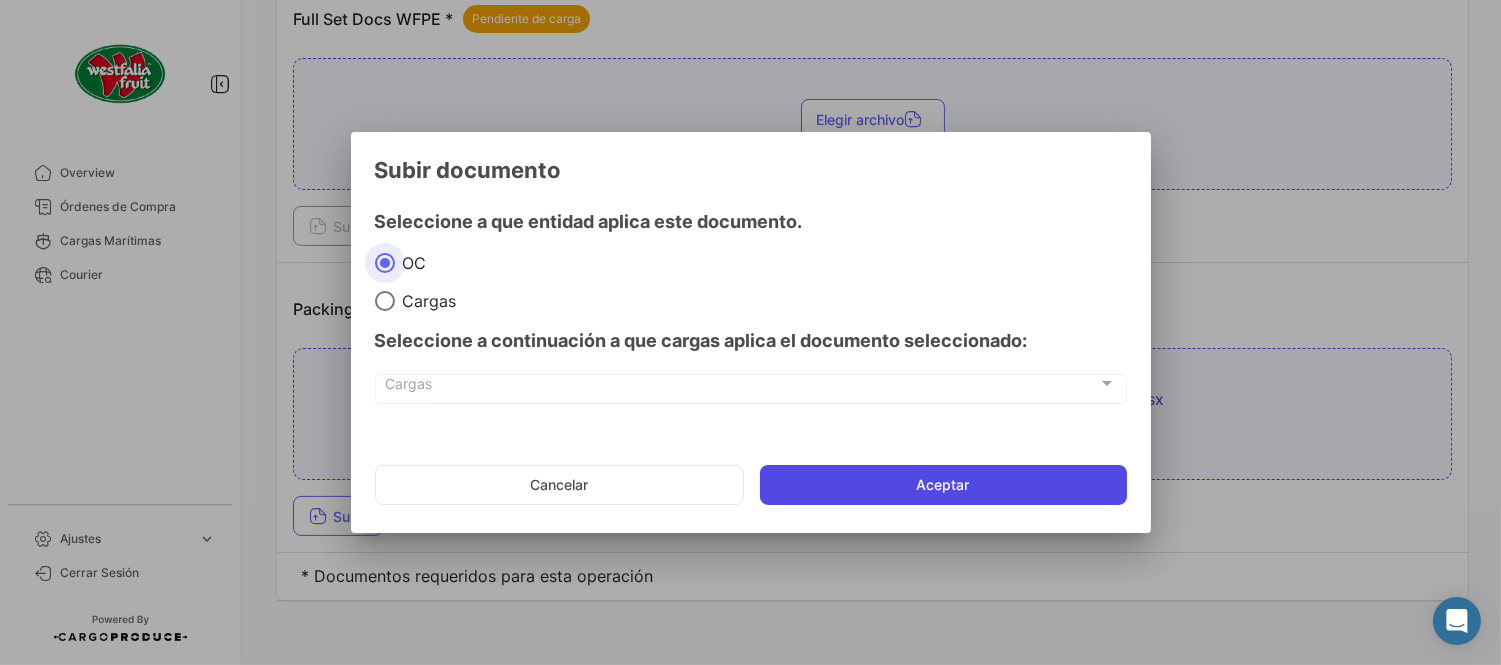 click on "Aceptar" 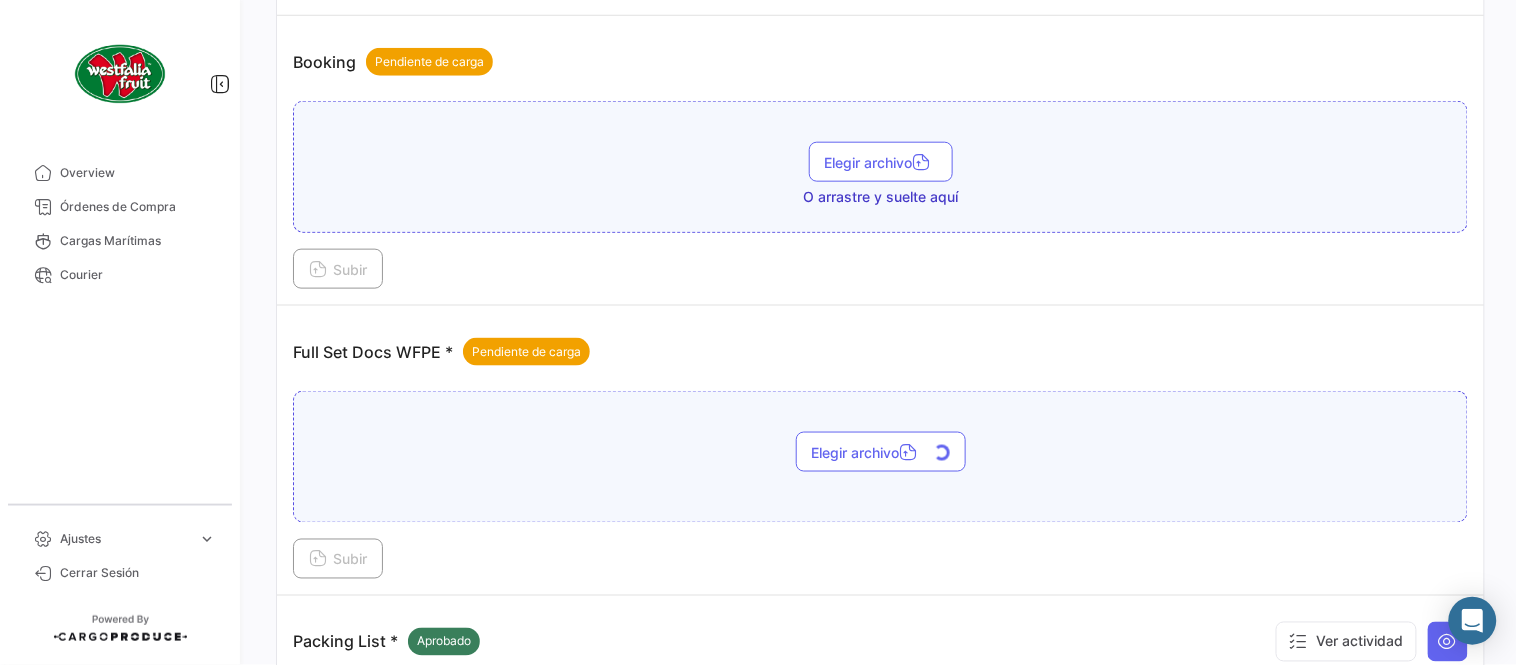 scroll, scrollTop: 584, scrollLeft: 0, axis: vertical 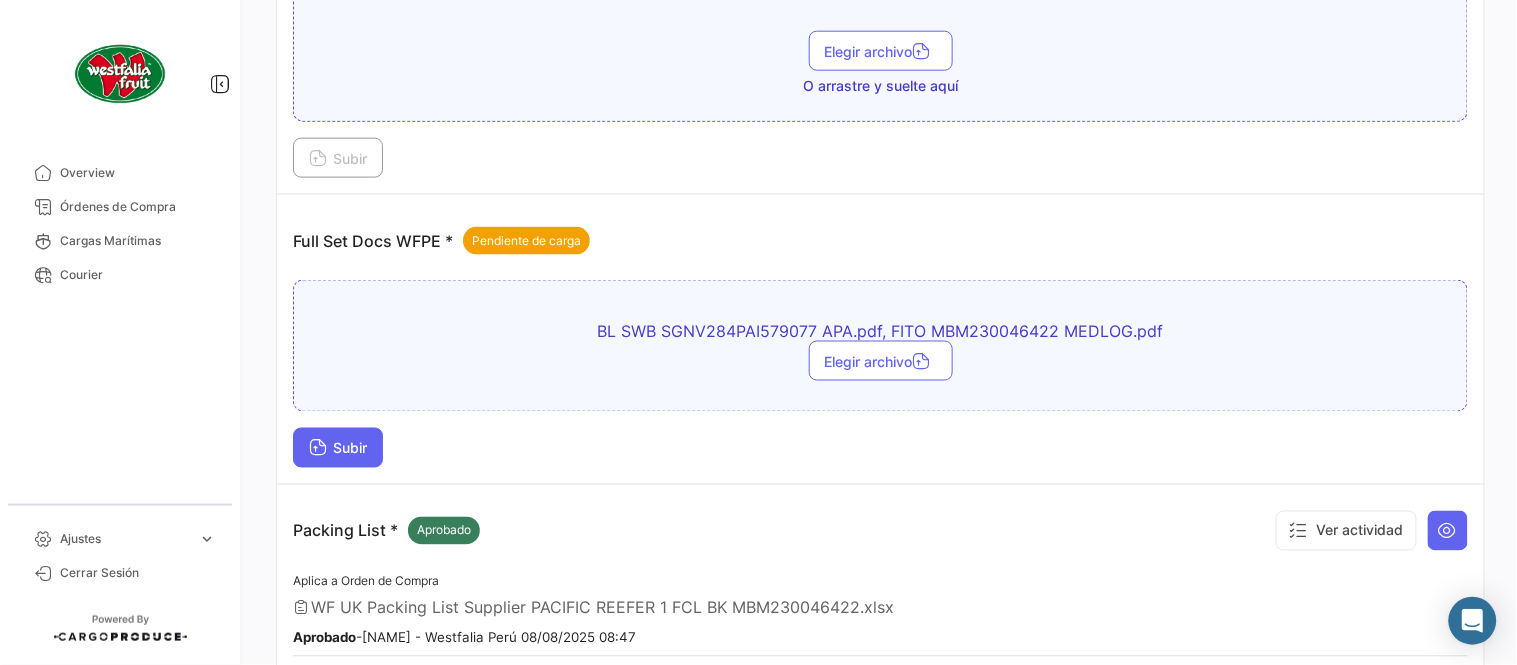 click on "Subir" at bounding box center [338, 448] 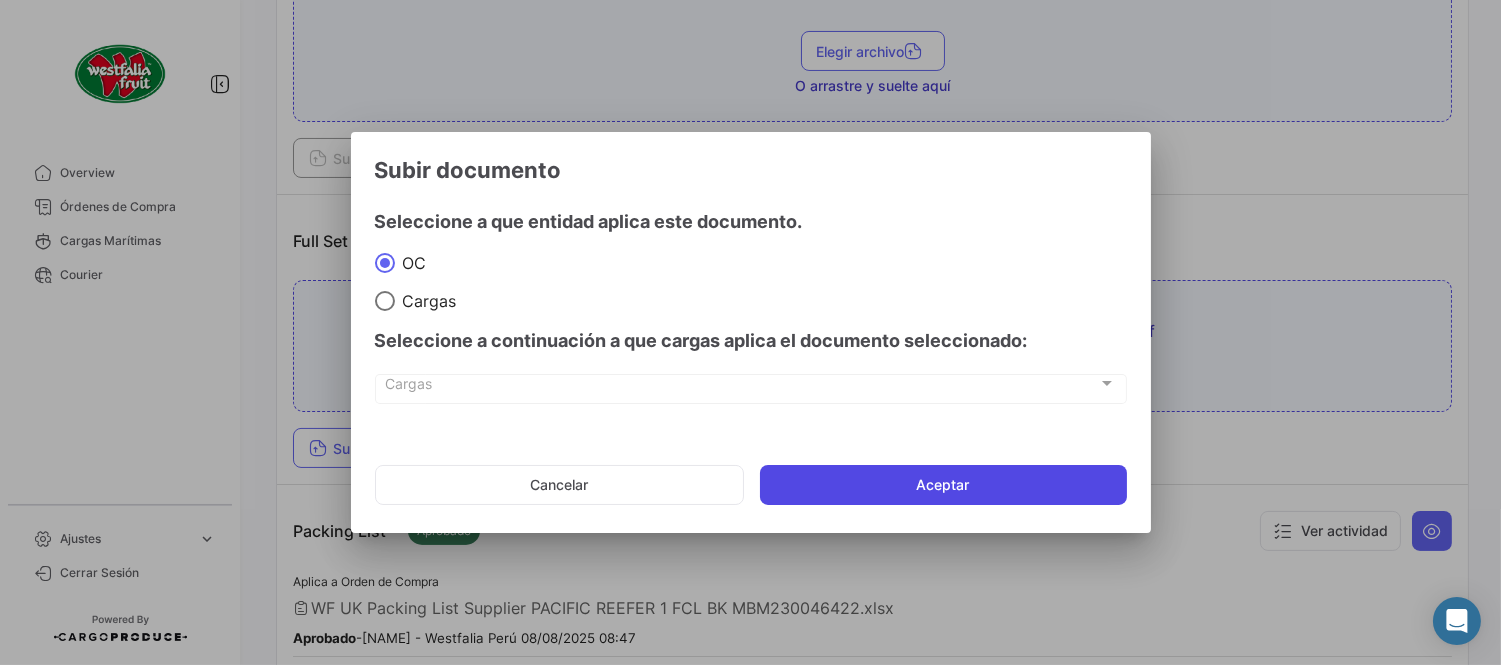 click on "Aceptar" 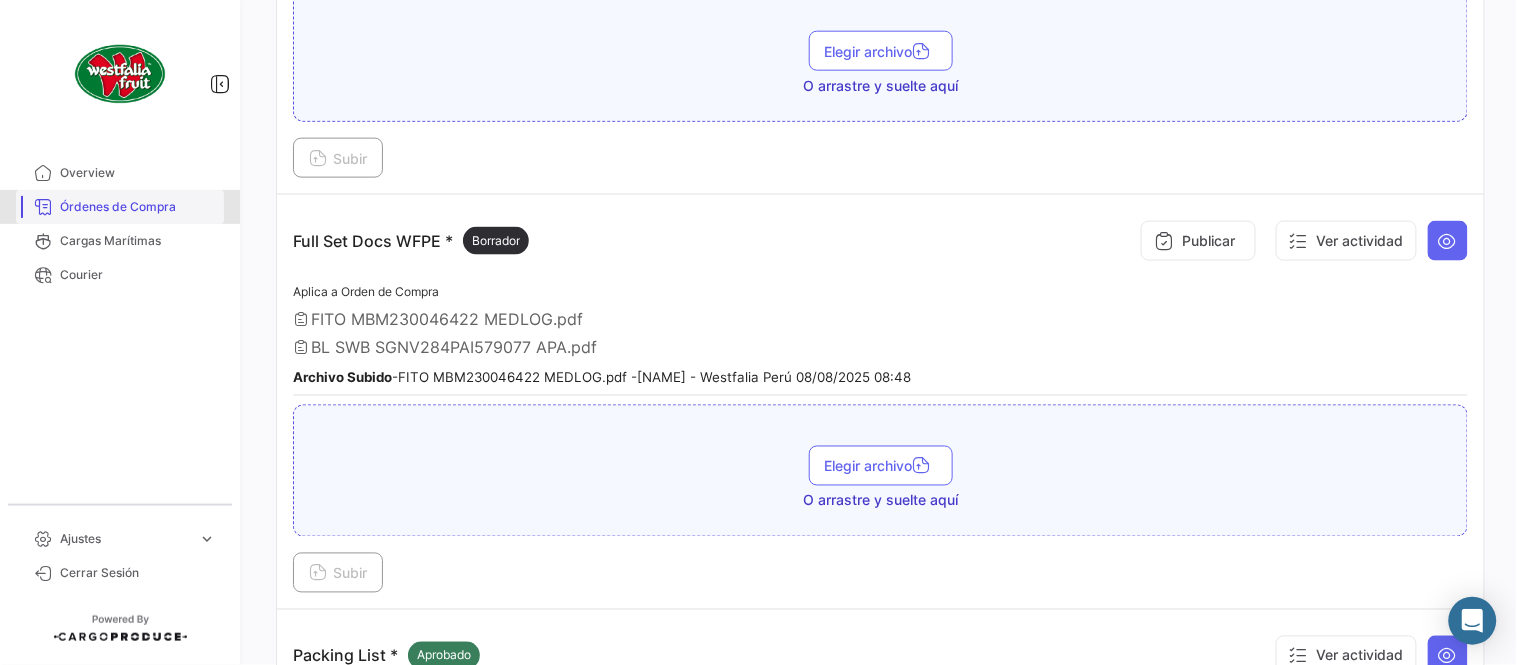 click on "Órdenes de Compra" at bounding box center [138, 207] 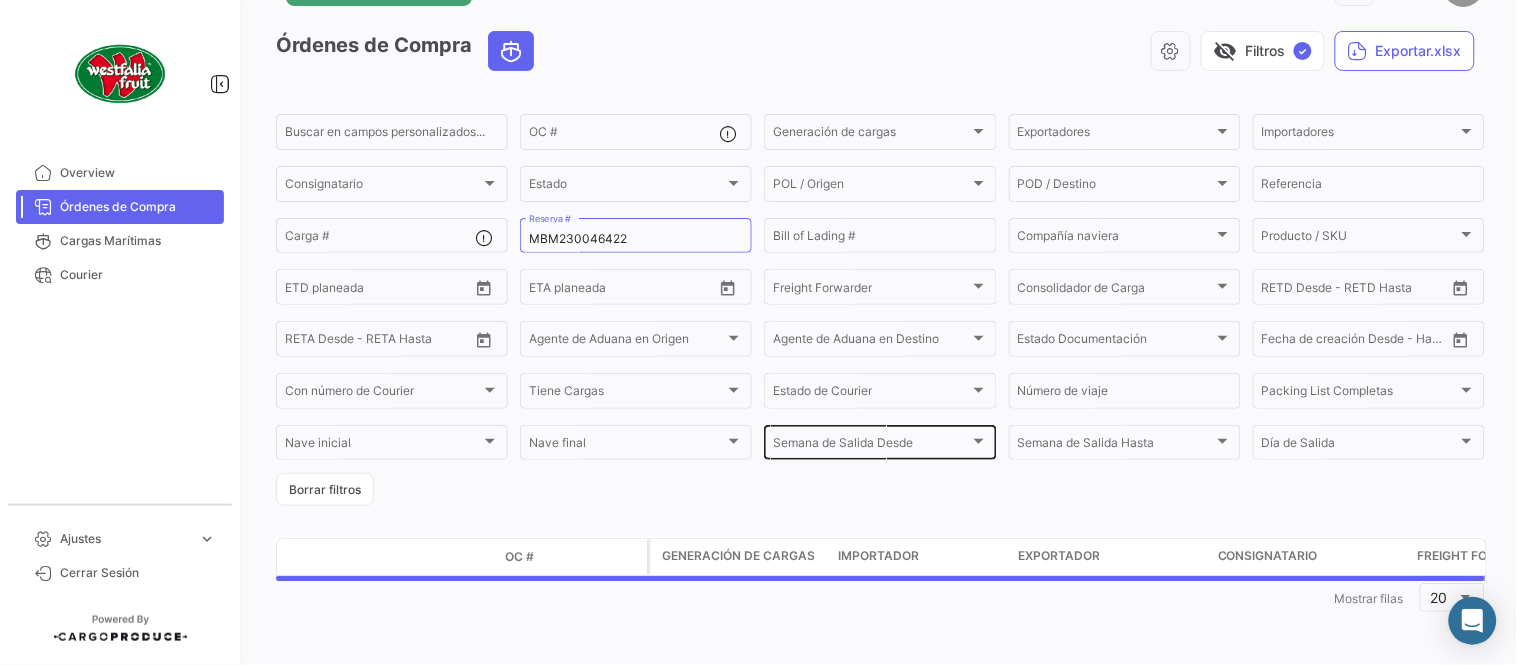scroll, scrollTop: 0, scrollLeft: 0, axis: both 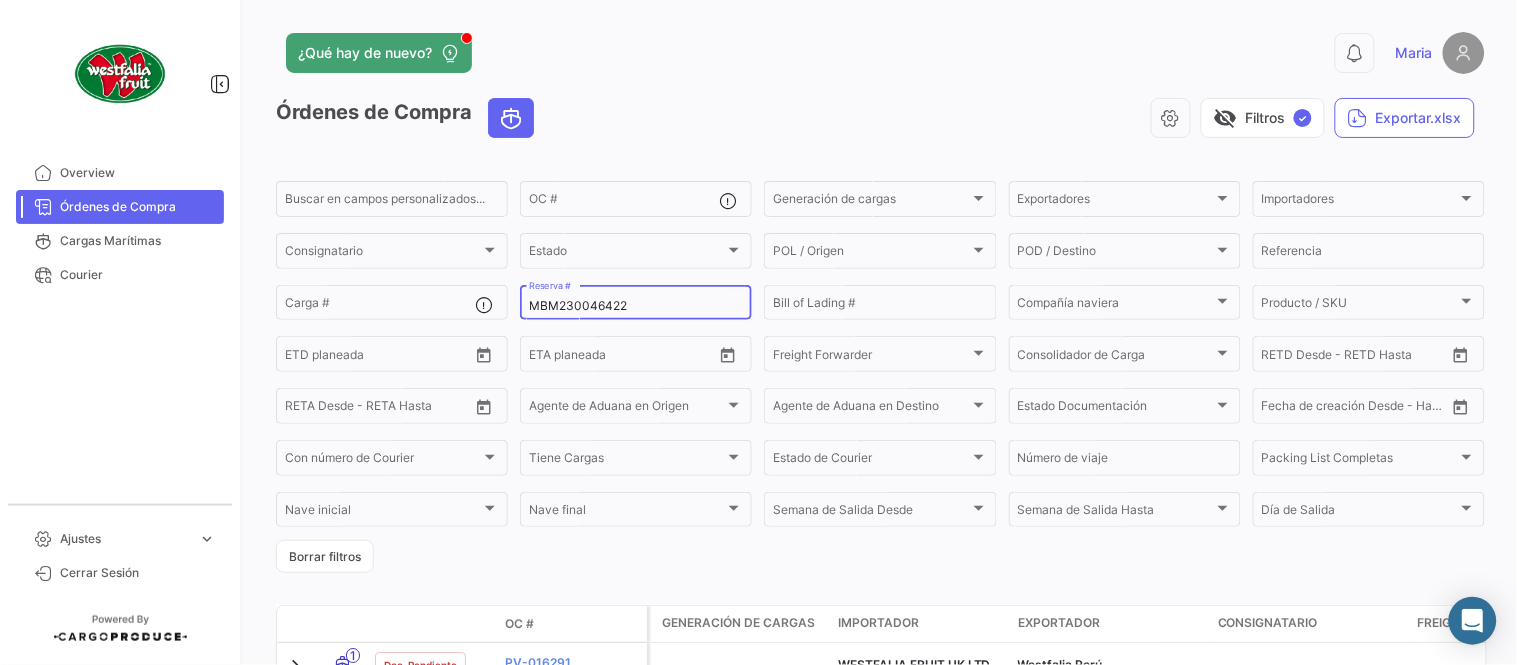 click on "MBM230046422" at bounding box center [636, 306] 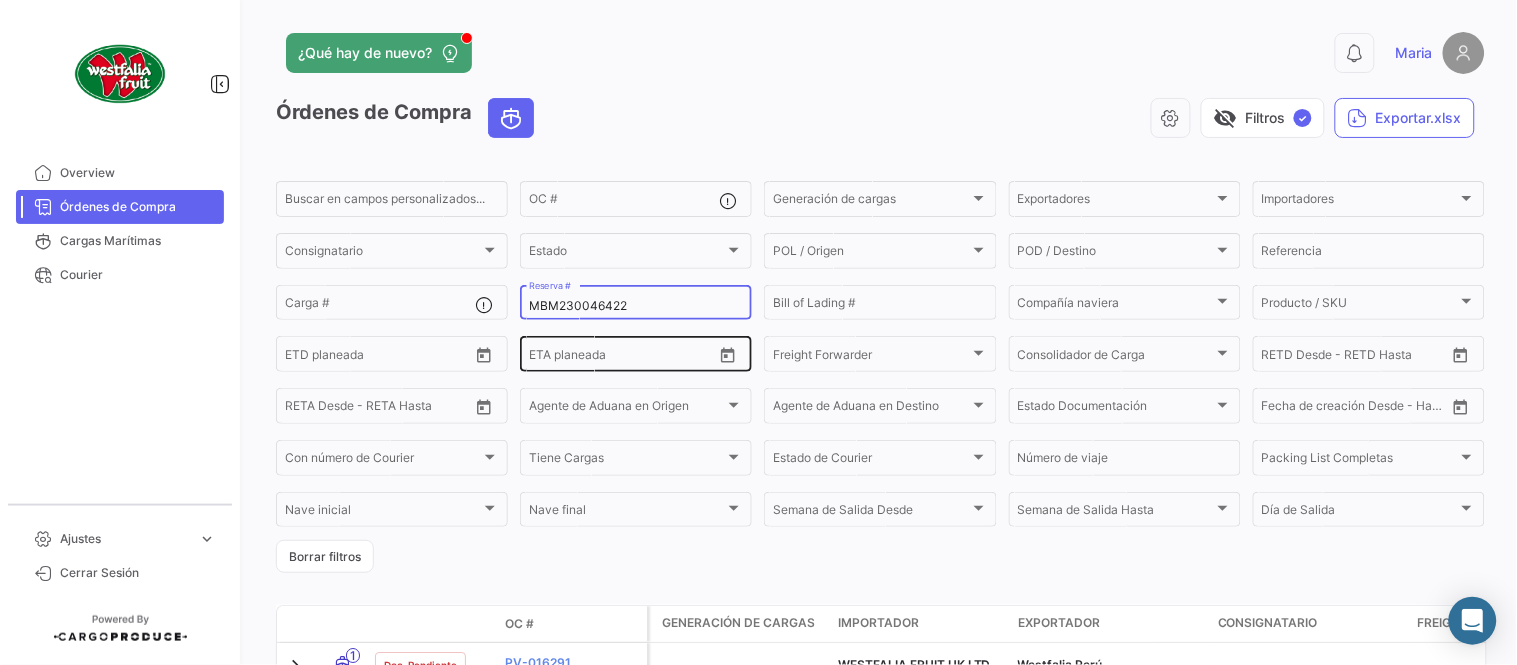 paste on "4" 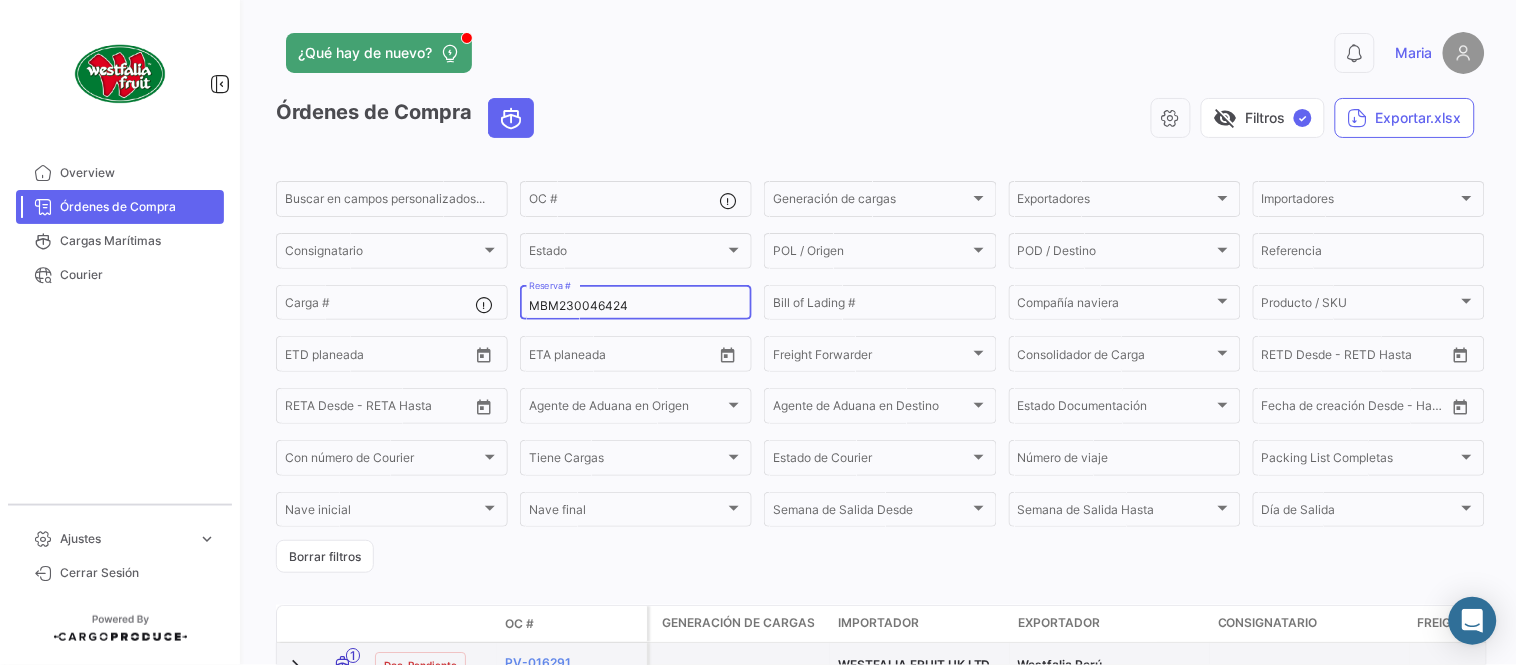 type on "MBM230046424" 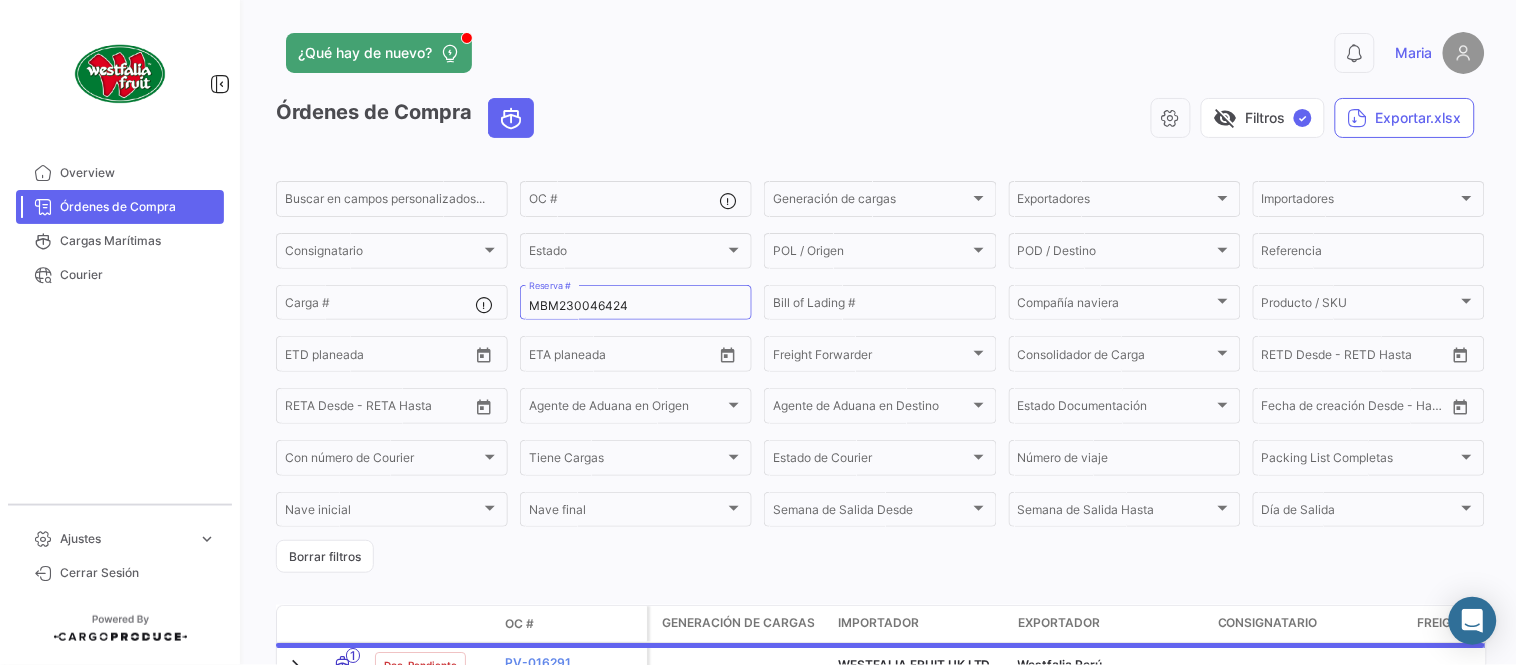 click on "¿Qué hay de nuevo? 0 [FIRST]" 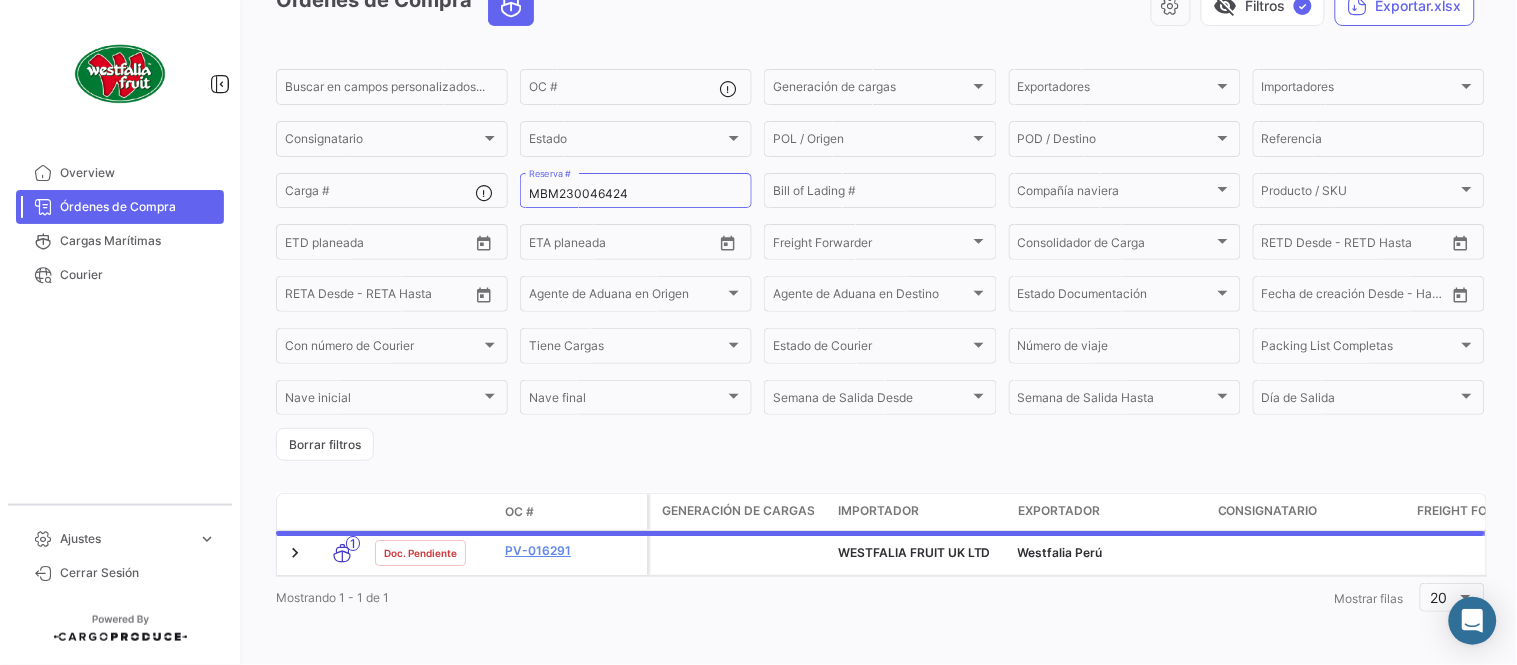 scroll, scrollTop: 128, scrollLeft: 0, axis: vertical 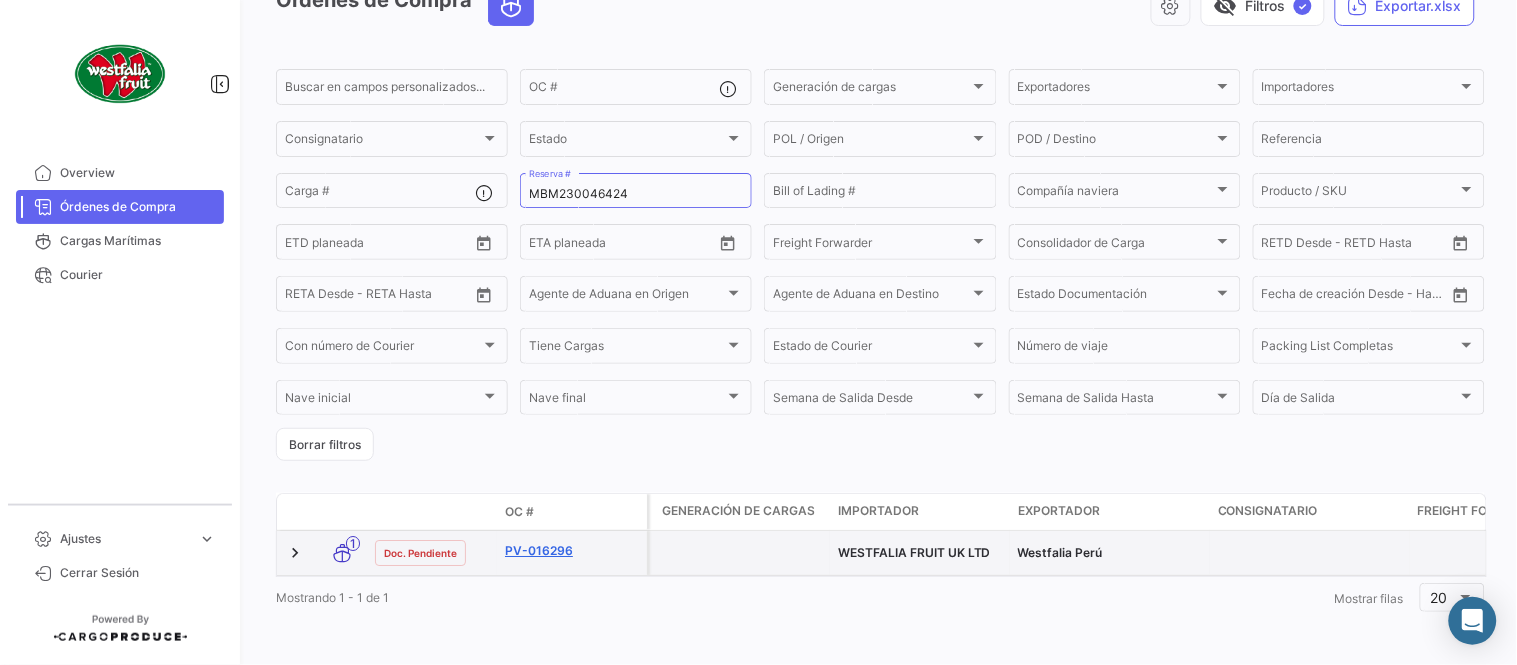 click on "PV-016296" 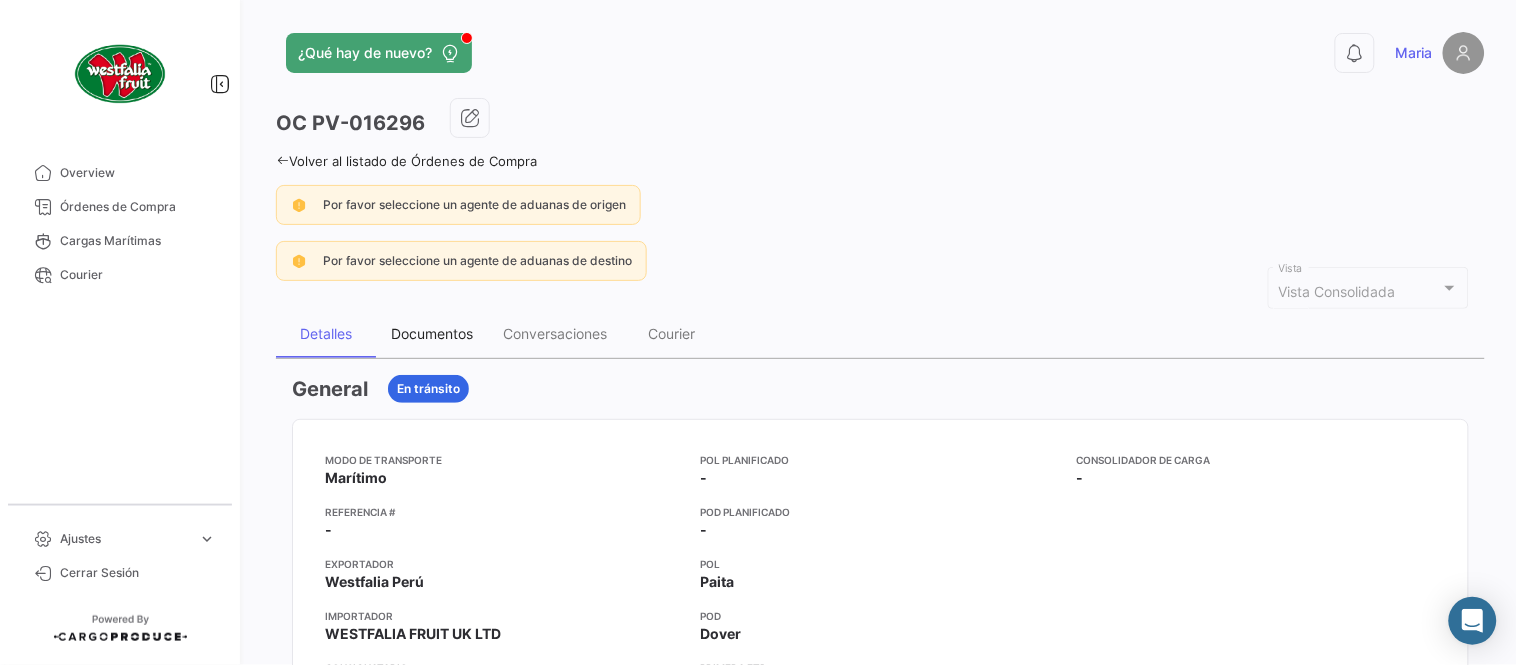 click on "Documentos" at bounding box center (432, 333) 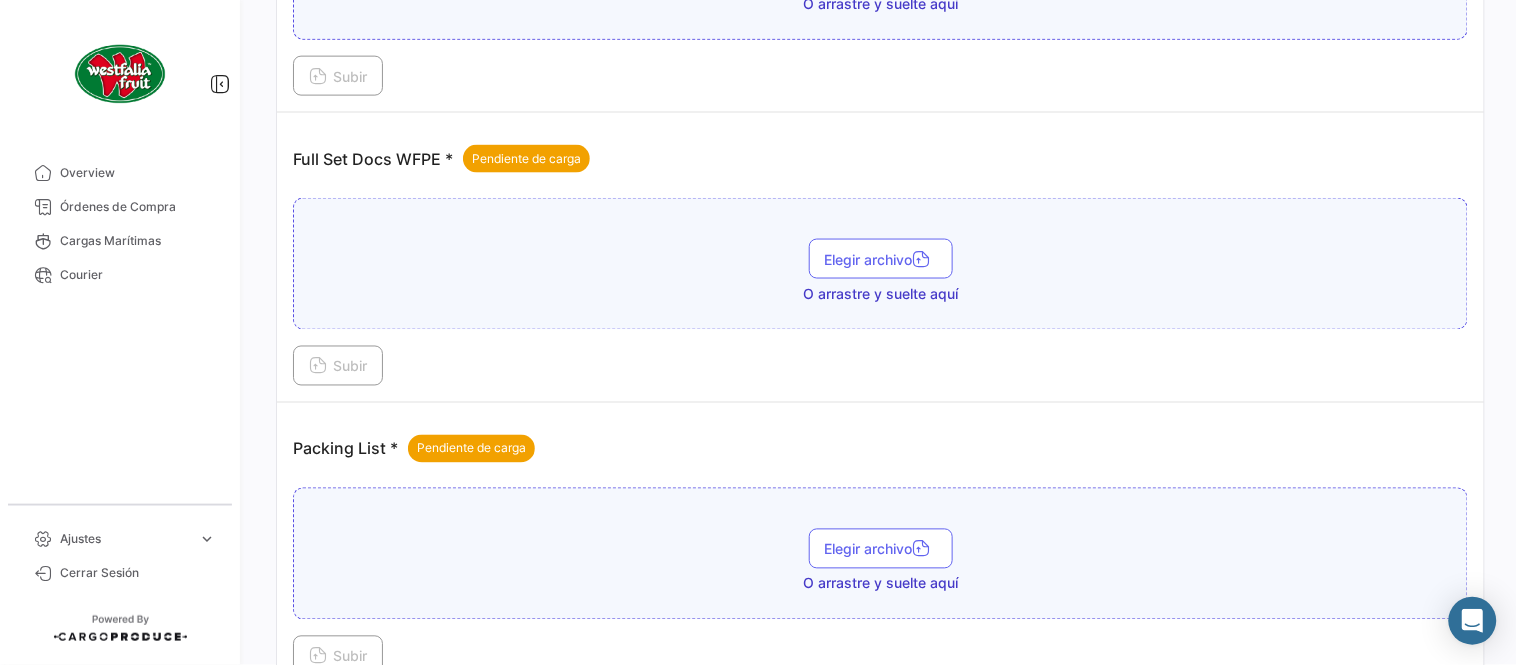 scroll, scrollTop: 806, scrollLeft: 0, axis: vertical 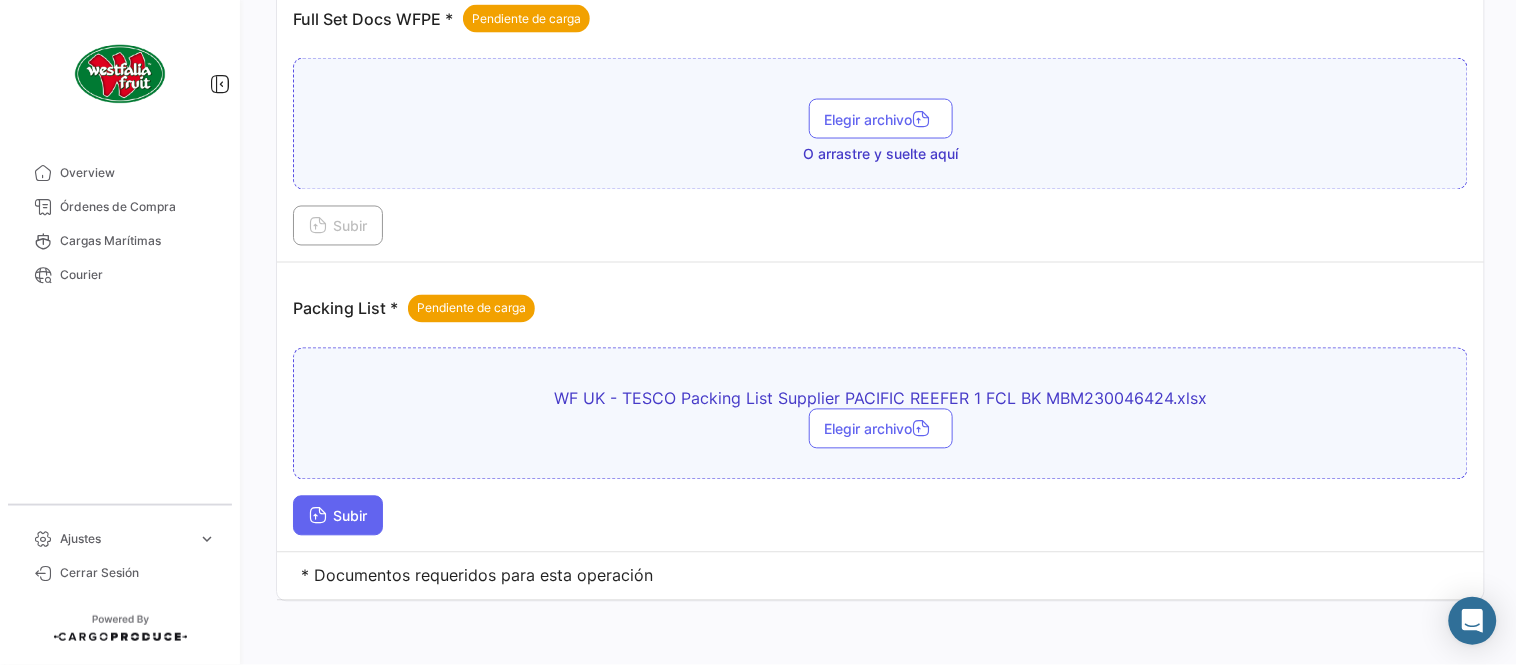 click on "Subir" at bounding box center [338, 516] 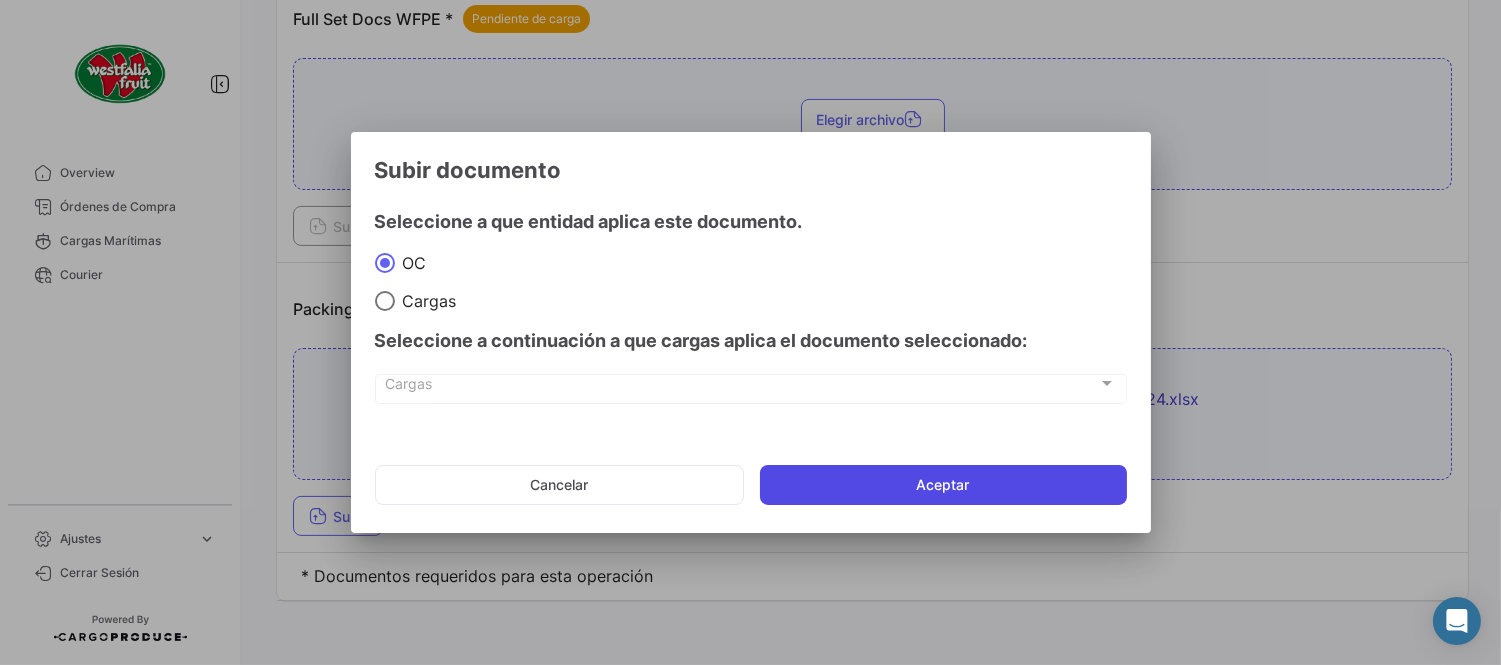 click on "Aceptar" 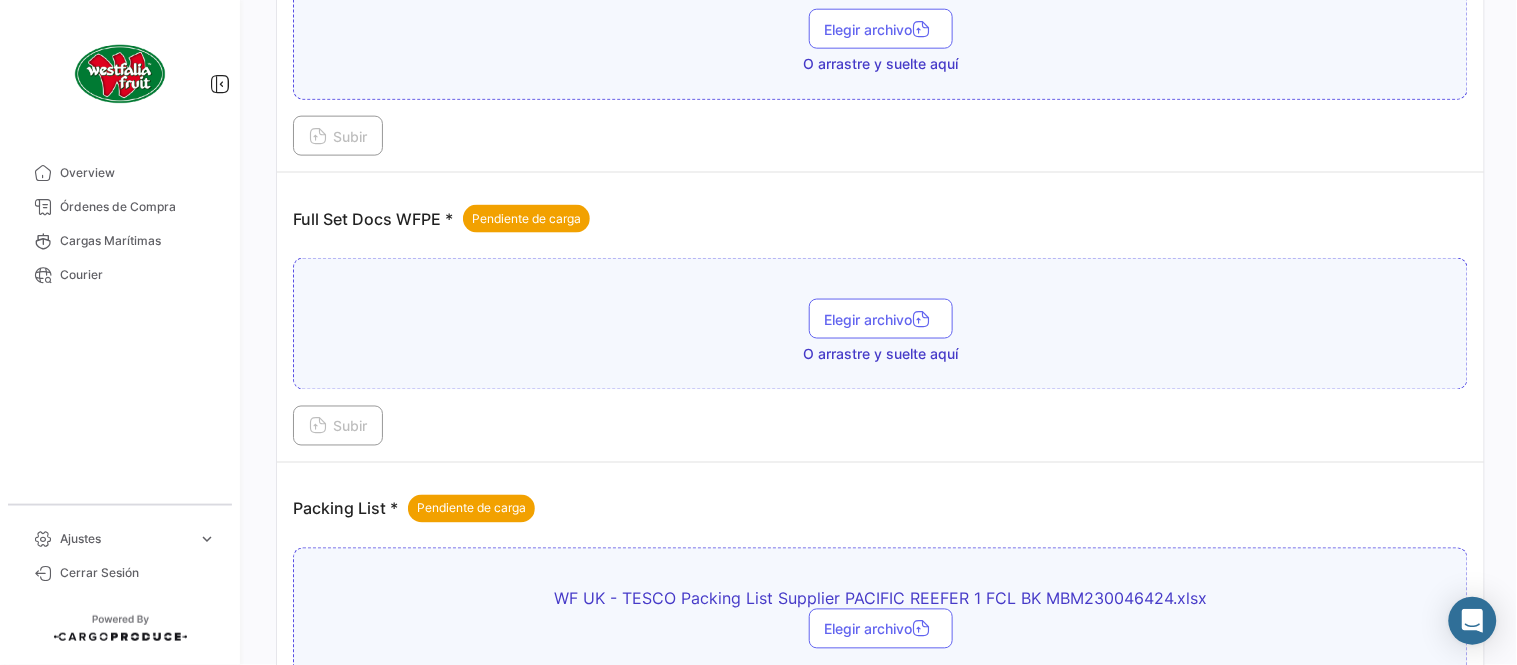 scroll, scrollTop: 584, scrollLeft: 0, axis: vertical 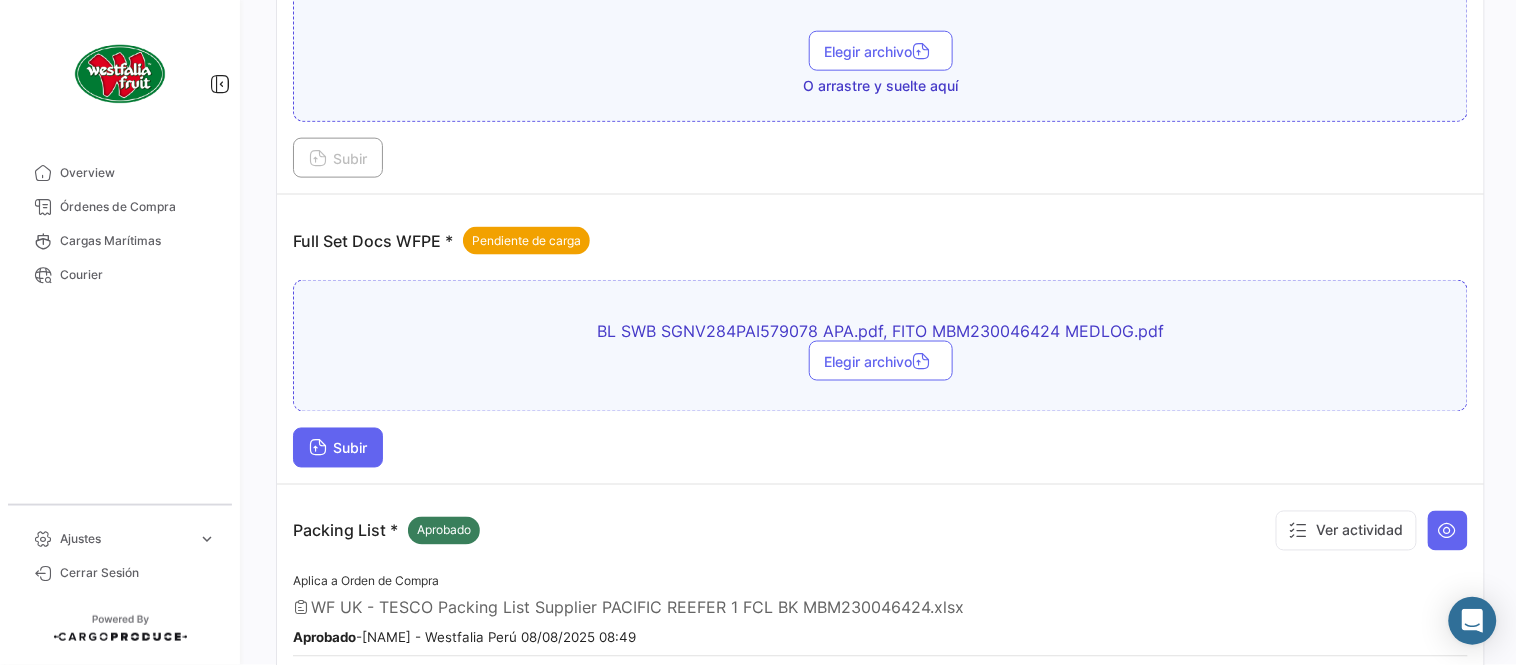 click on "Subir" at bounding box center (338, 448) 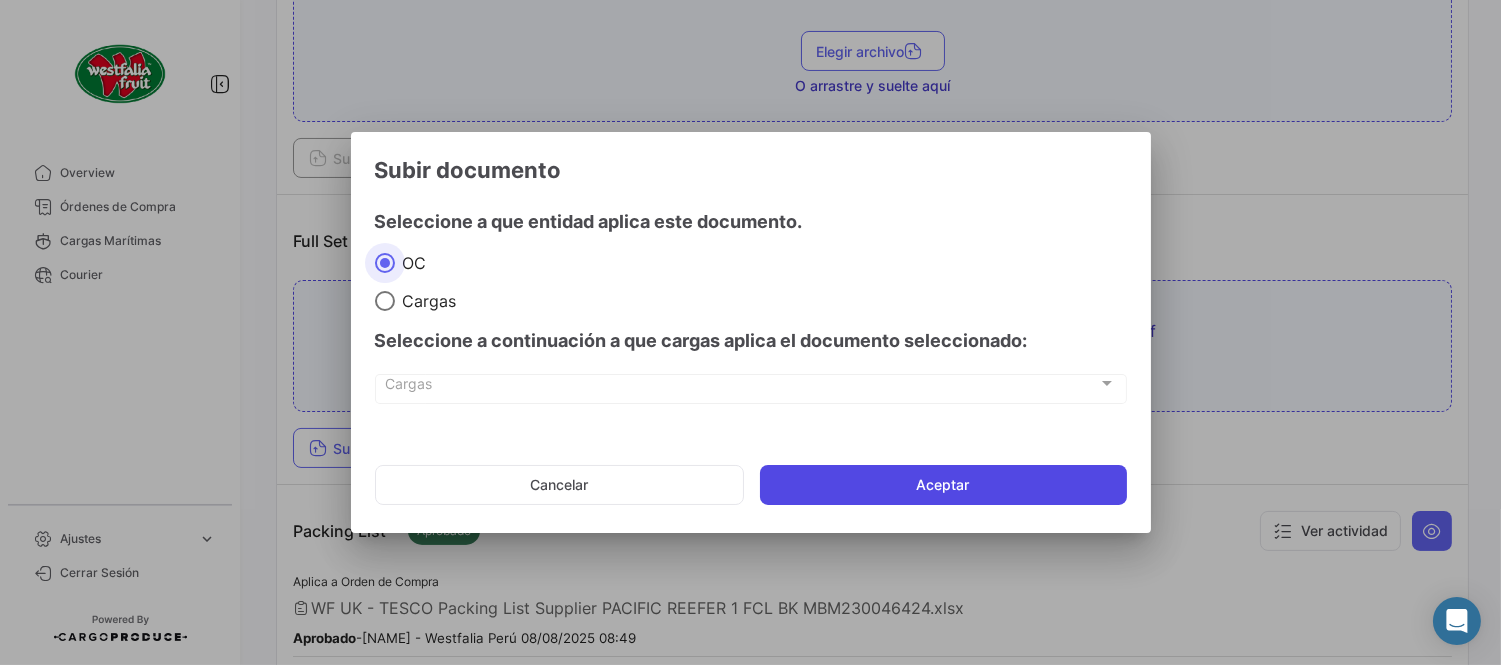 click on "Aceptar" 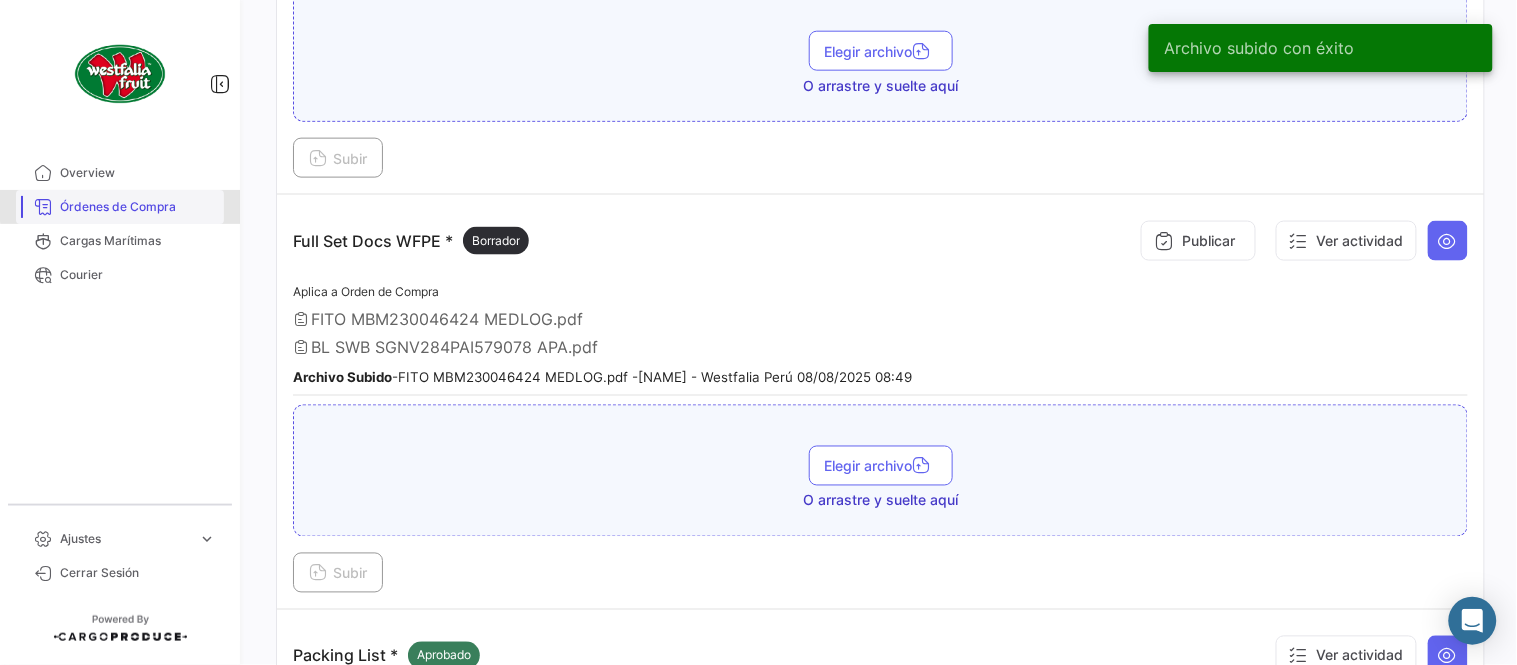 click on "Órdenes de Compra" at bounding box center [120, 207] 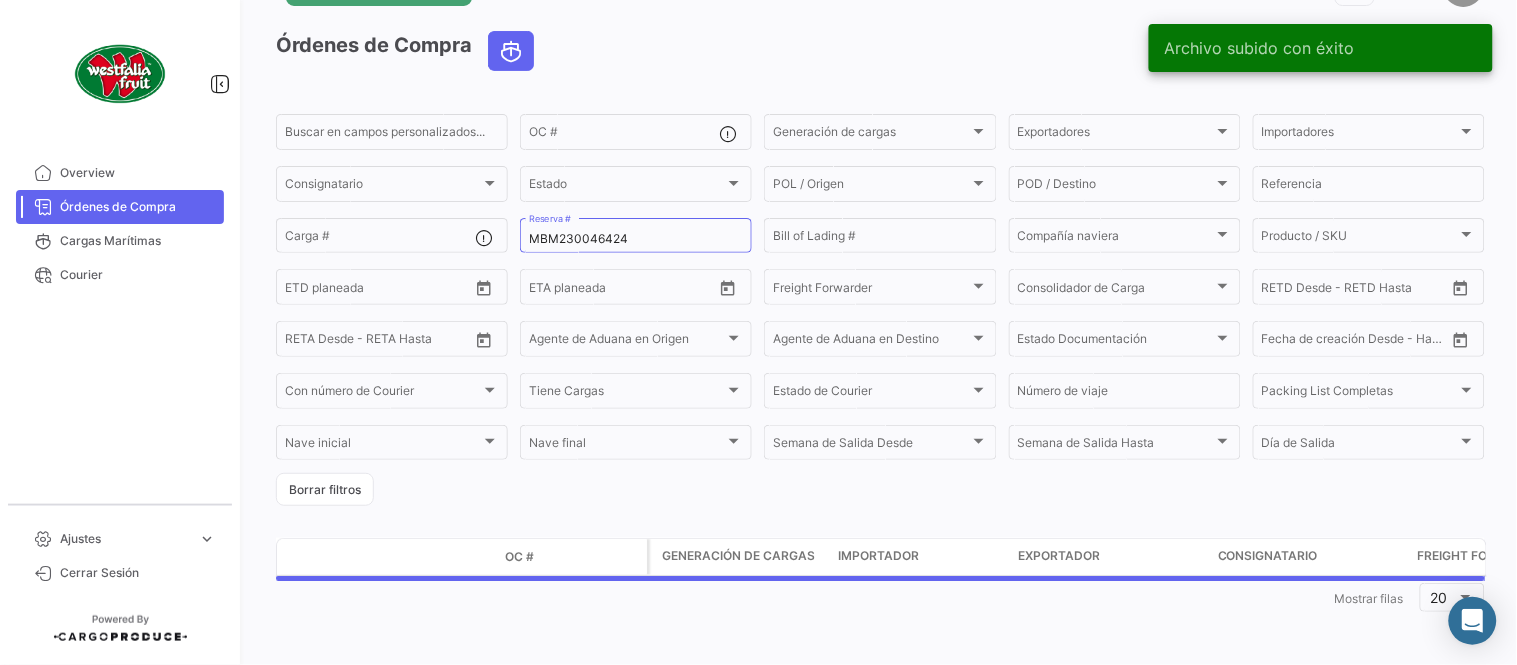 scroll, scrollTop: 0, scrollLeft: 0, axis: both 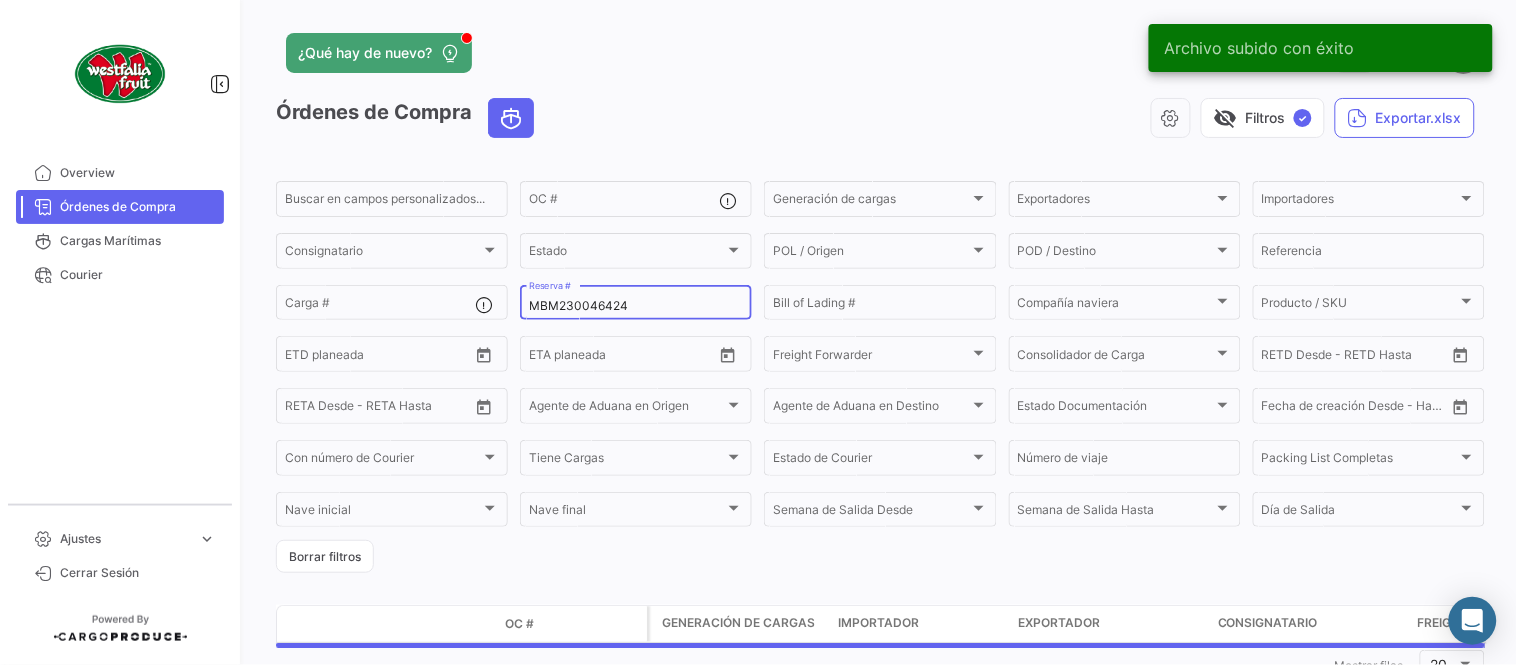 click on "MBM230046424 Reserva #" 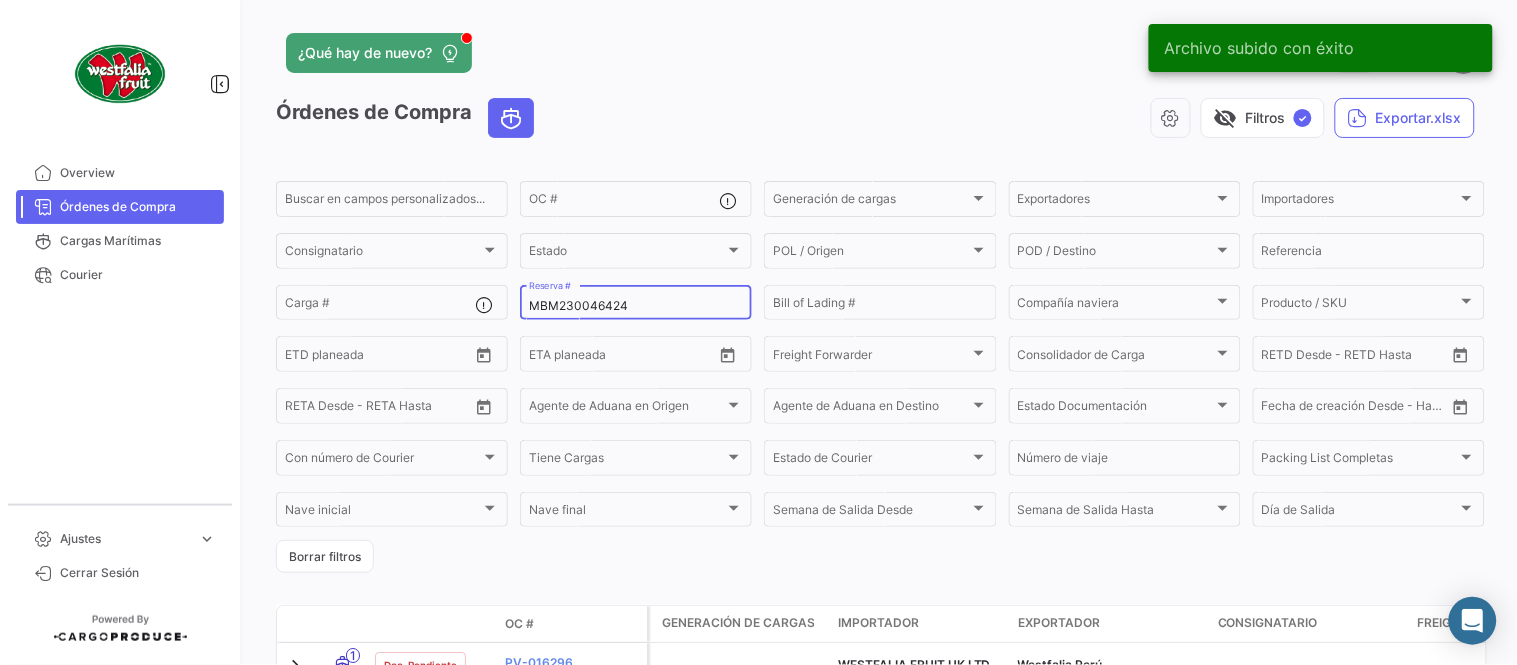 click on "MBM230046424" at bounding box center [636, 306] 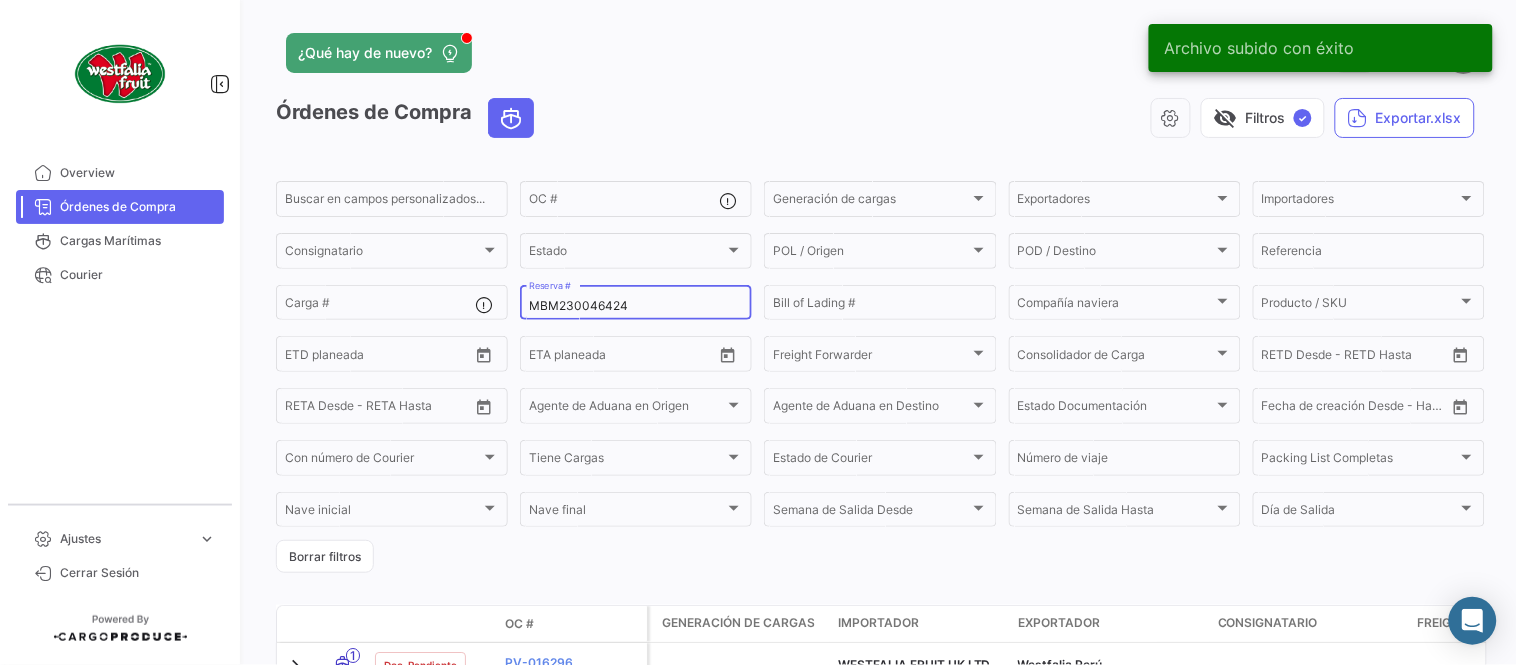 paste on "51412" 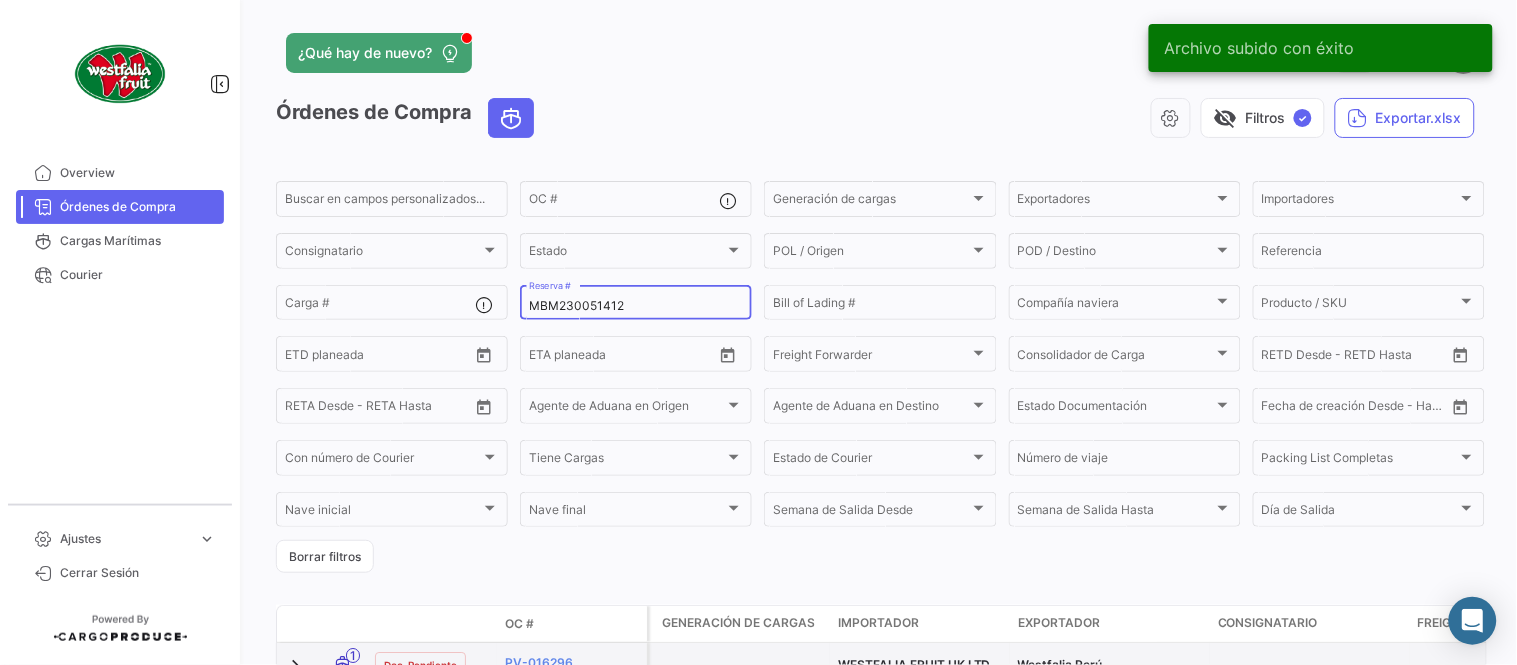 type on "MBM230051412" 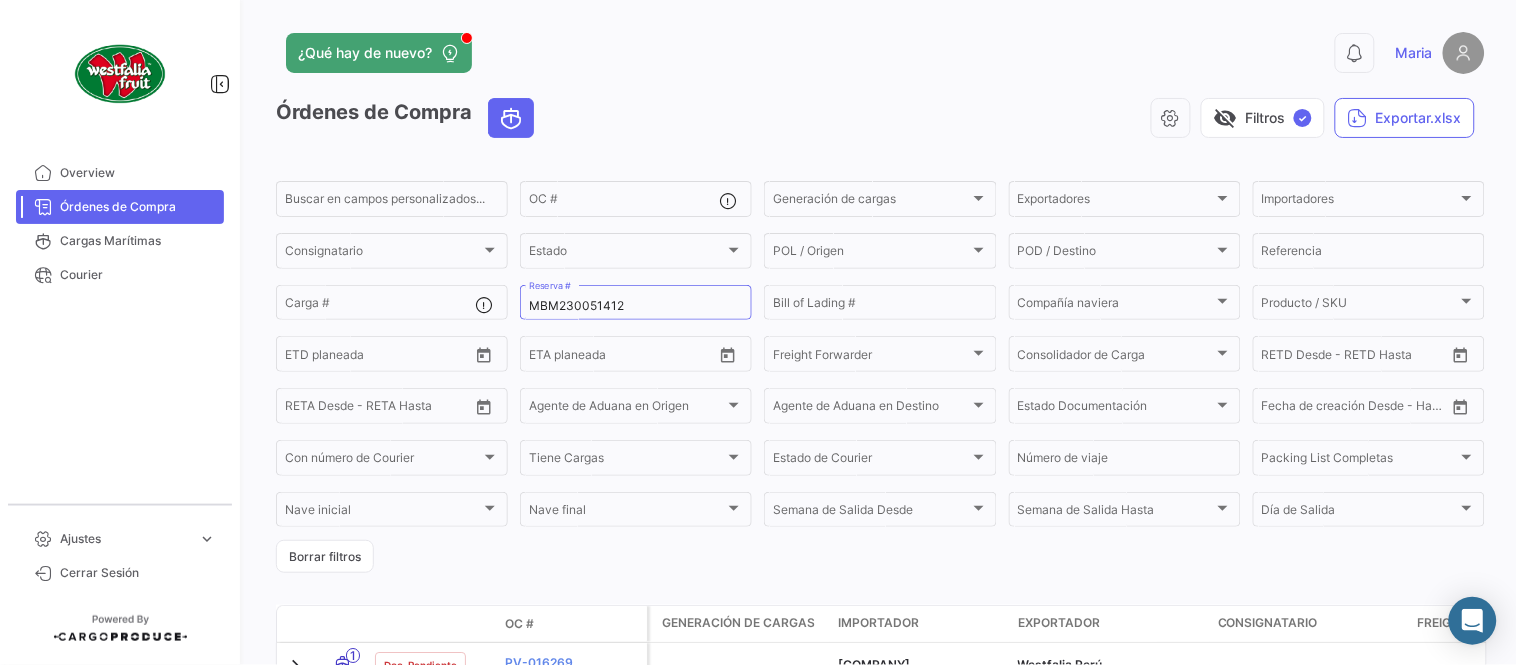 click on "visibility_off   Filtros  ✓  Exportar.xlsx" 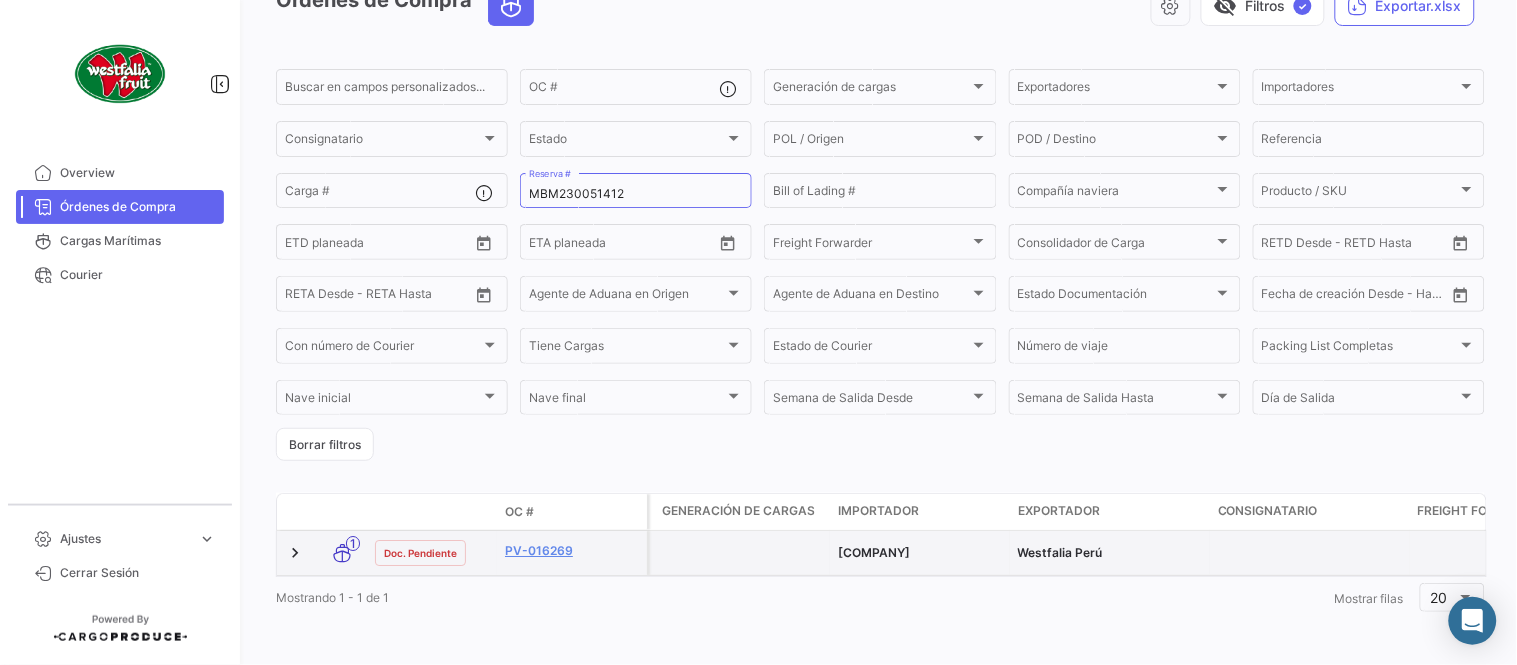 scroll, scrollTop: 136, scrollLeft: 0, axis: vertical 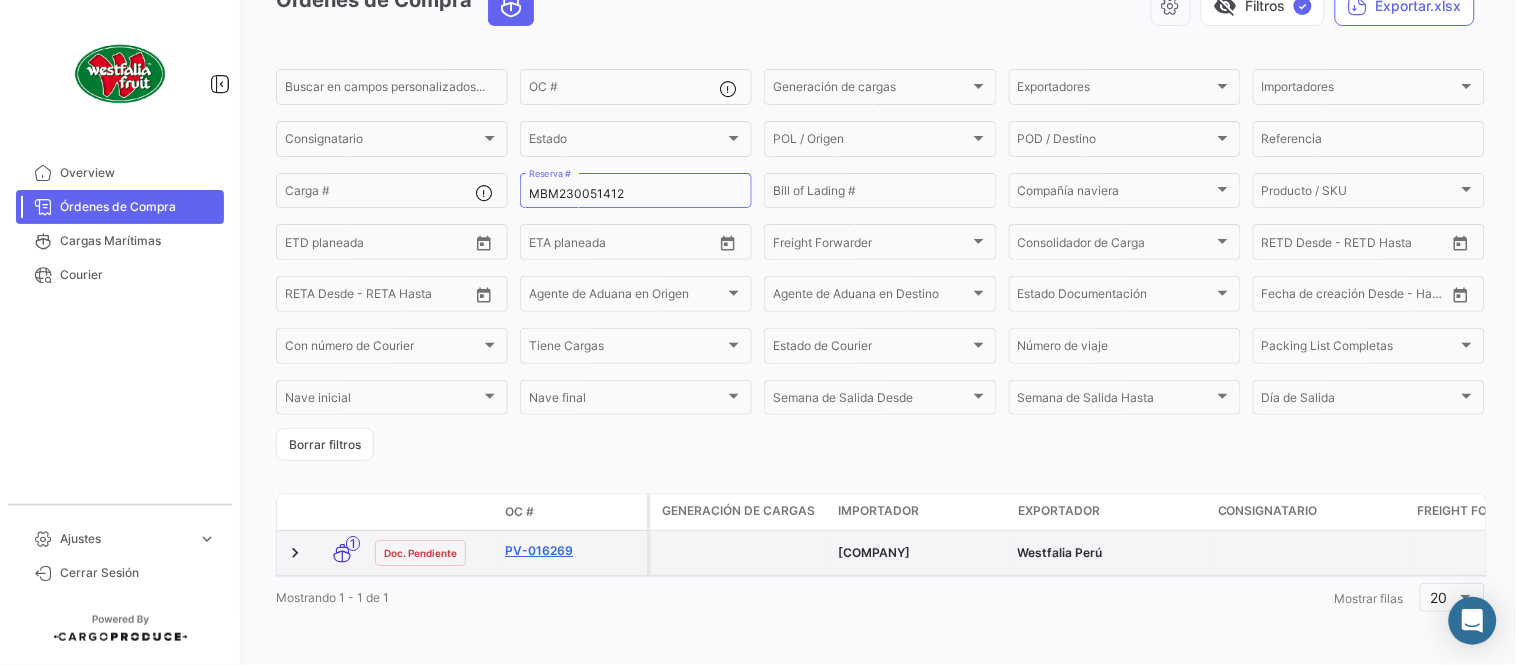 click on "PV-016269" 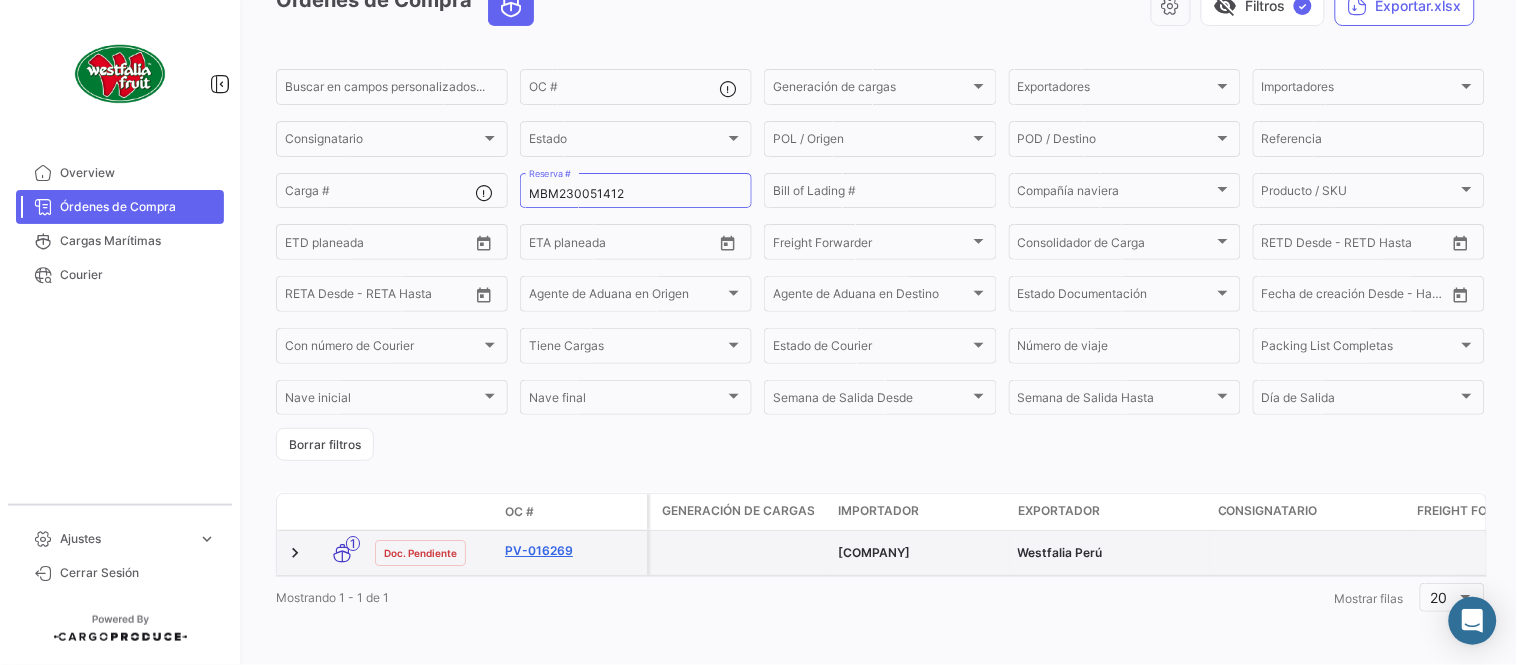 scroll, scrollTop: 0, scrollLeft: 0, axis: both 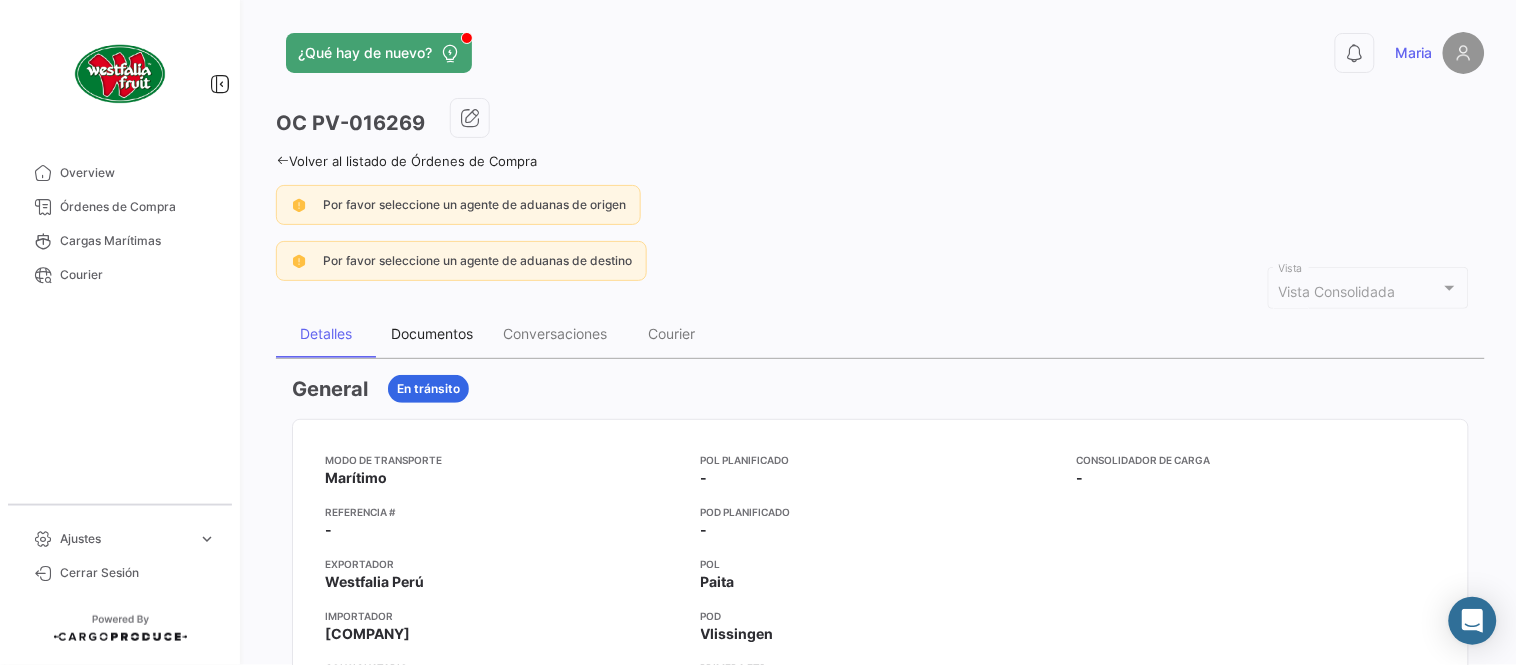 click on "Documentos" at bounding box center (432, 333) 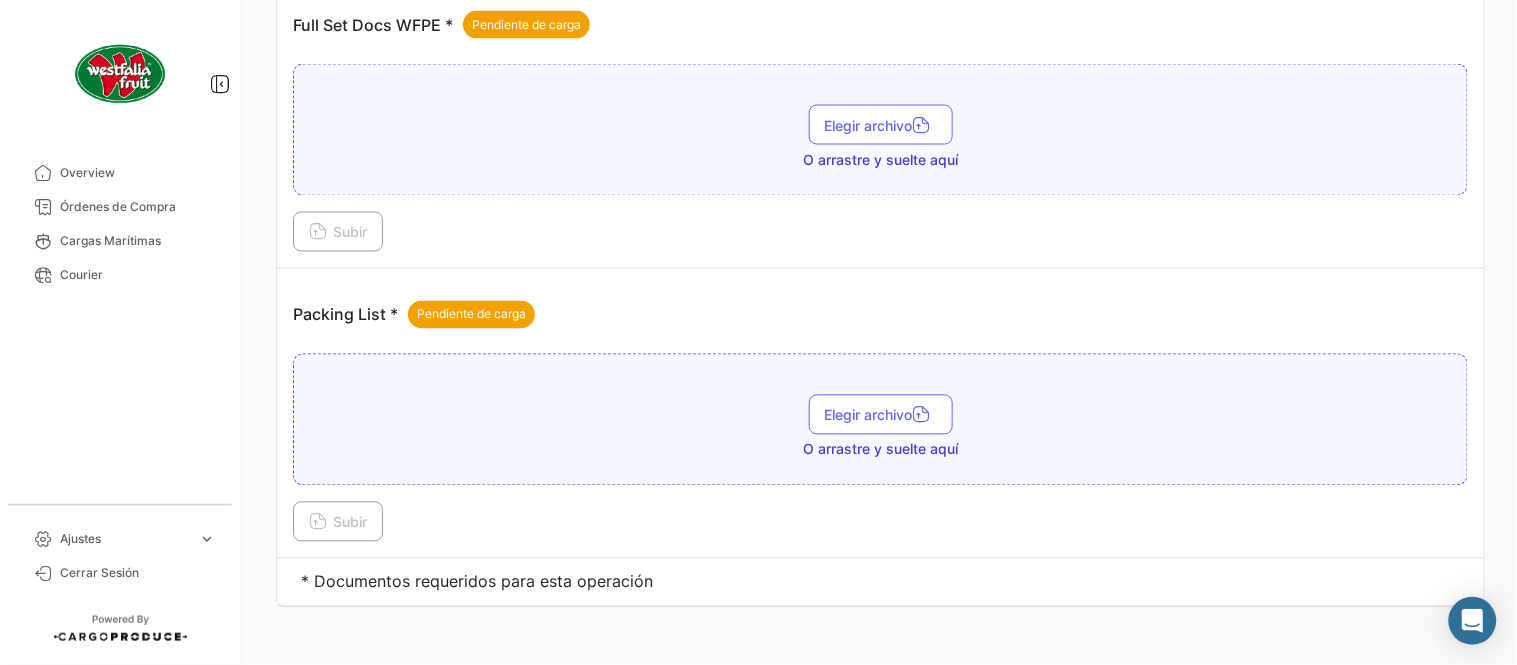 scroll, scrollTop: 806, scrollLeft: 0, axis: vertical 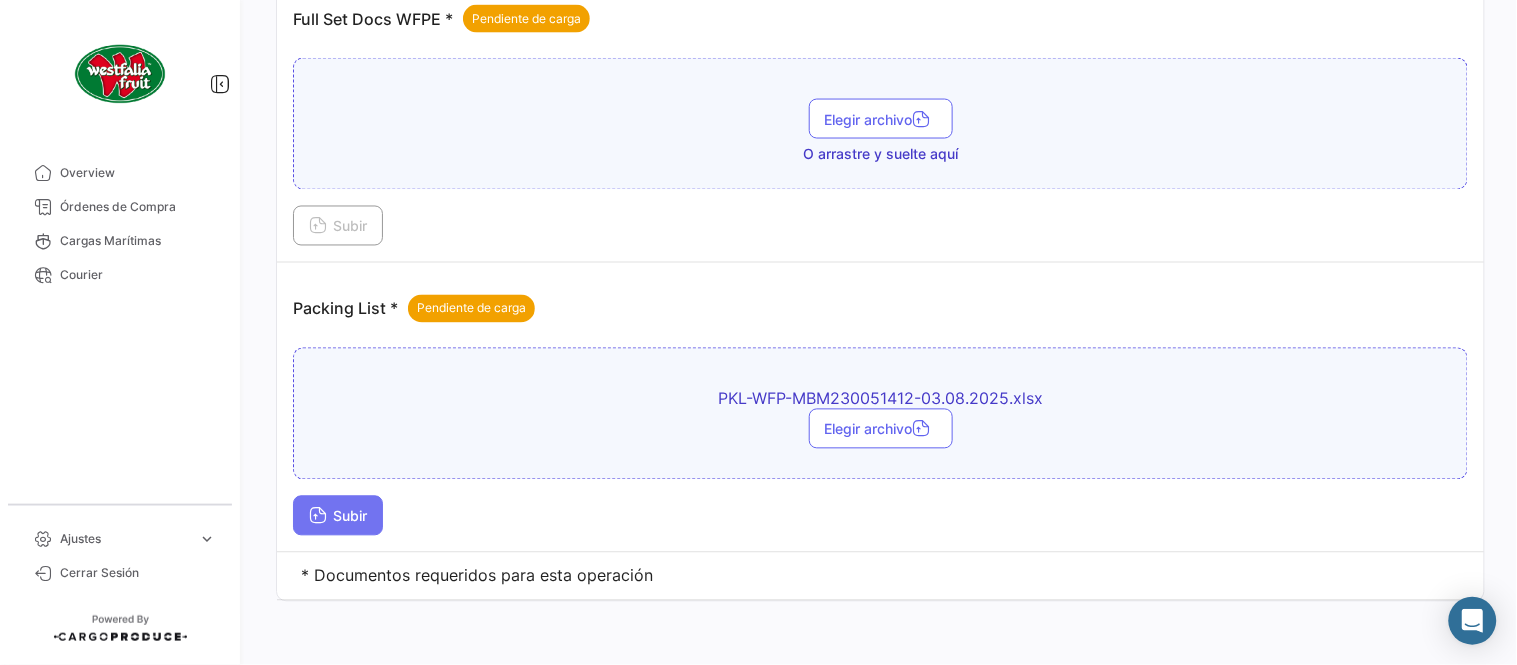 click on "Subir" at bounding box center [338, 516] 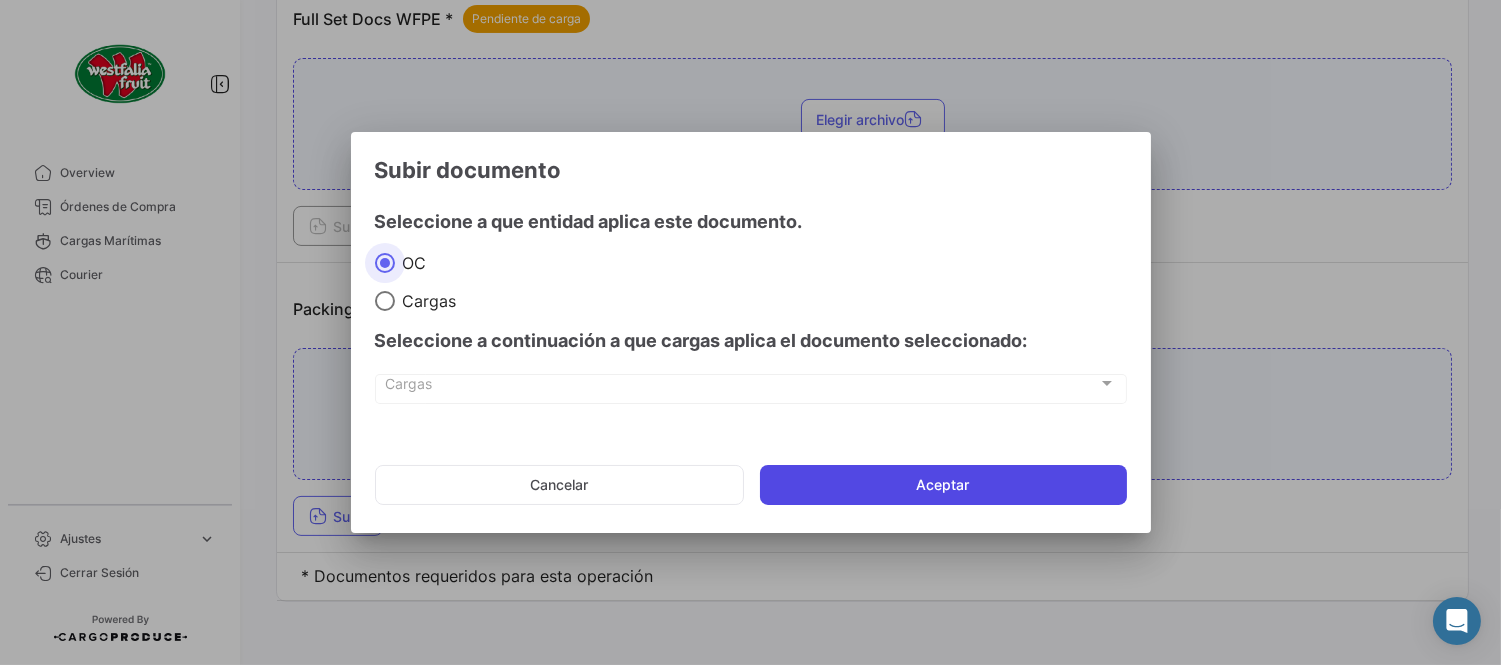 click on "Aceptar" 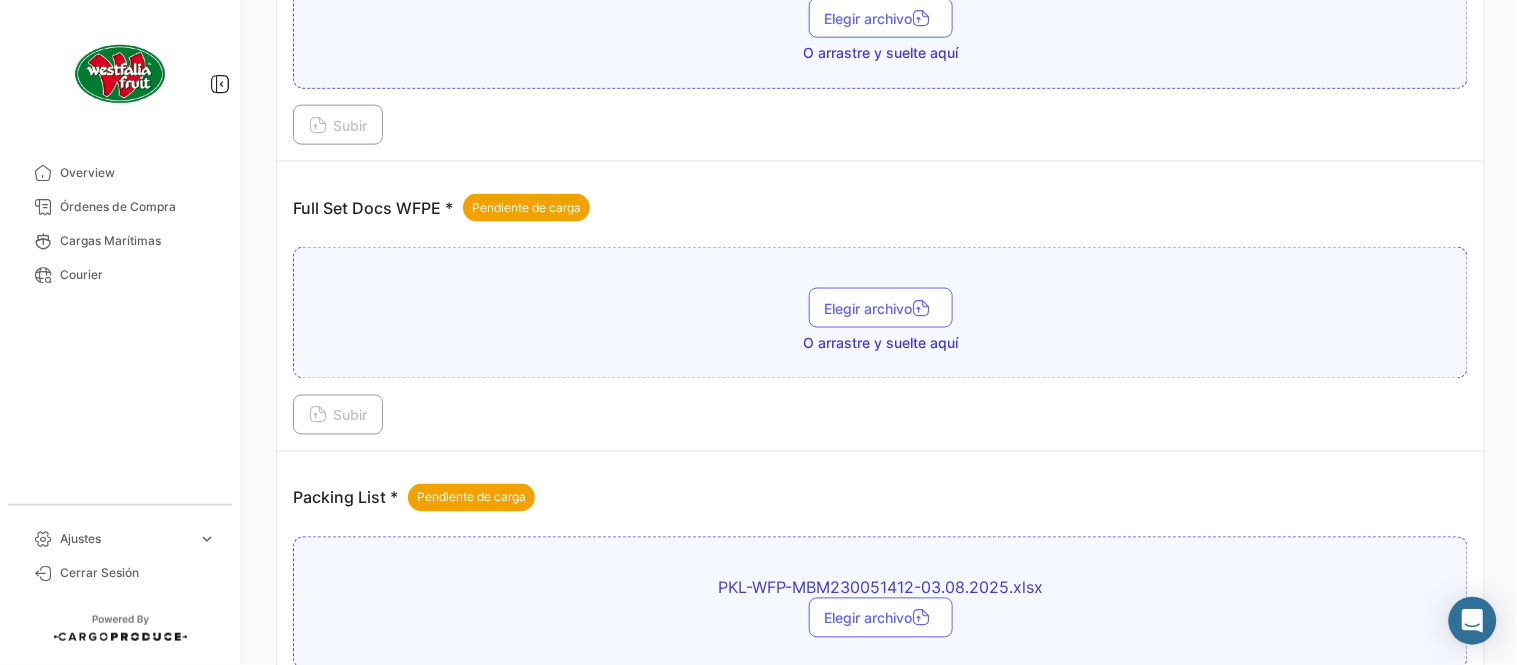 scroll, scrollTop: 584, scrollLeft: 0, axis: vertical 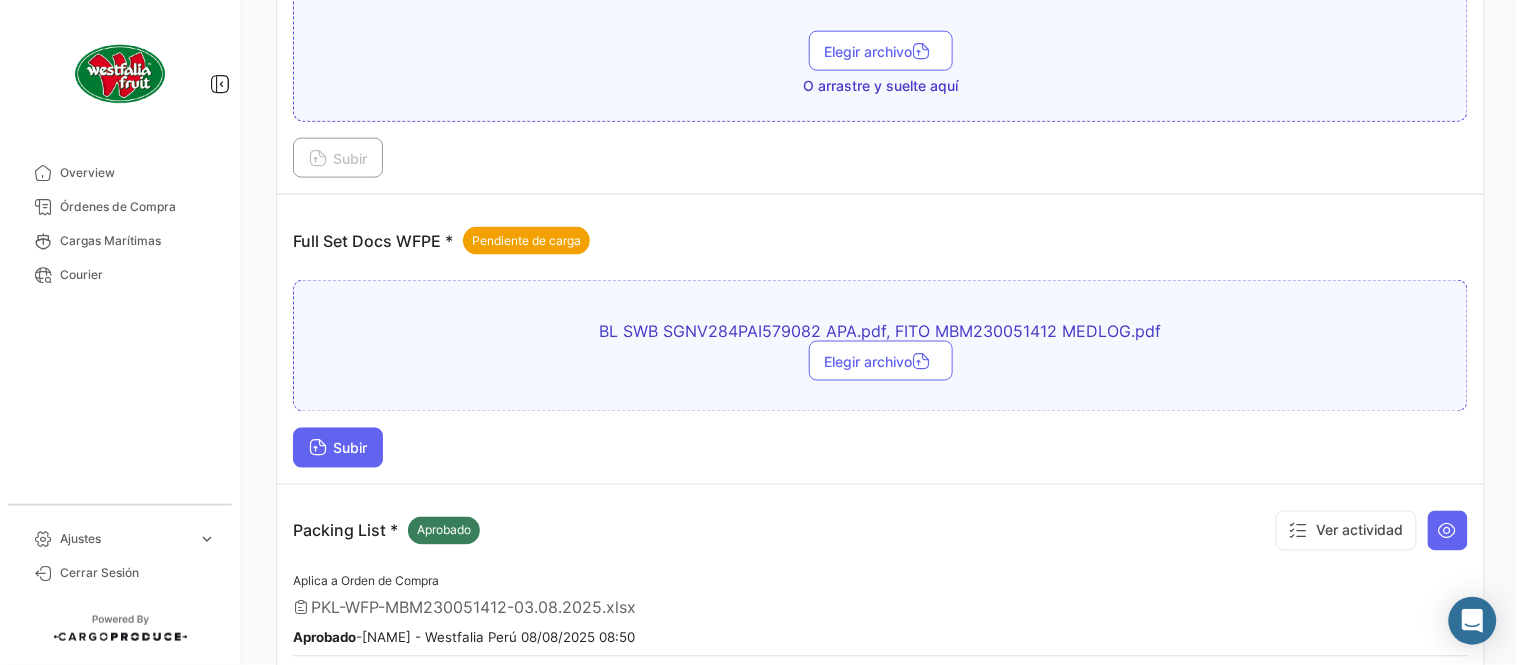 click on "Subir" at bounding box center (338, 448) 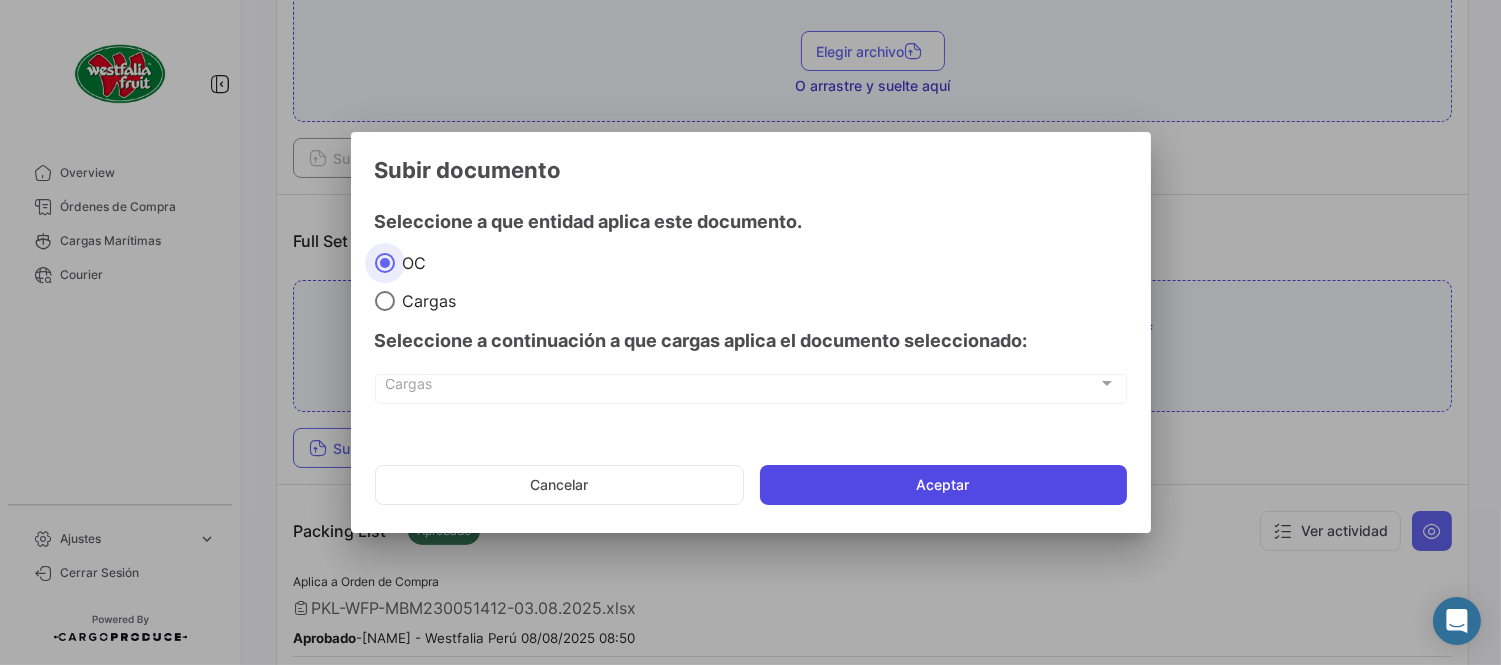 click on "Aceptar" 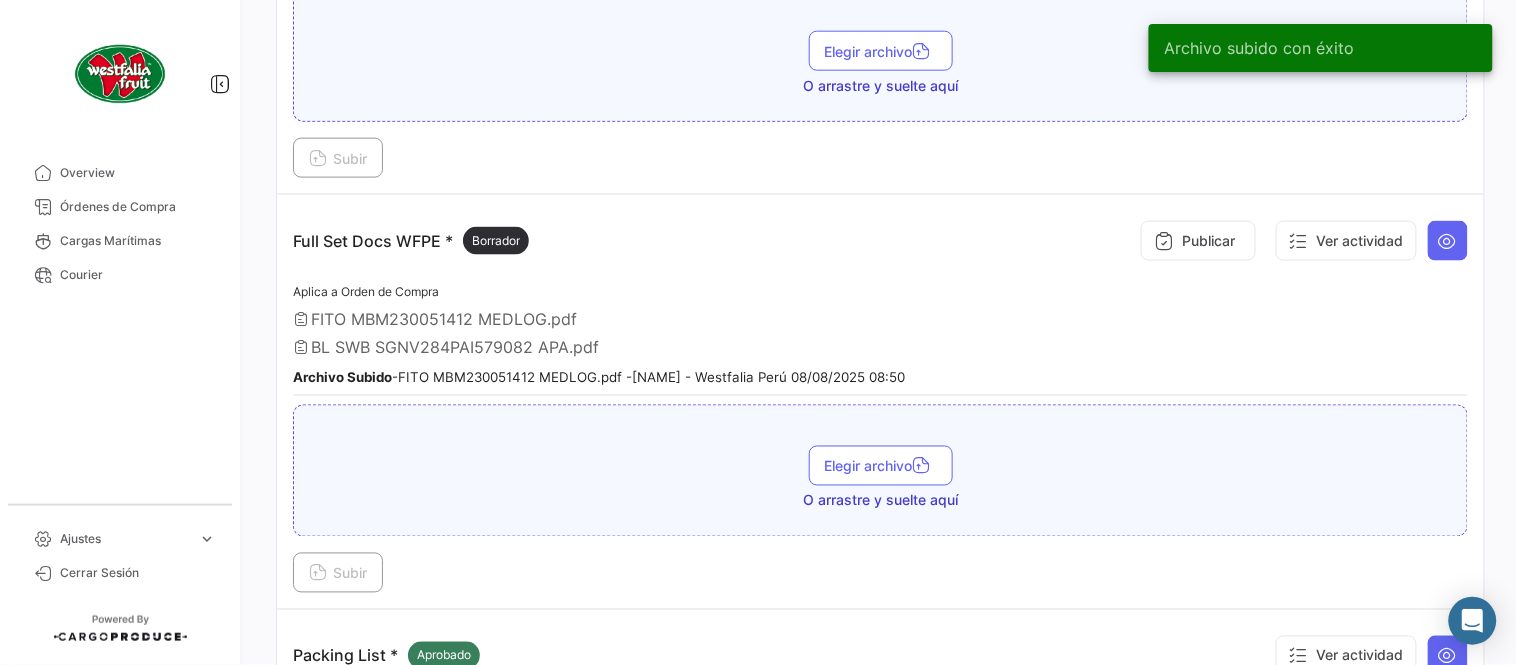 drag, startPoint x: 181, startPoint y: 213, endPoint x: 268, endPoint y: 237, distance: 90.24966 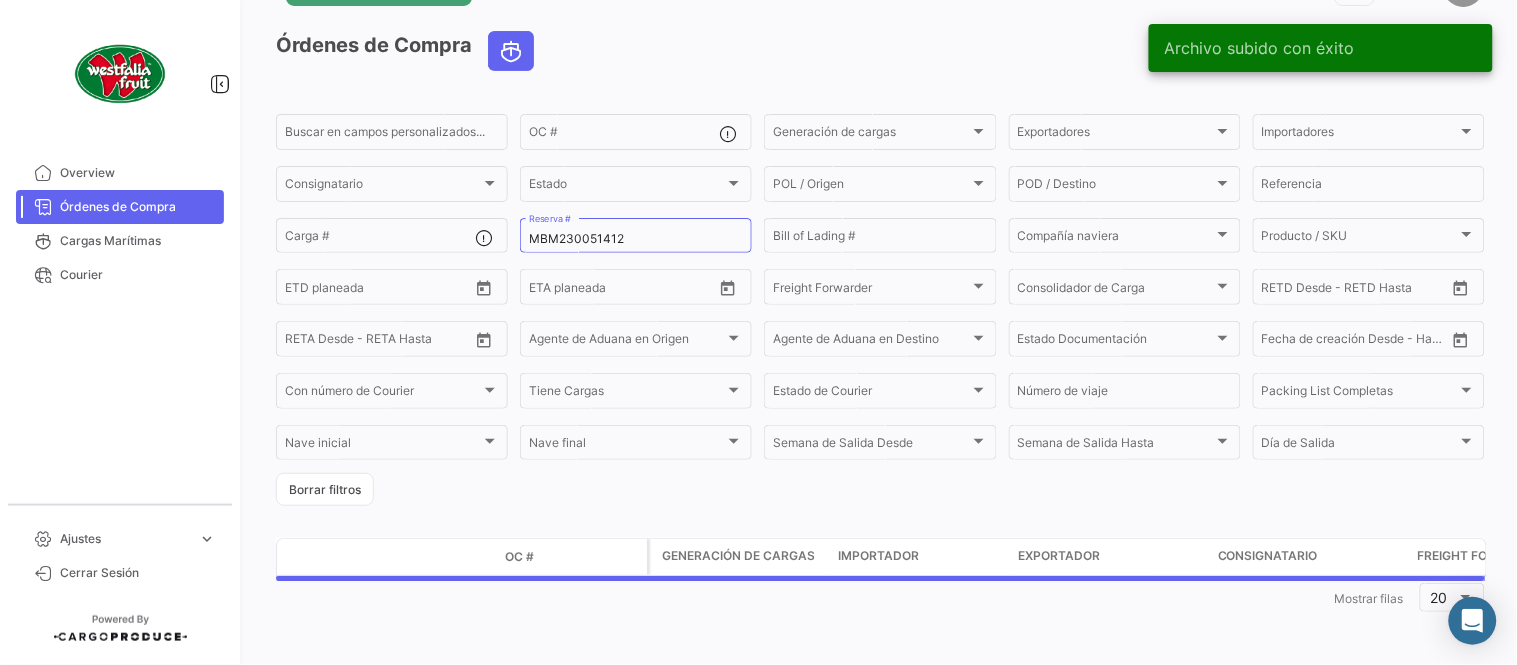 scroll, scrollTop: 0, scrollLeft: 0, axis: both 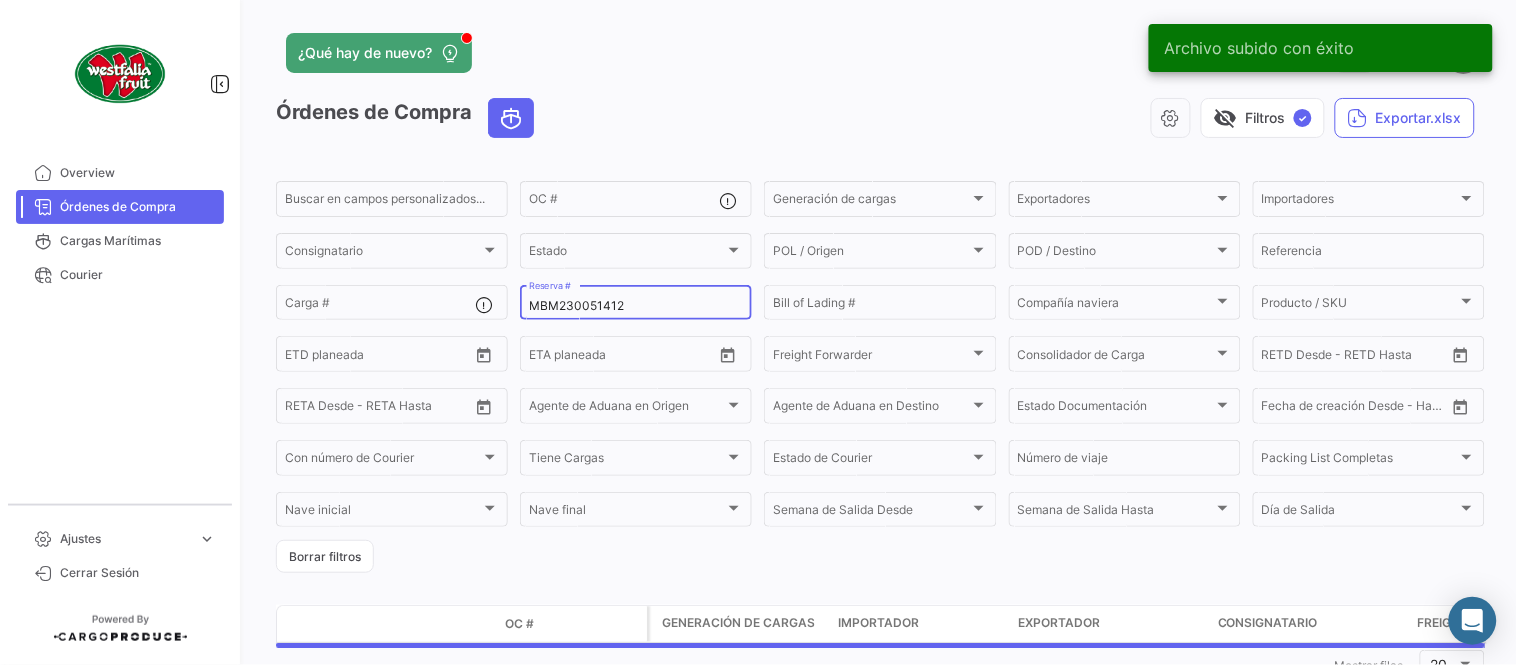 click on "MBM230051412 Reserva #" 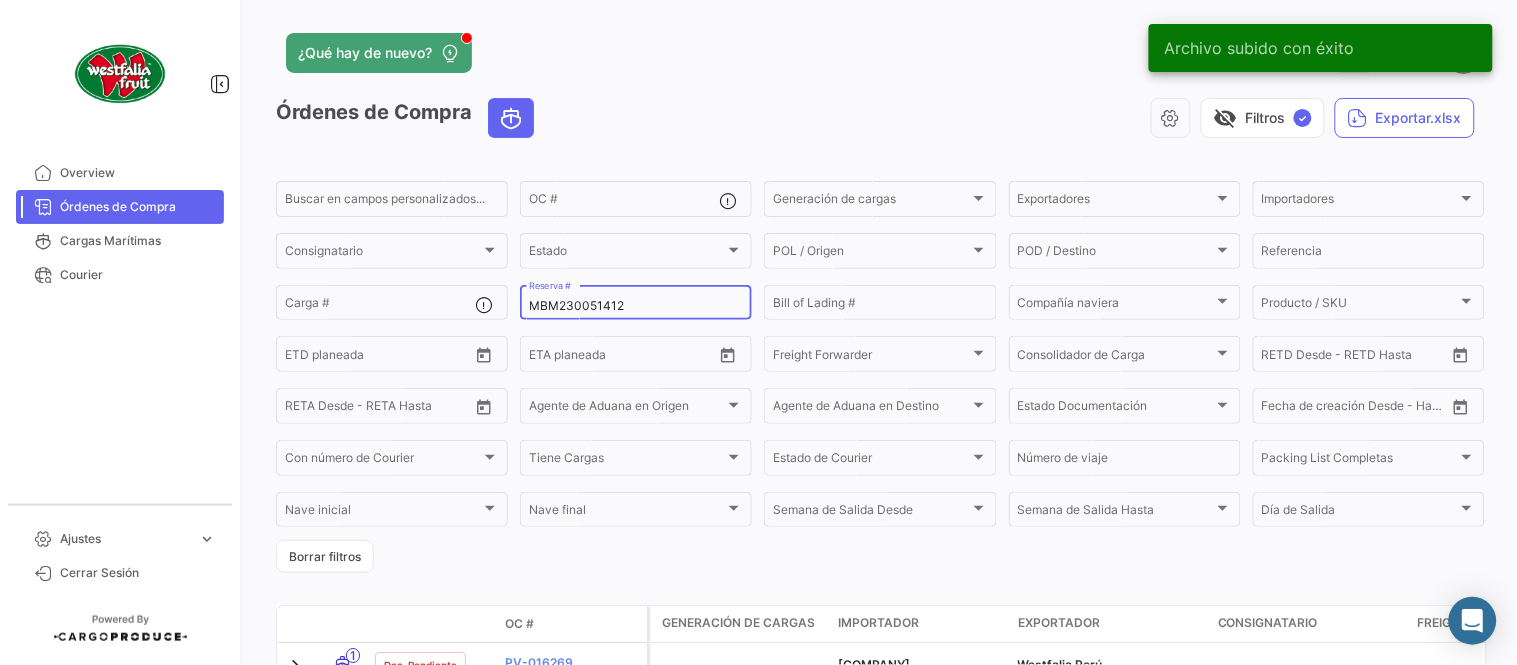 click on "MBM230051412 Reserva #" 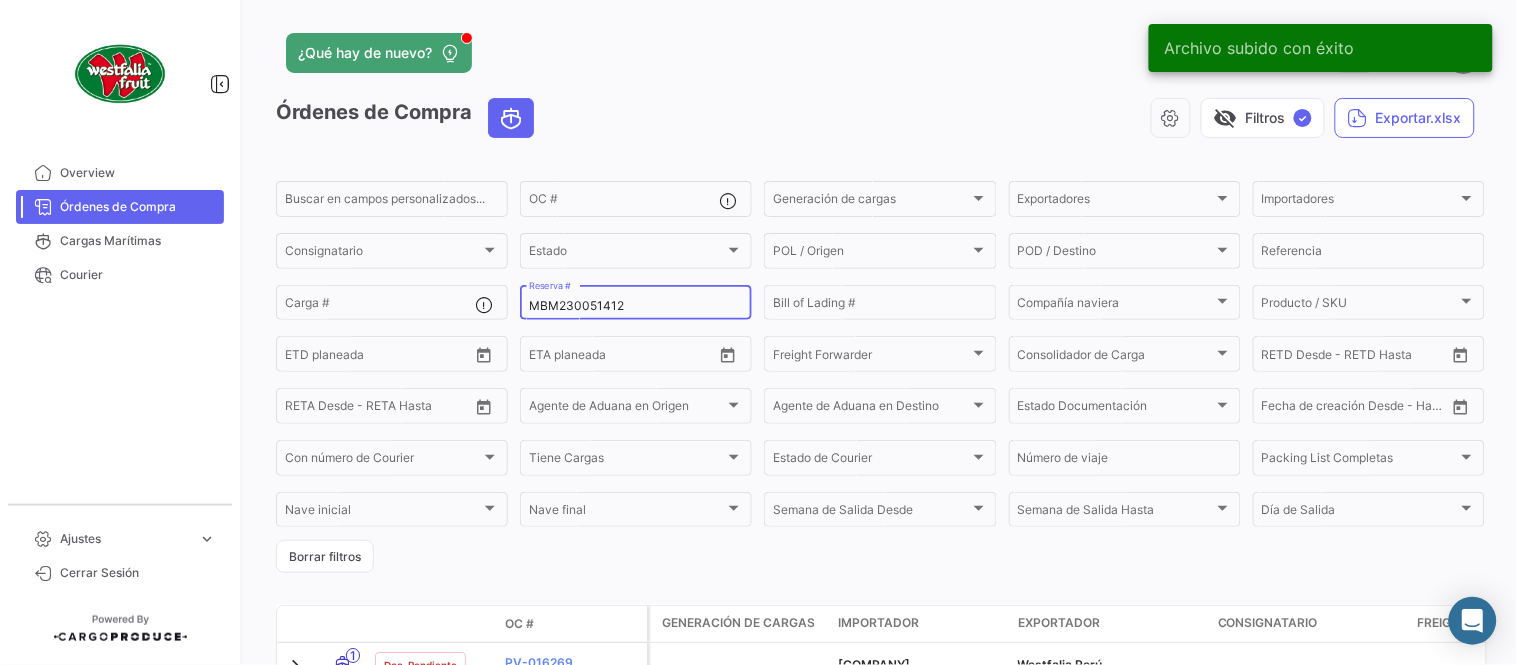 click on "MBM230051412" at bounding box center (636, 306) 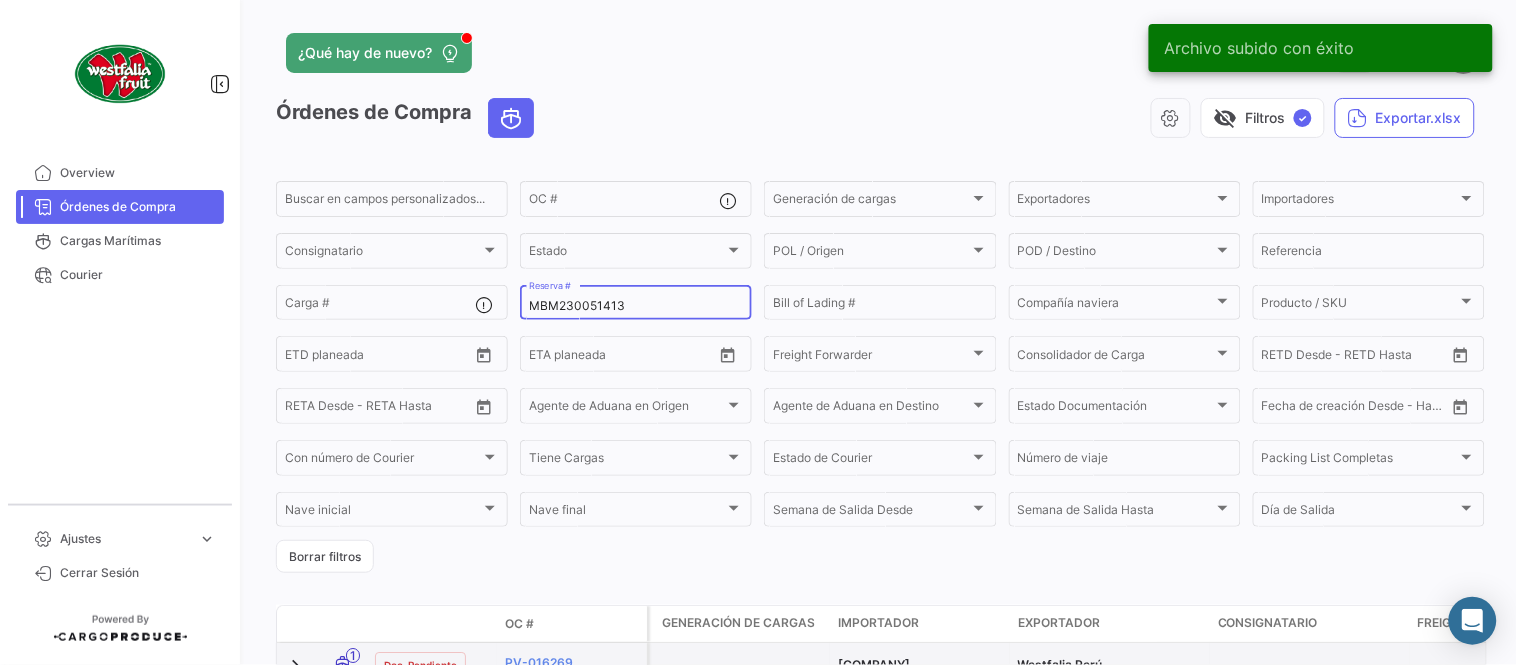type on "MBM230051413" 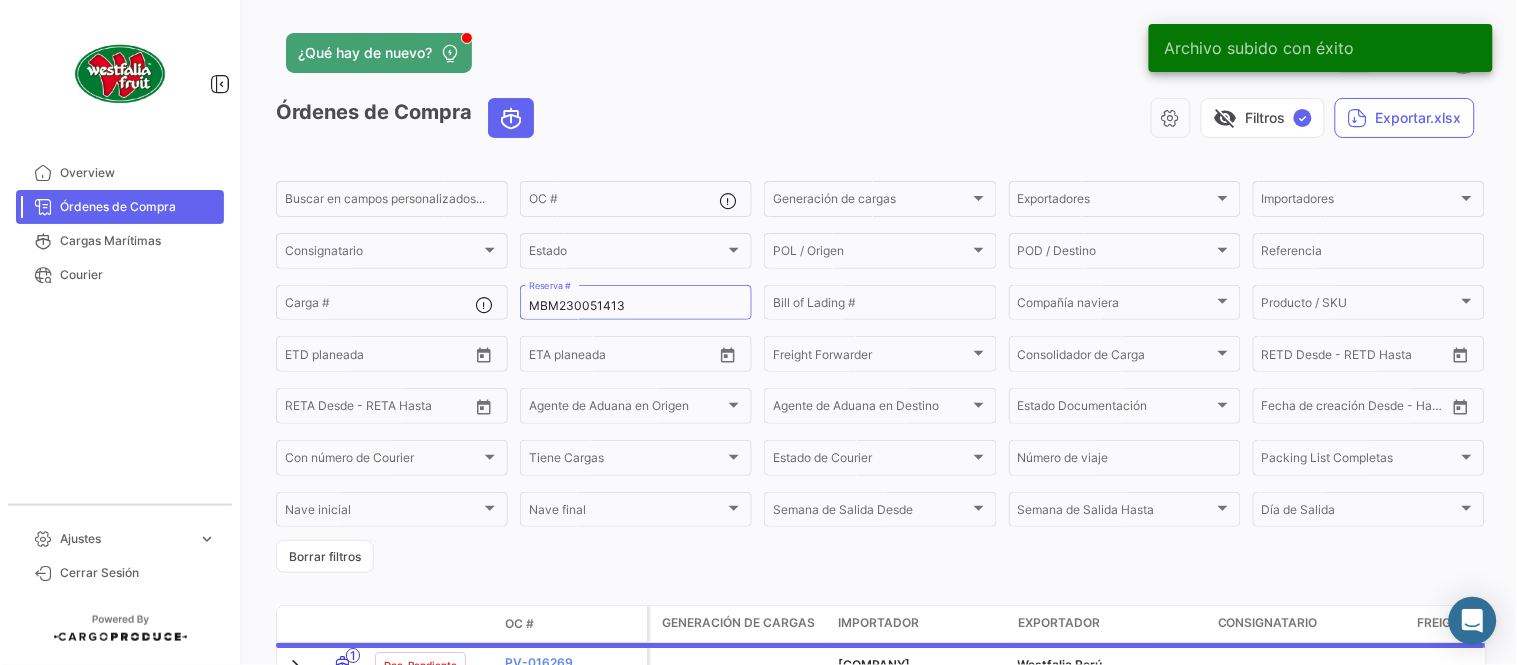 click on "¿Qué hay de nuevo?" 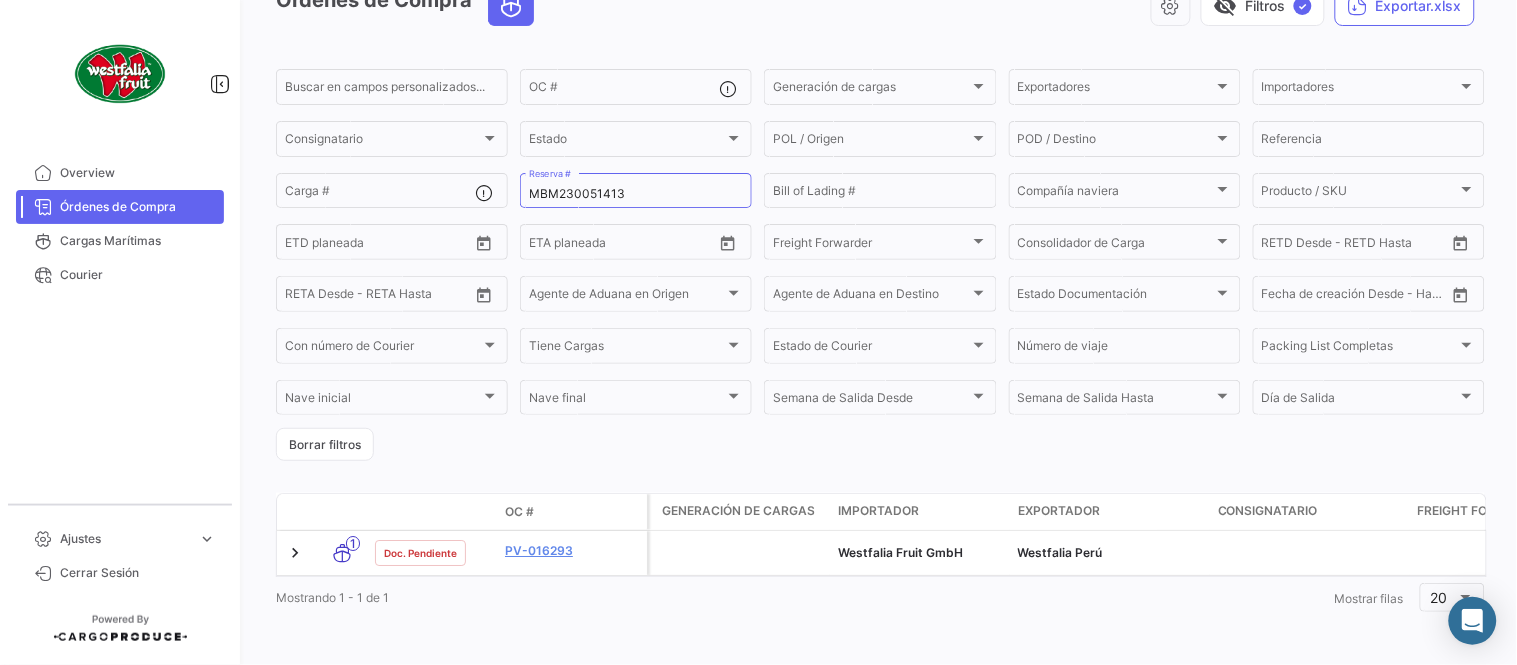 scroll, scrollTop: 128, scrollLeft: 0, axis: vertical 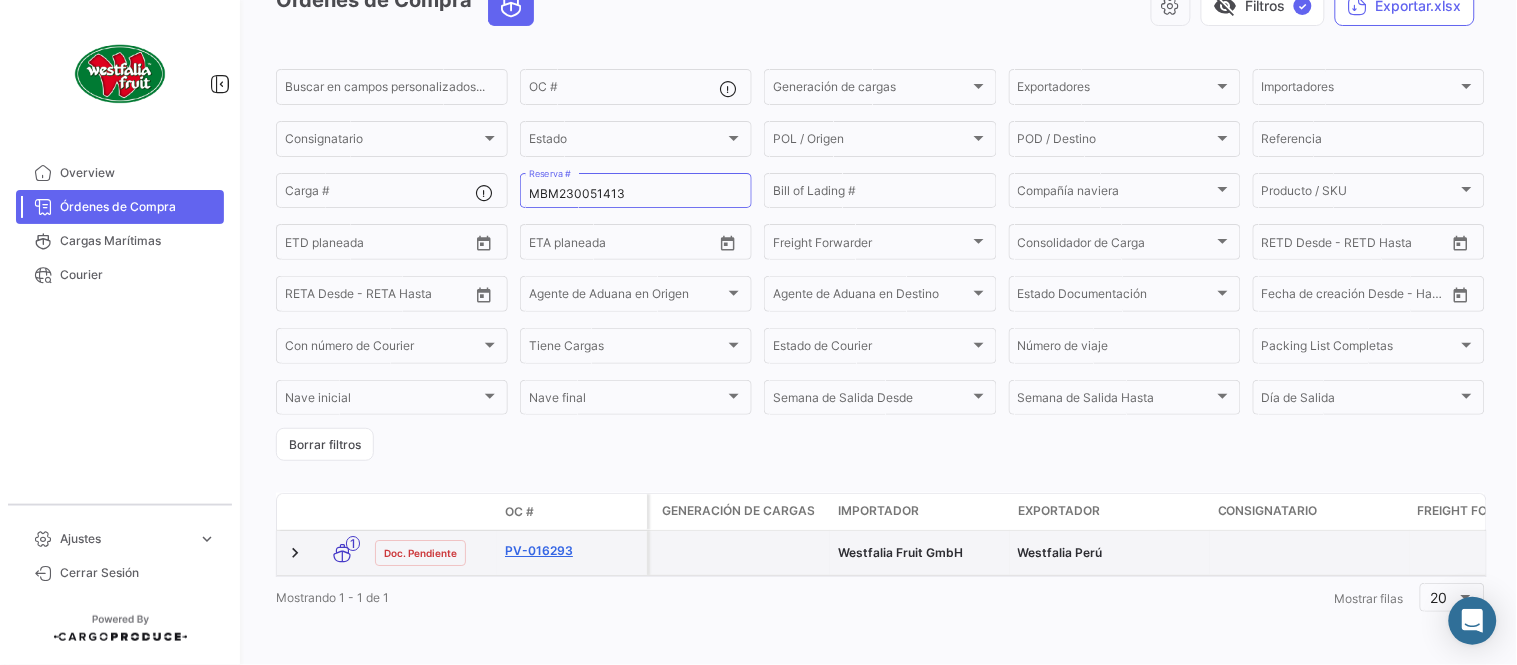click on "PV-016293" 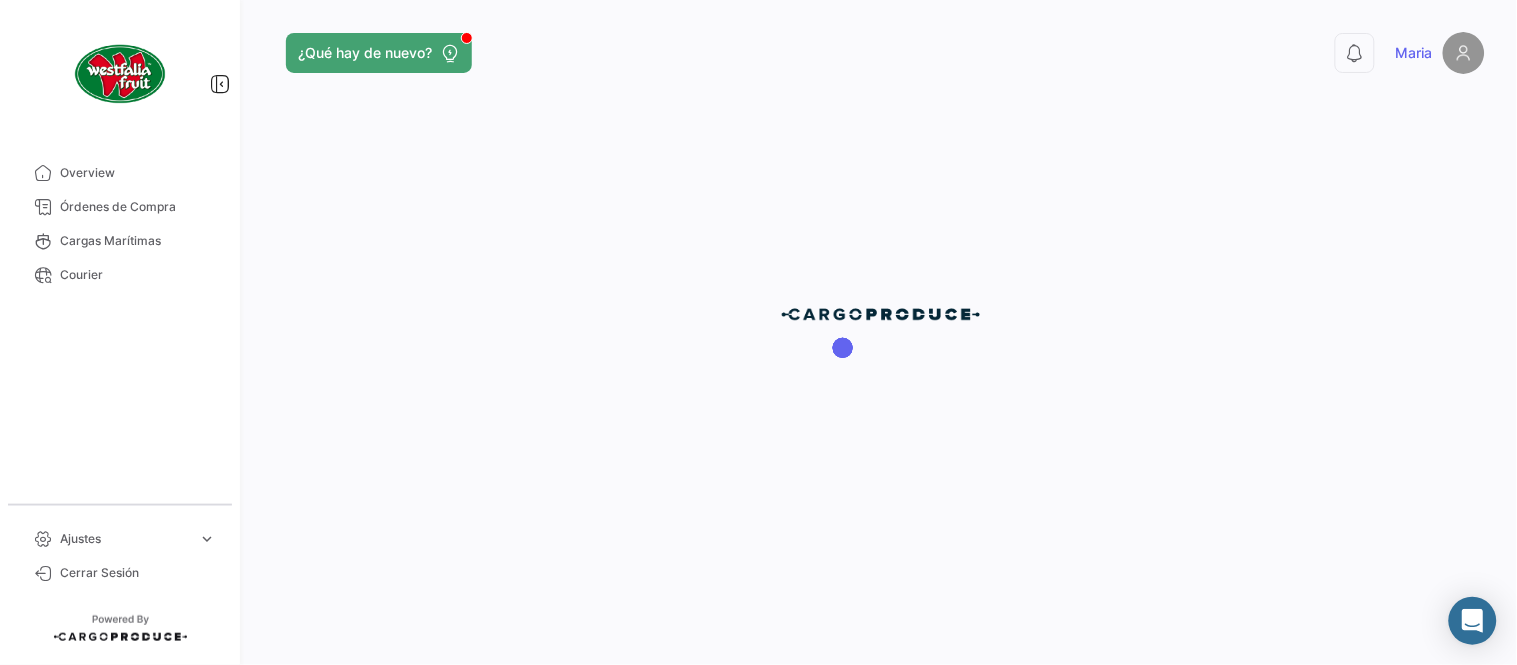 scroll, scrollTop: 0, scrollLeft: 0, axis: both 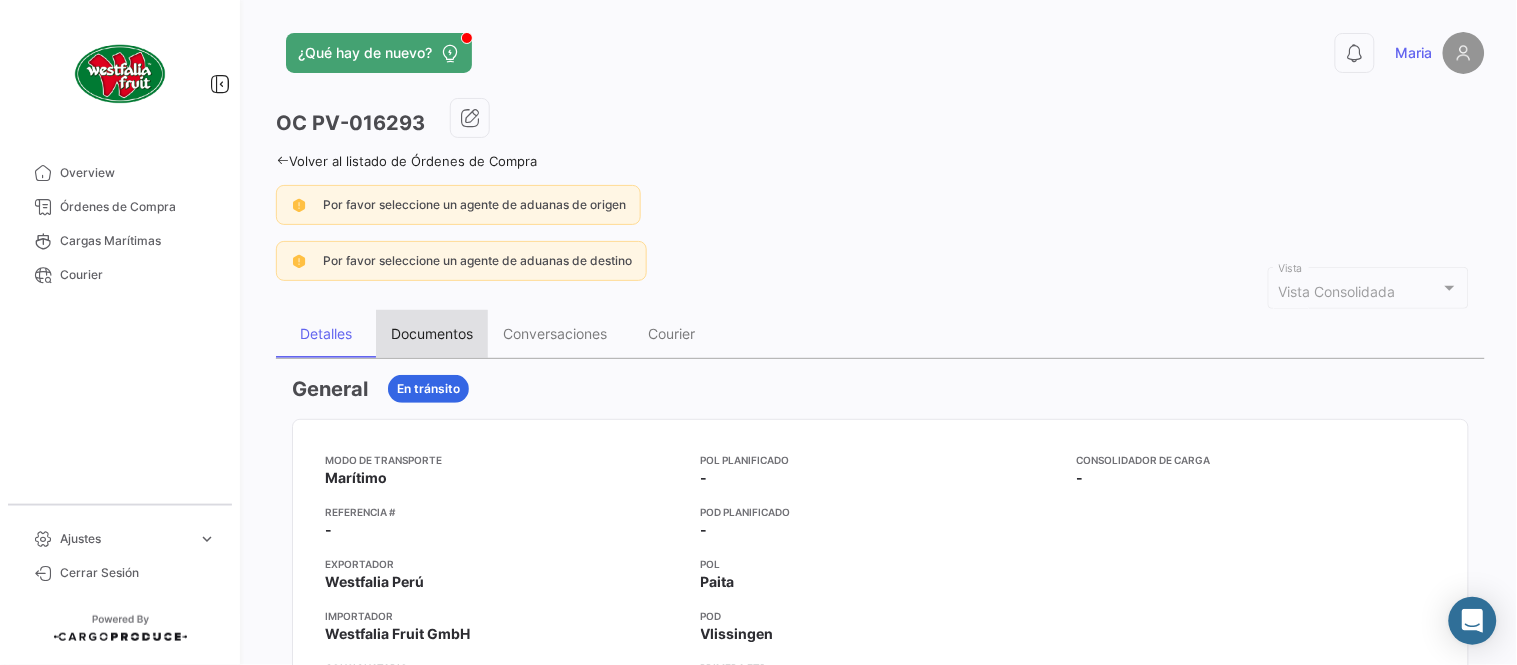 click on "Documentos" at bounding box center (432, 333) 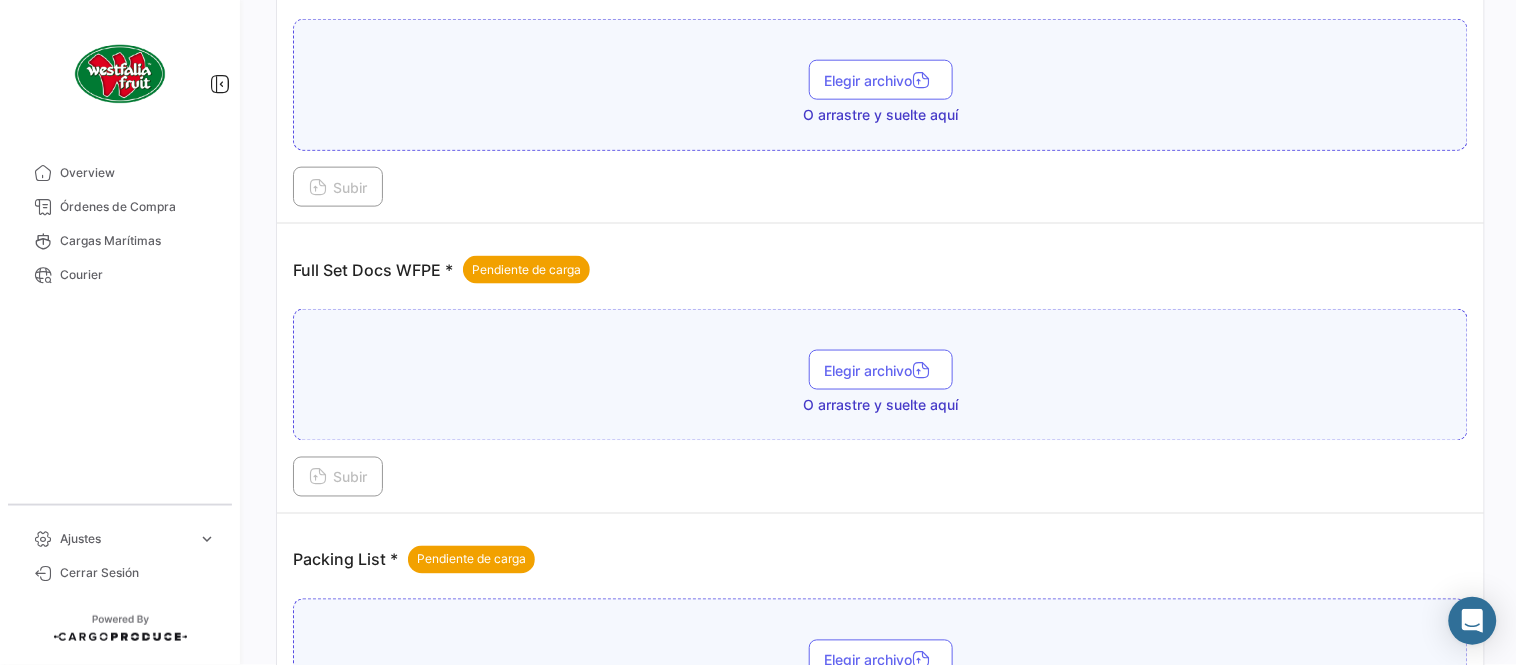 scroll, scrollTop: 806, scrollLeft: 0, axis: vertical 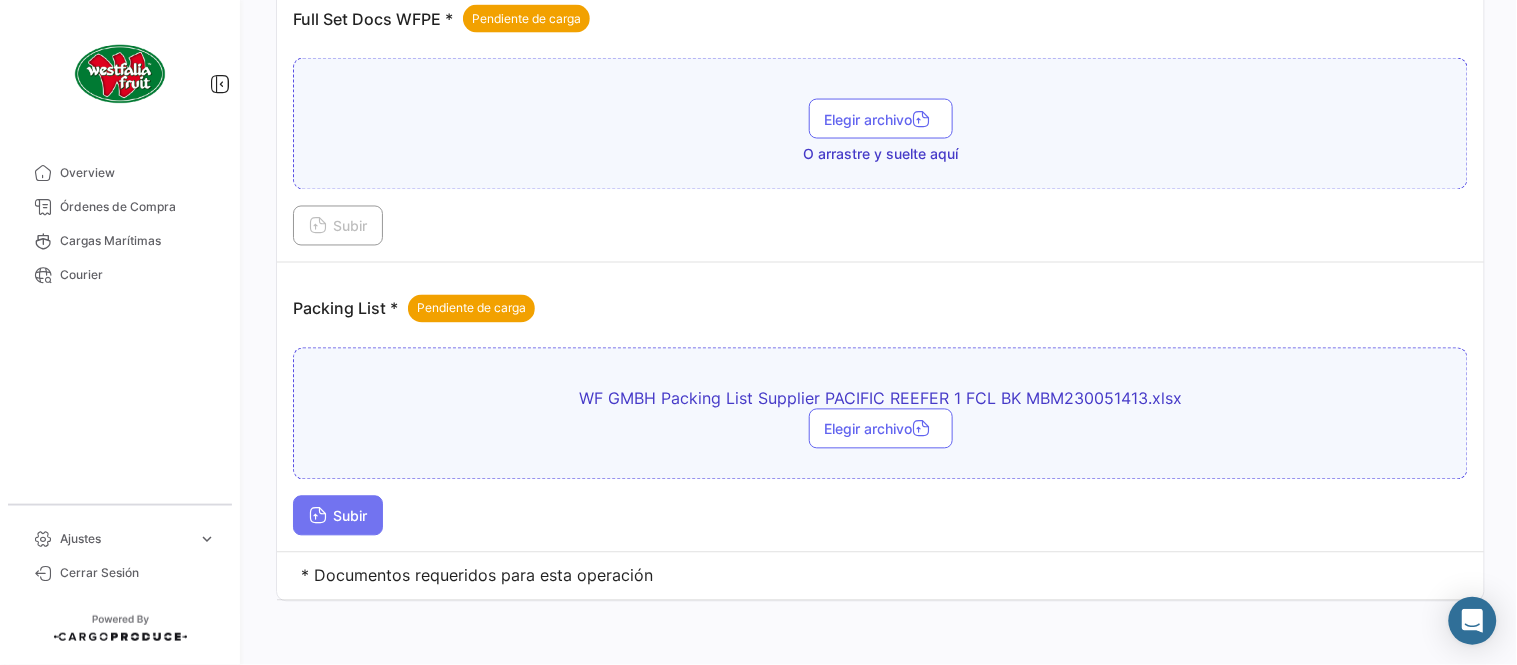 click on "Subir" at bounding box center [338, 516] 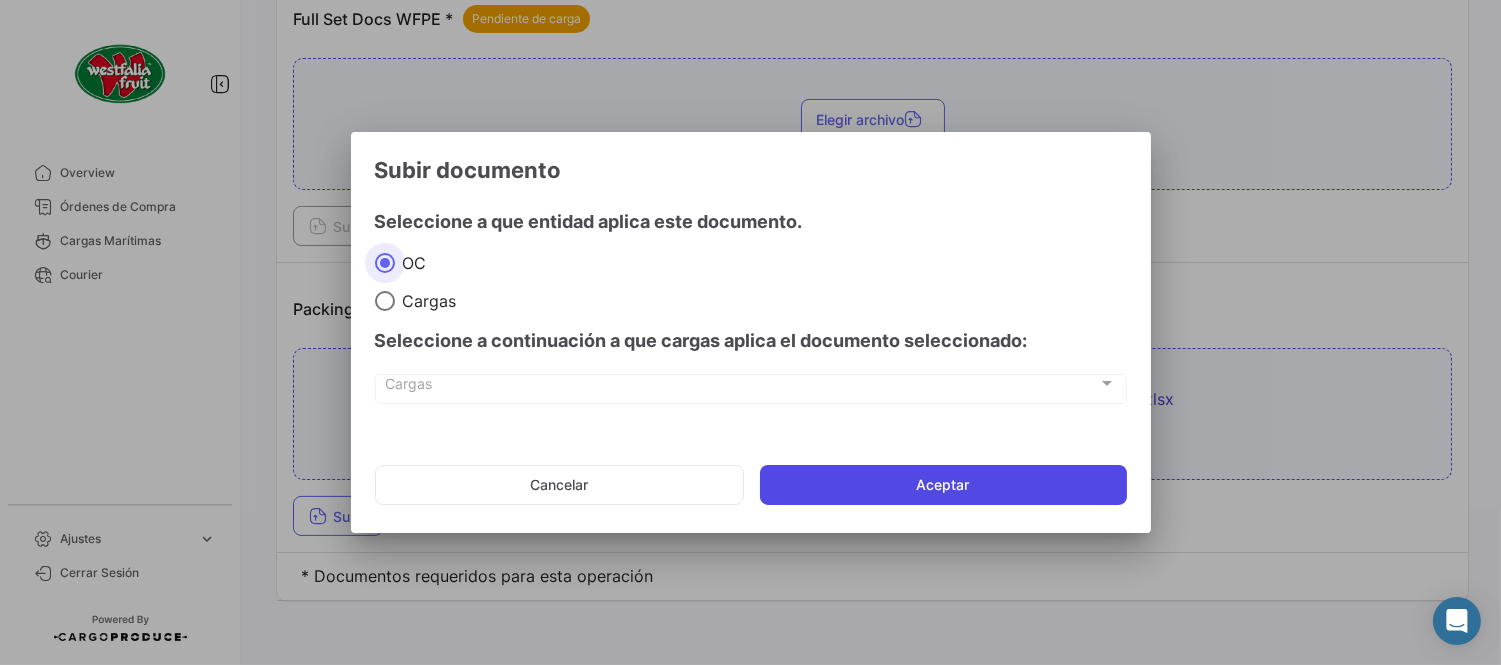 click on "Aceptar" 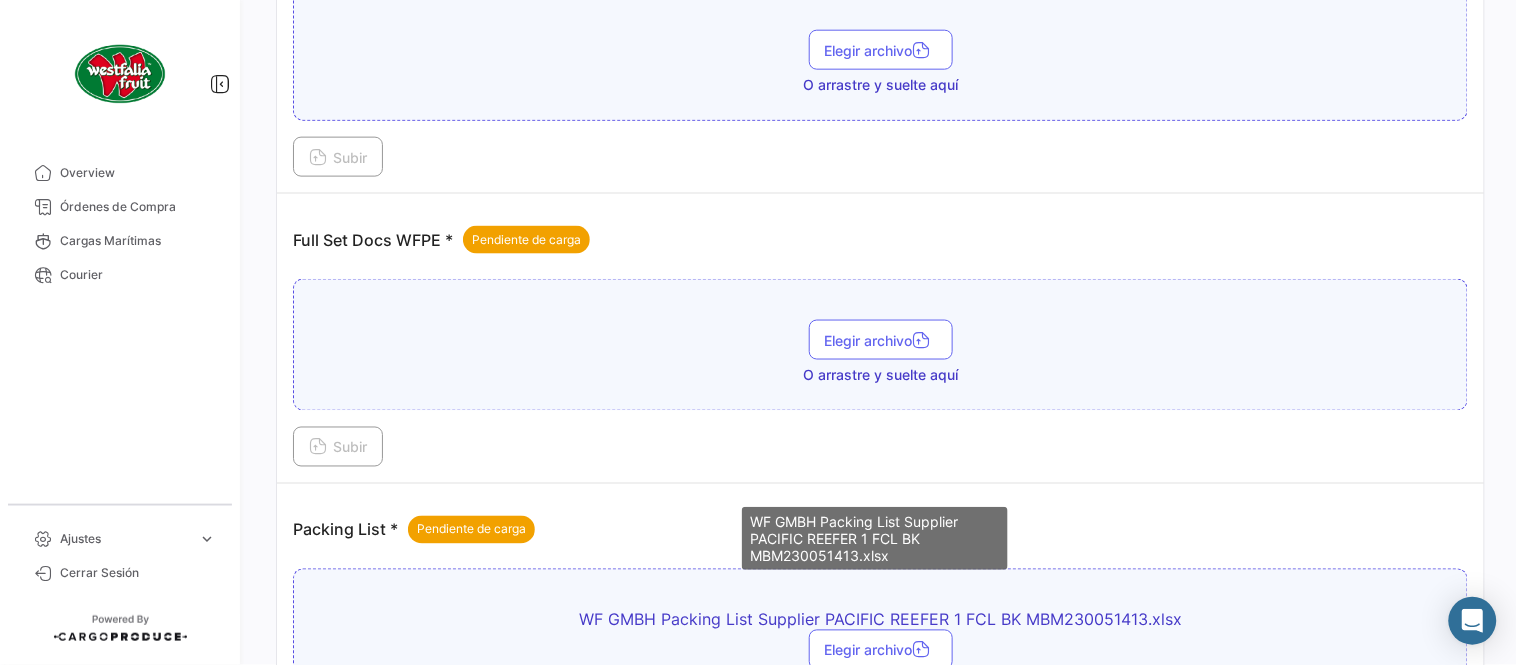 scroll, scrollTop: 584, scrollLeft: 0, axis: vertical 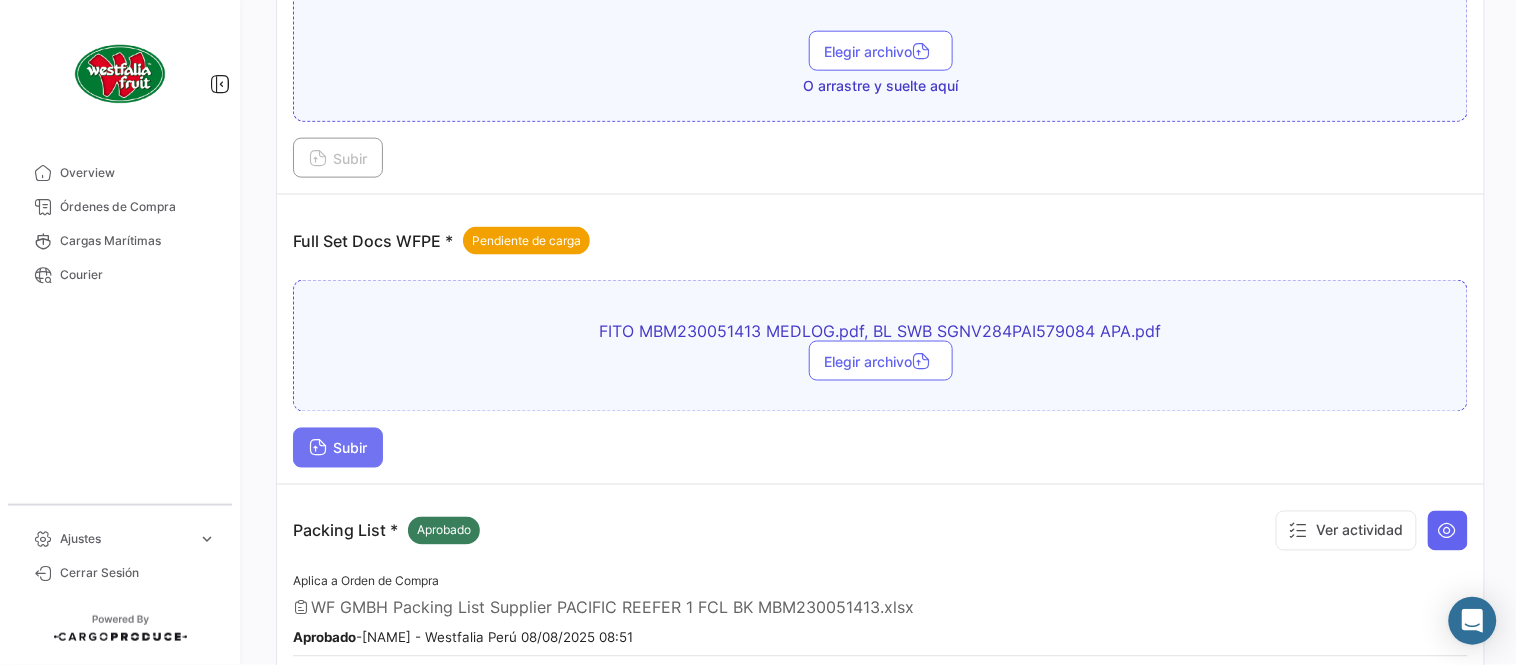 click on "Subir" at bounding box center [338, 448] 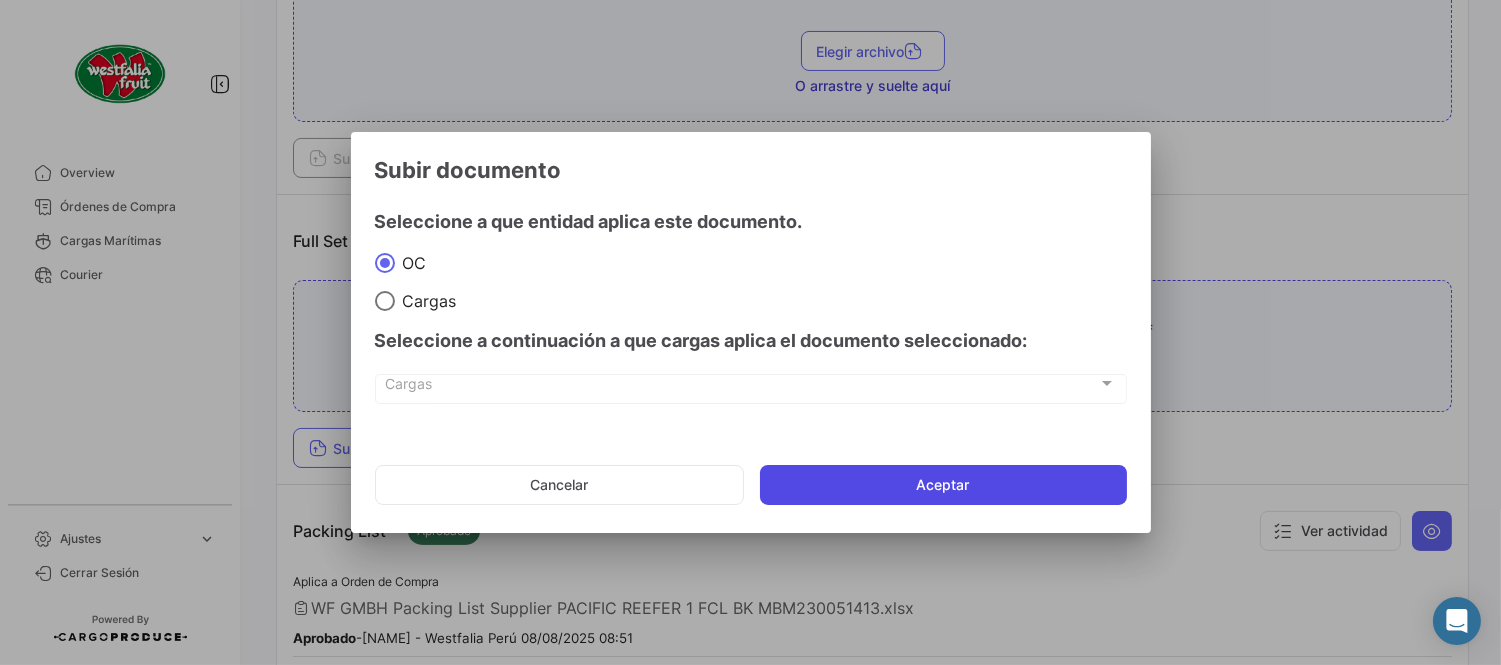 click on "Aceptar" 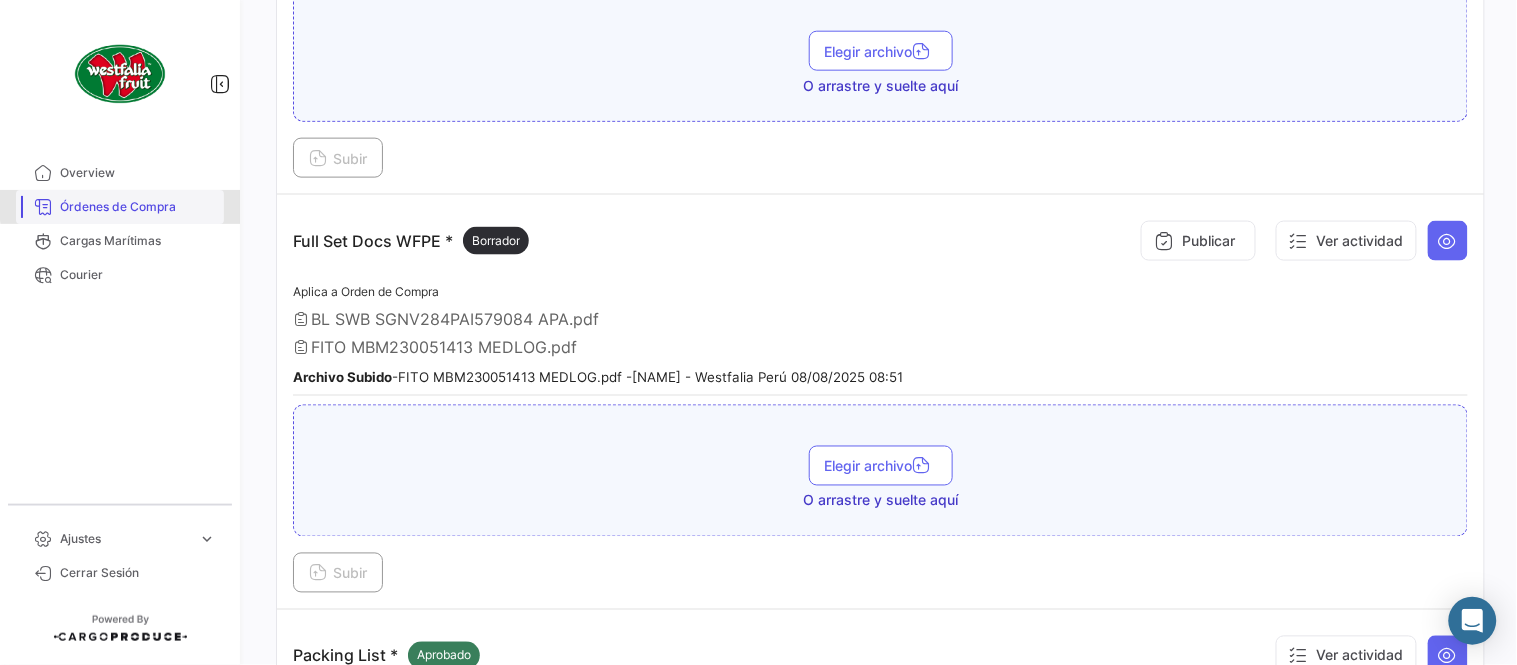click on "Órdenes de Compra" at bounding box center (138, 207) 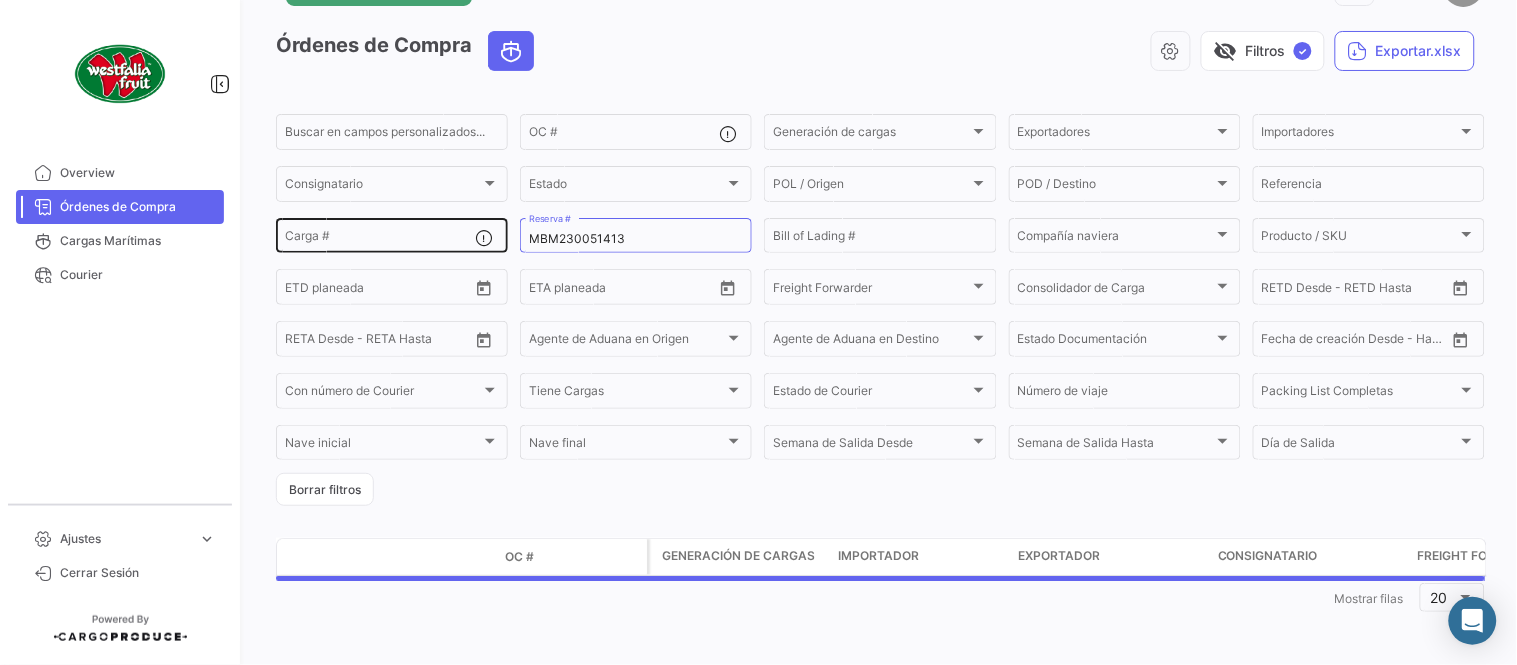 scroll, scrollTop: 0, scrollLeft: 0, axis: both 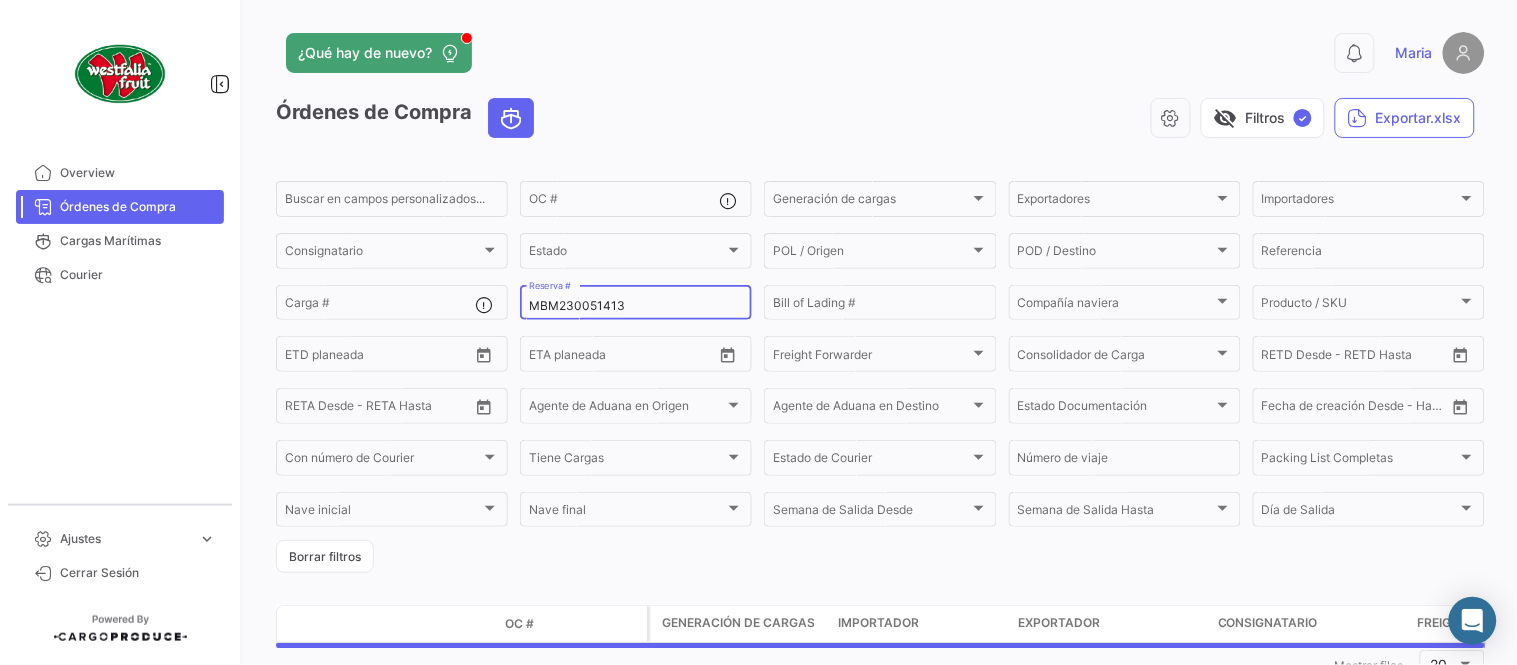 click on "MBM230051413" at bounding box center [636, 306] 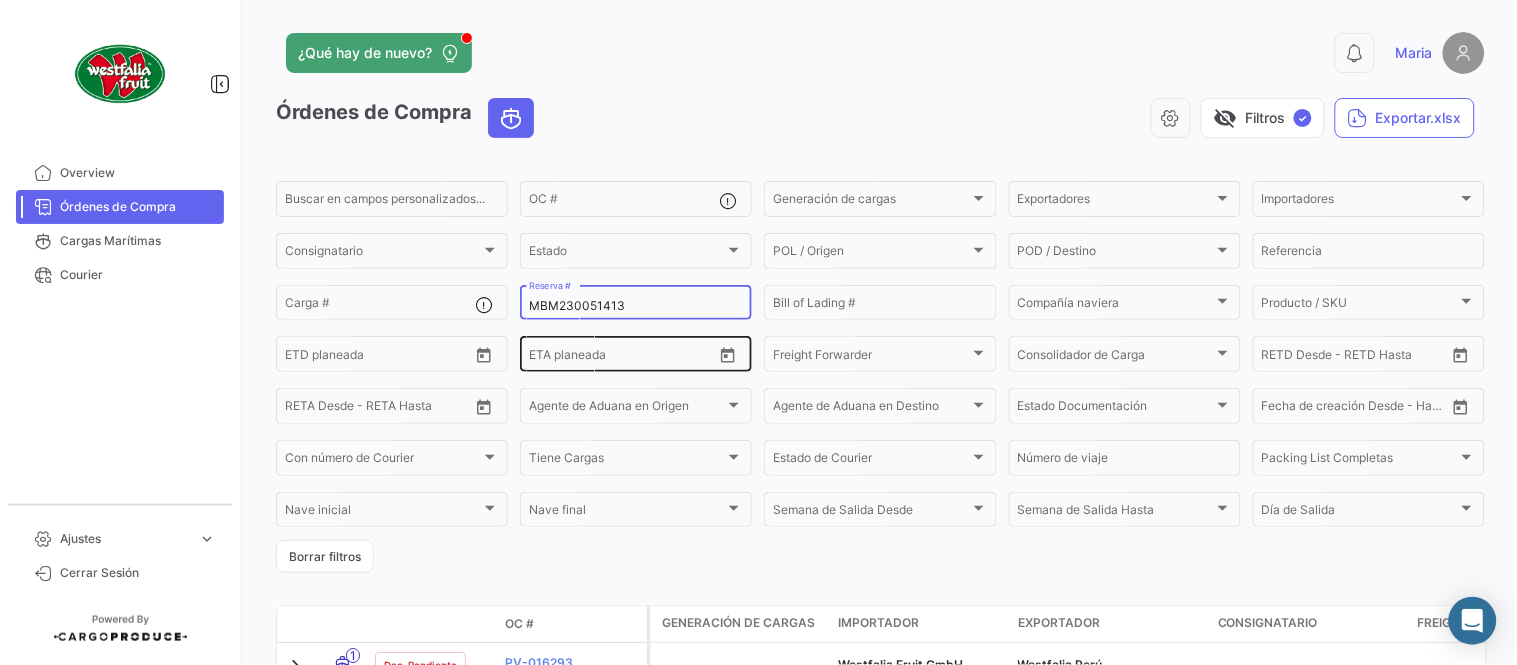 paste on "LMM0536417" 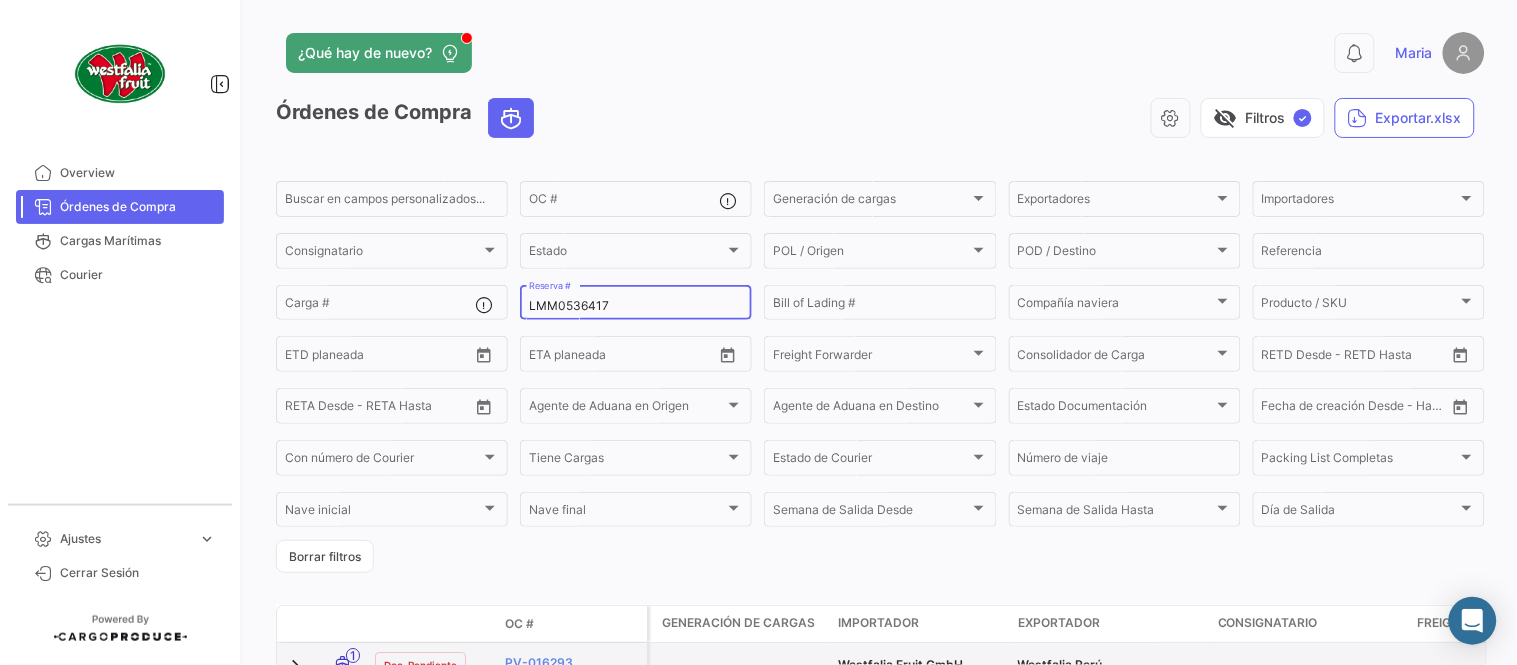 type on "LMM0536417" 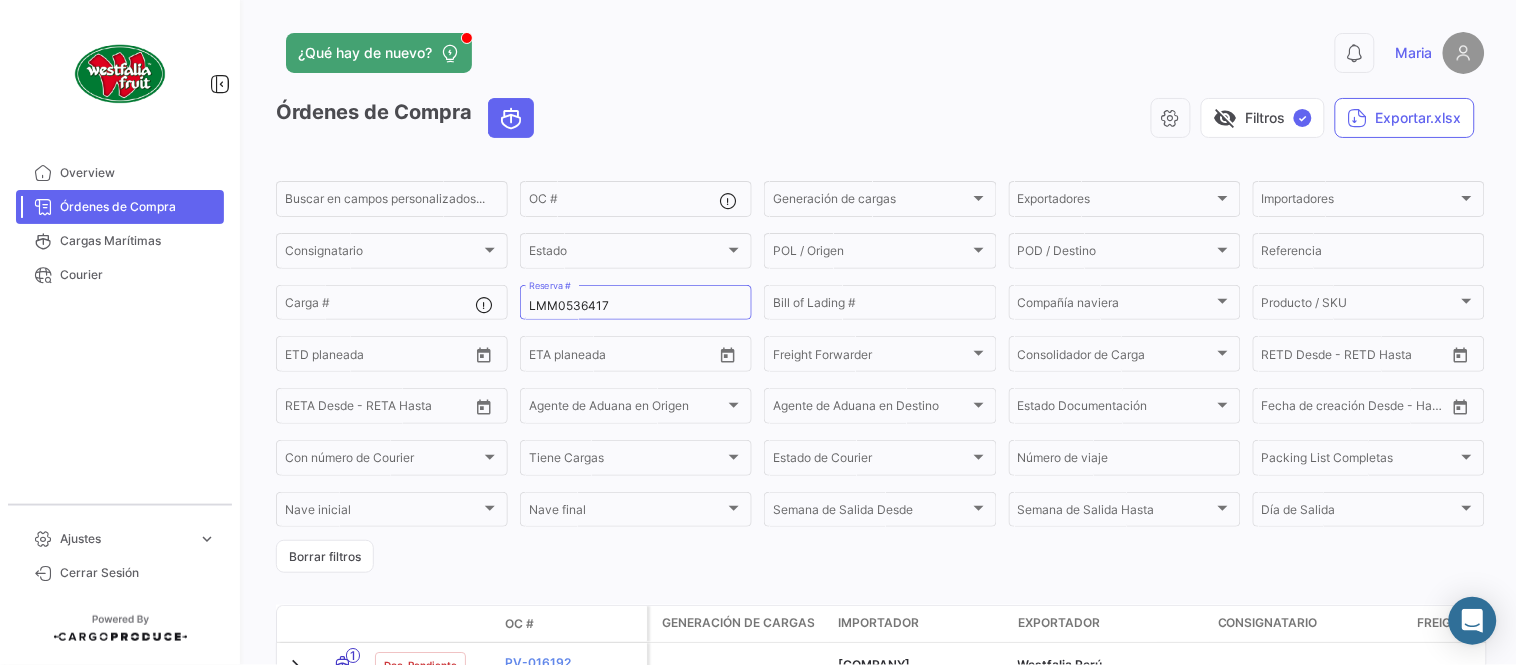 click on "¿Qué hay de nuevo?" 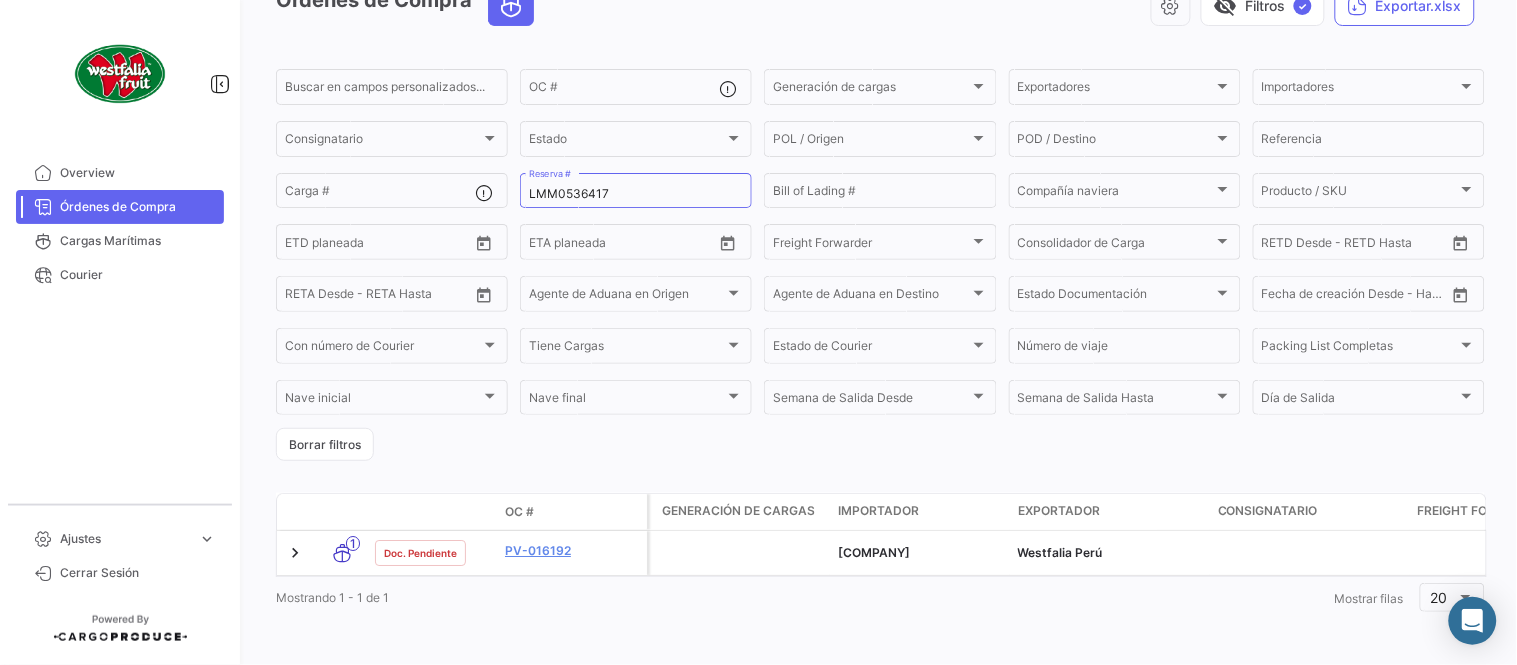 scroll, scrollTop: 136, scrollLeft: 0, axis: vertical 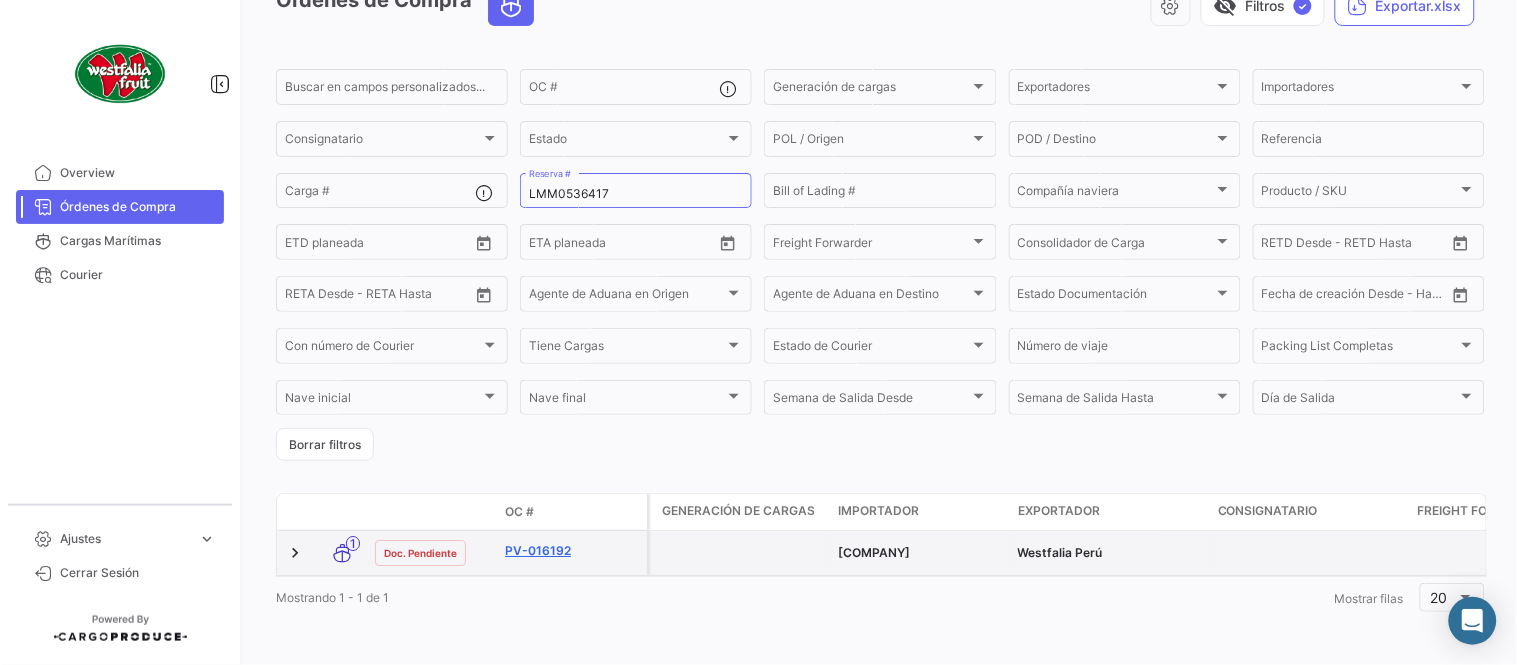 click on "PV-016192" 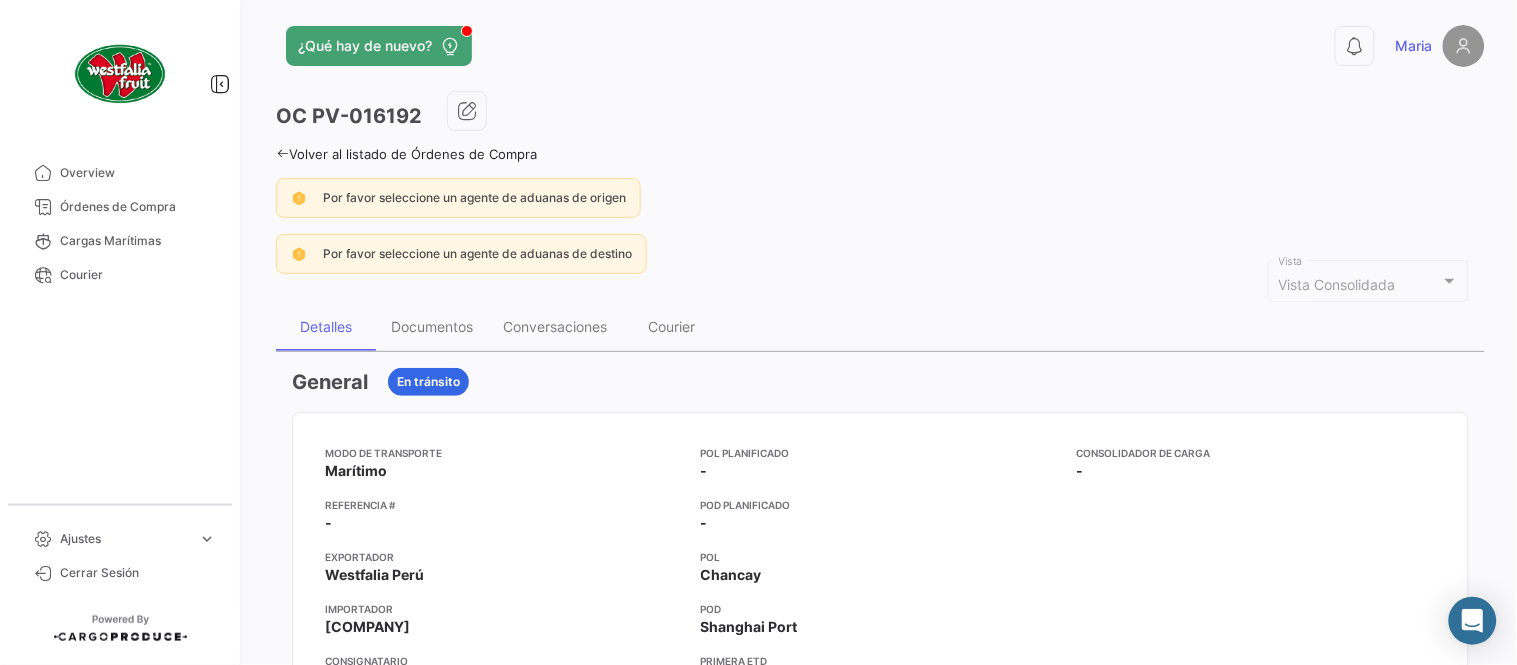 scroll, scrollTop: 0, scrollLeft: 0, axis: both 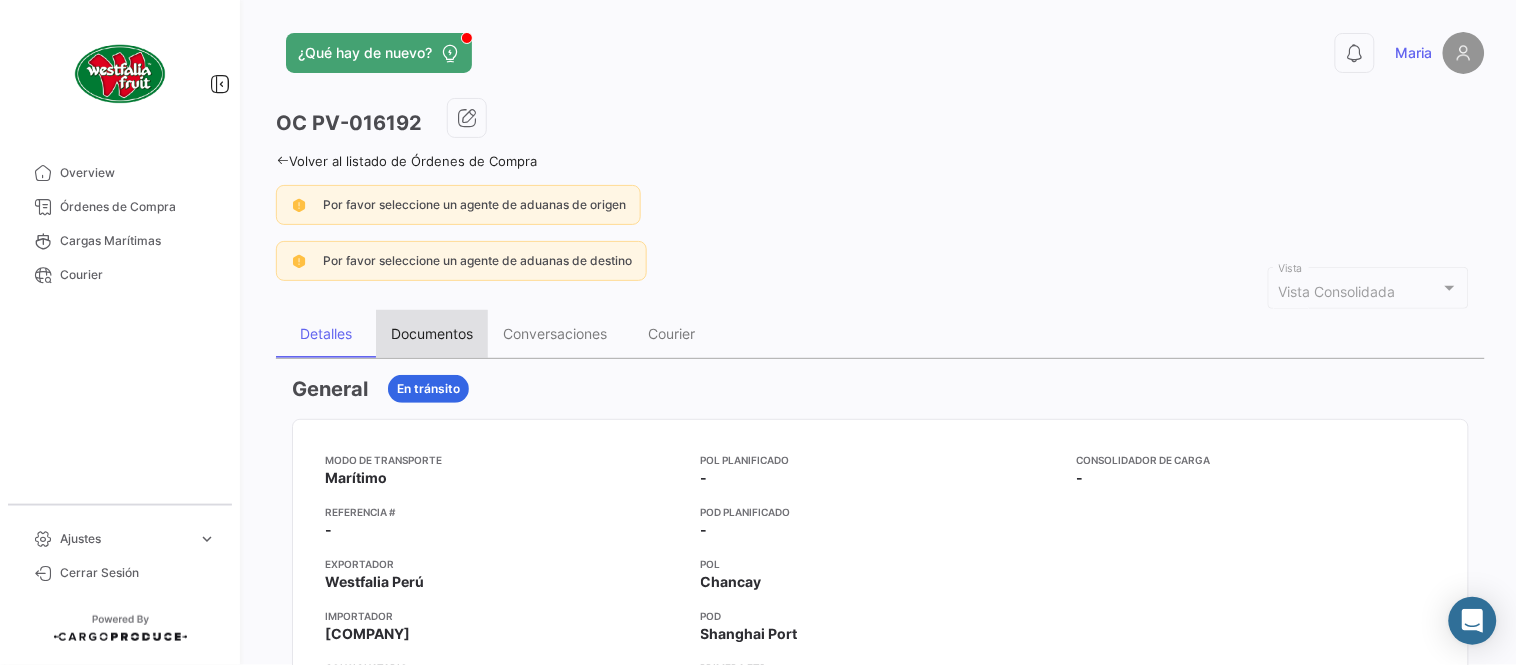 click on "Documentos" at bounding box center [432, 334] 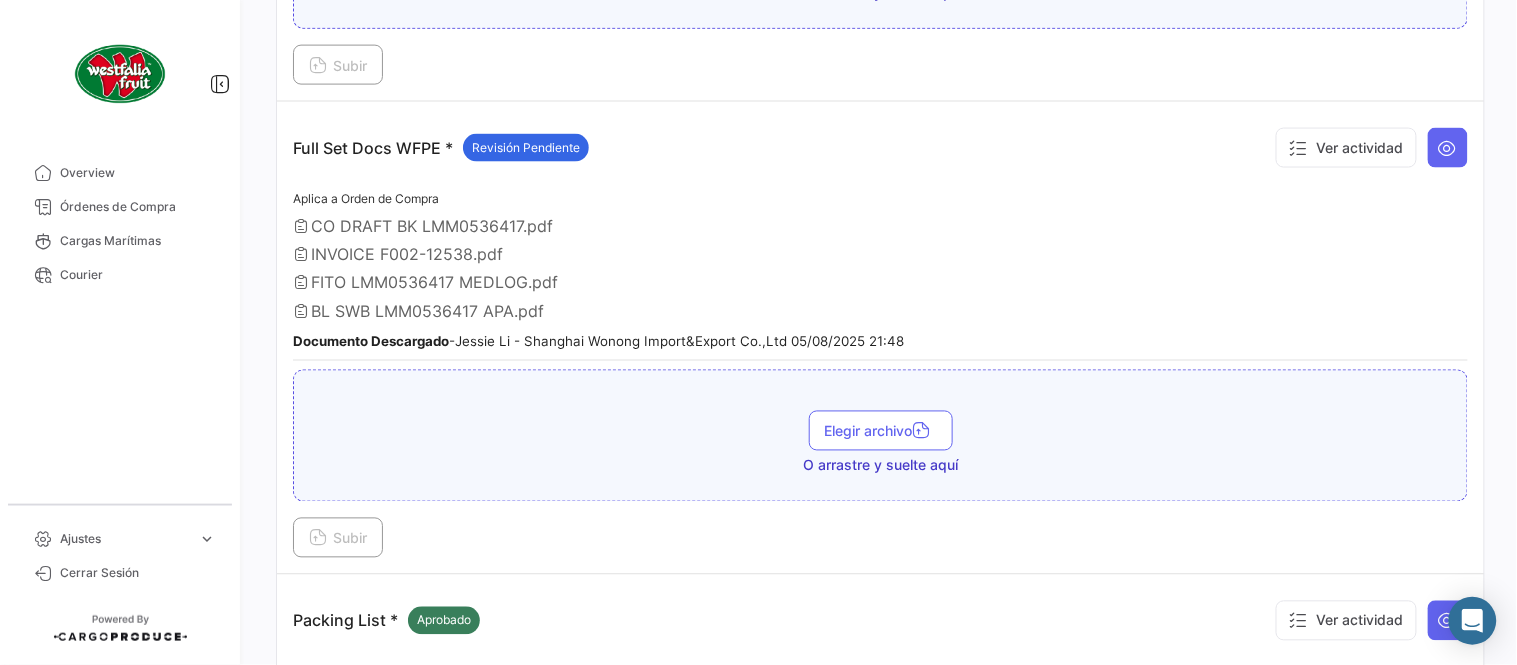 scroll, scrollTop: 666, scrollLeft: 0, axis: vertical 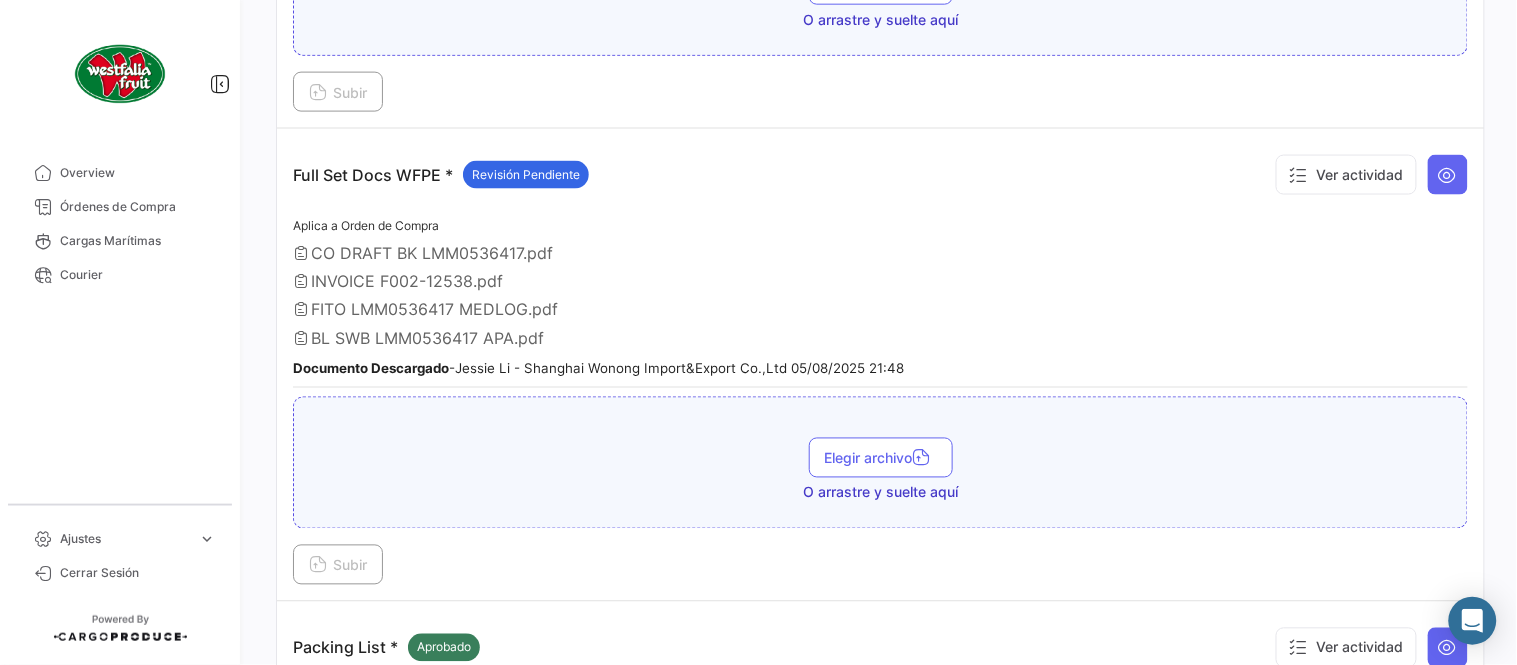 click on "Full Set Docs WFPE * Revisión Pendiente Ver actividad Aplica a Orden de Compra CO DRAFT BK LMM0536417.pdf INVOICE F002-12538.pdf FITO LMM0536417 MEDLOG.pdf BL SWB LMM0536417 APA.pdf Documento Descargado - Jessie Li - Shanghai Wonong Import&Export Co.,Ltd 05/08/2025 21:48 Elegir archivo O arrastre y suelte aquí Subir" at bounding box center [880, 365] 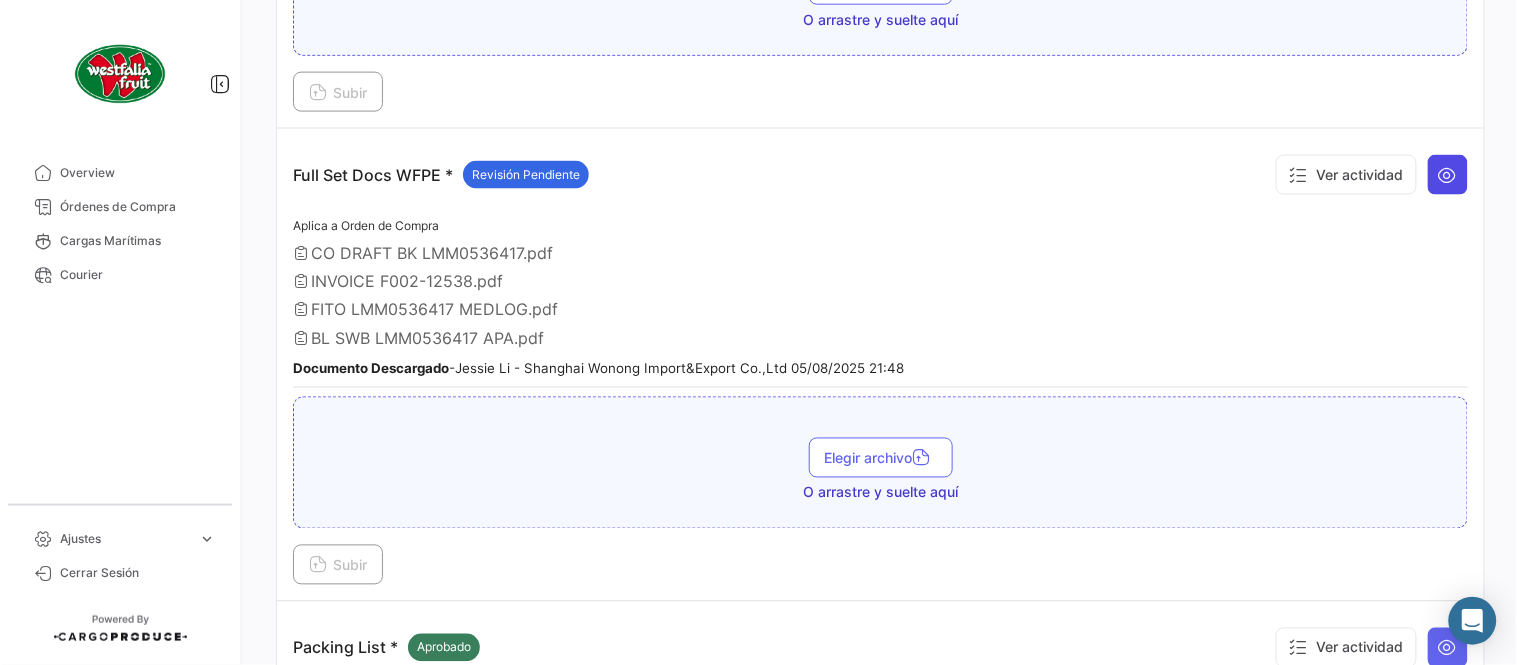 click at bounding box center (1448, 175) 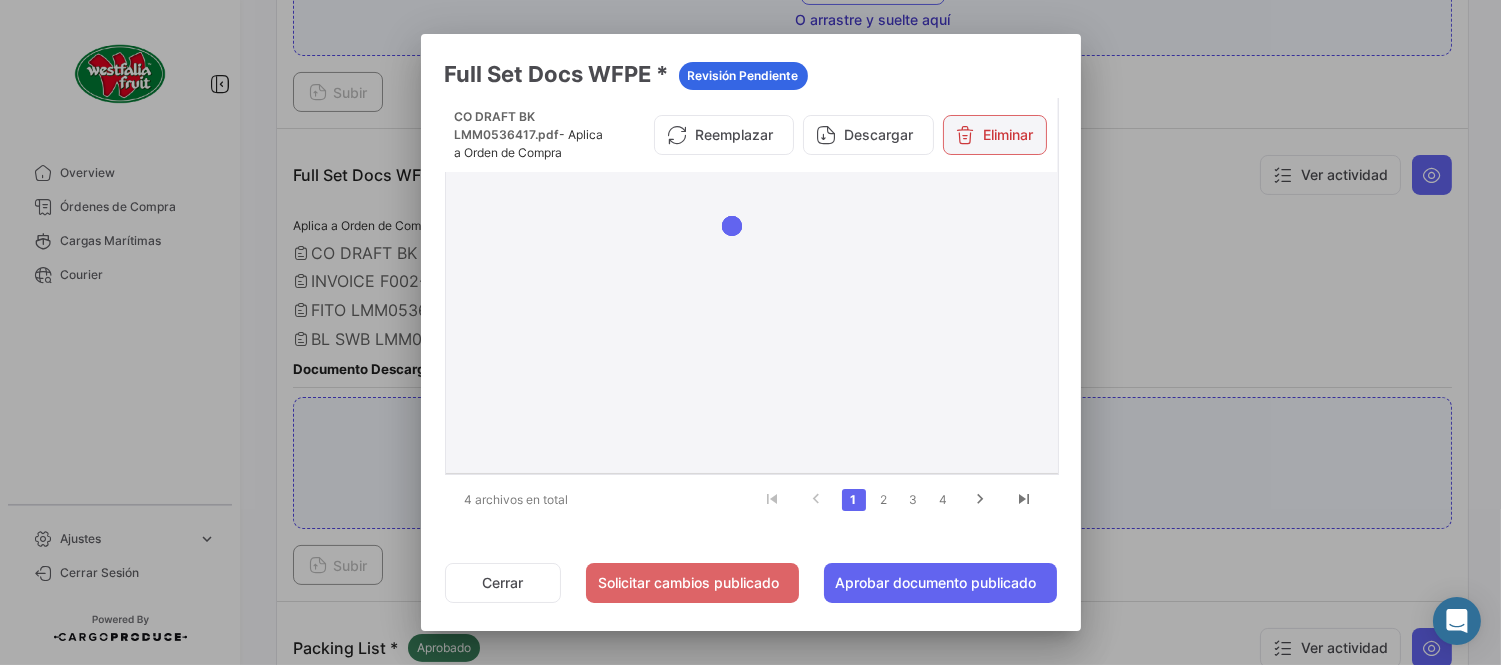 click on "Eliminar" at bounding box center (995, 135) 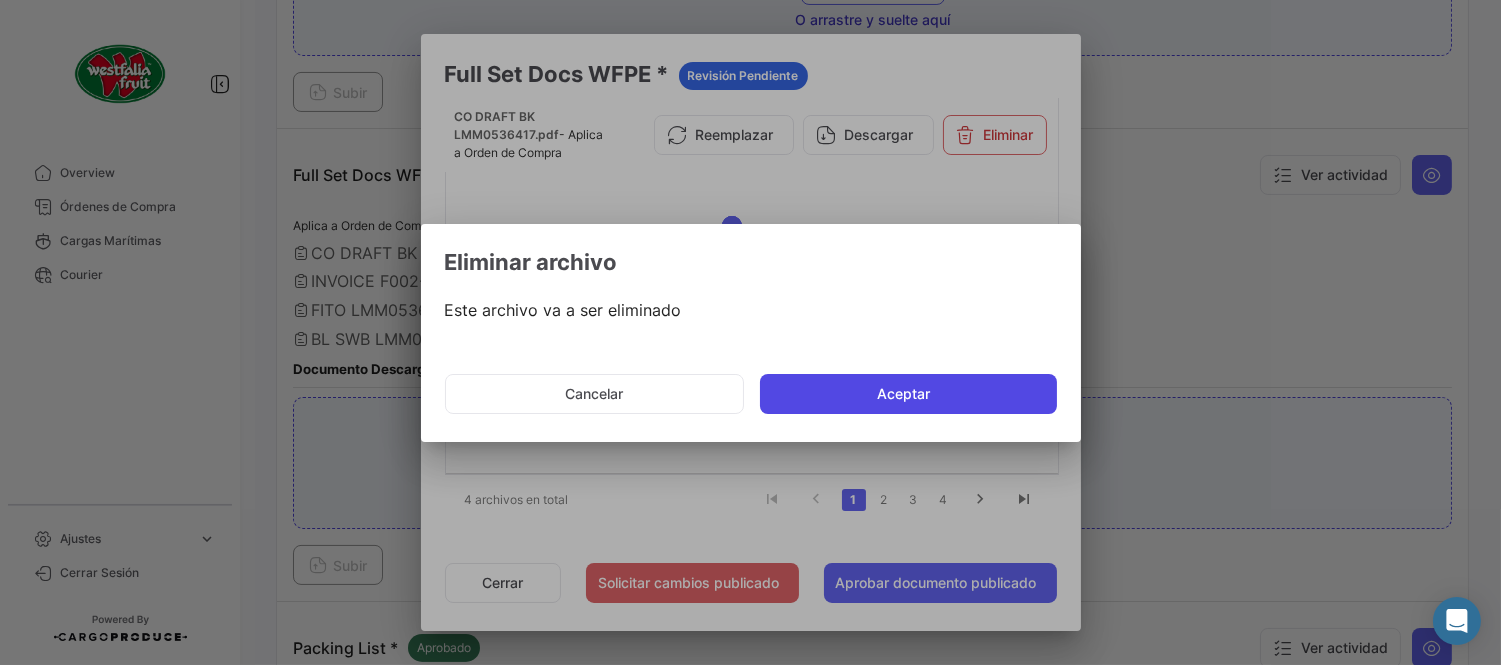 click on "Aceptar" 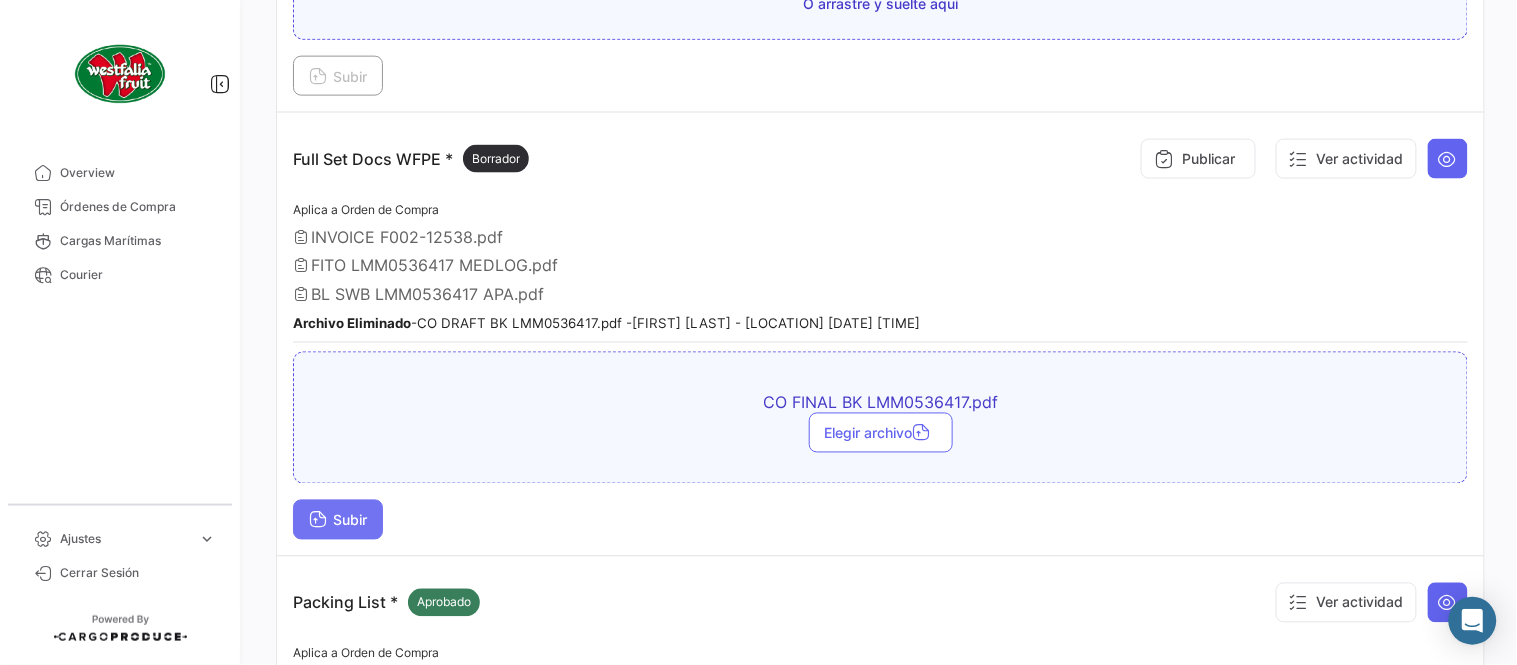 click on "Subir" at bounding box center [338, 520] 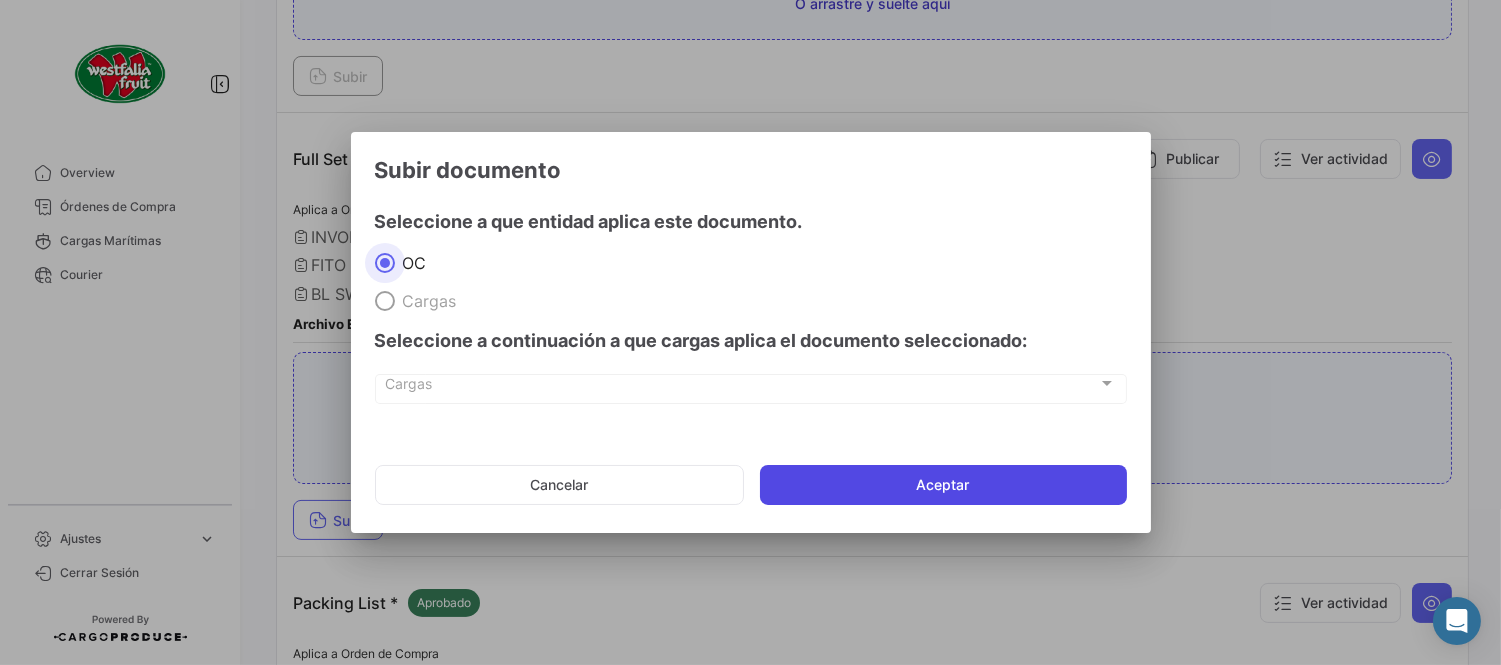 click on "Aceptar" 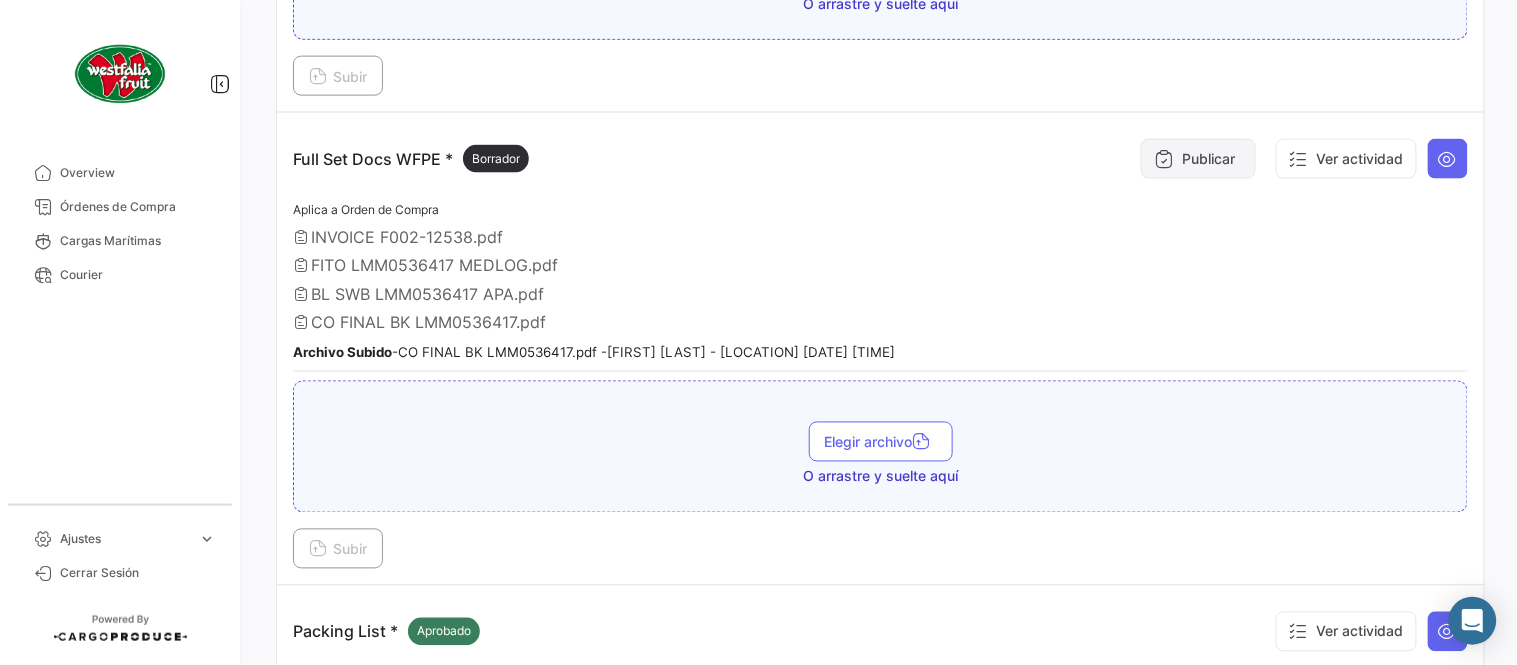 click on "Publicar" at bounding box center [1198, 159] 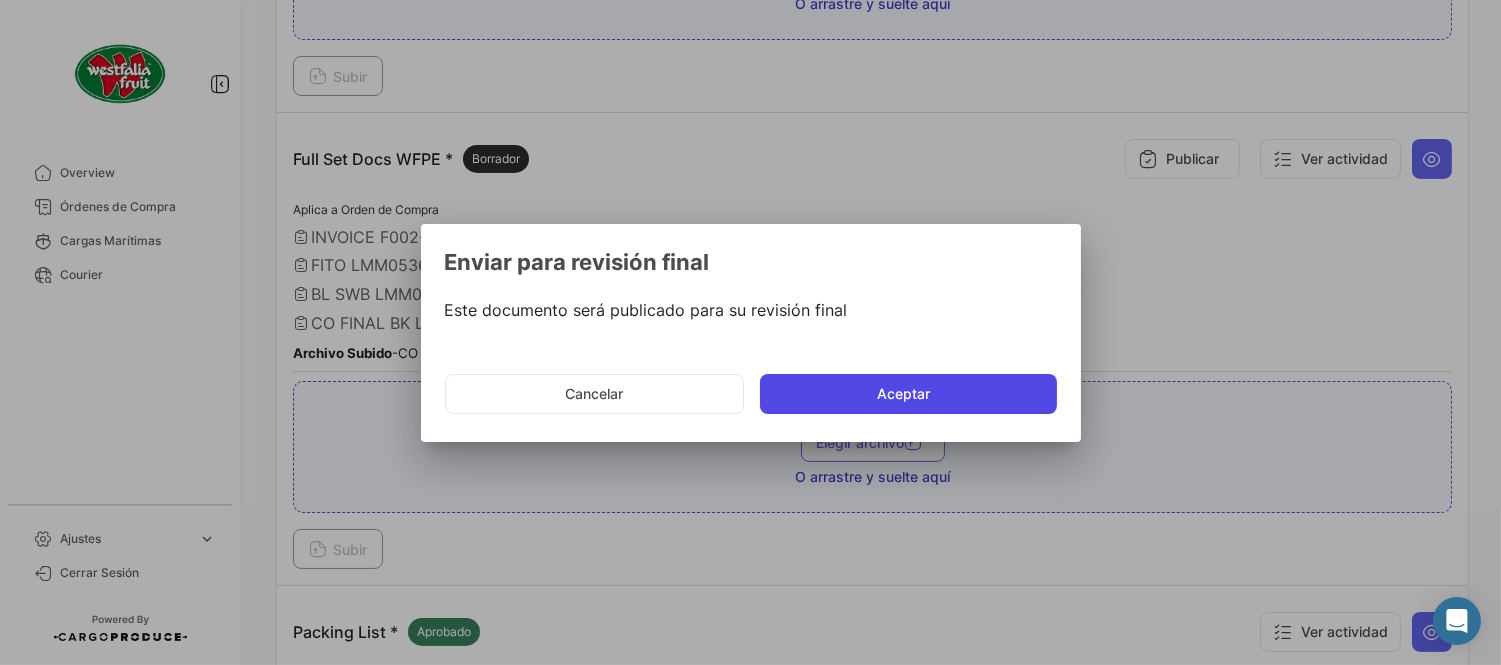 click on "Aceptar" 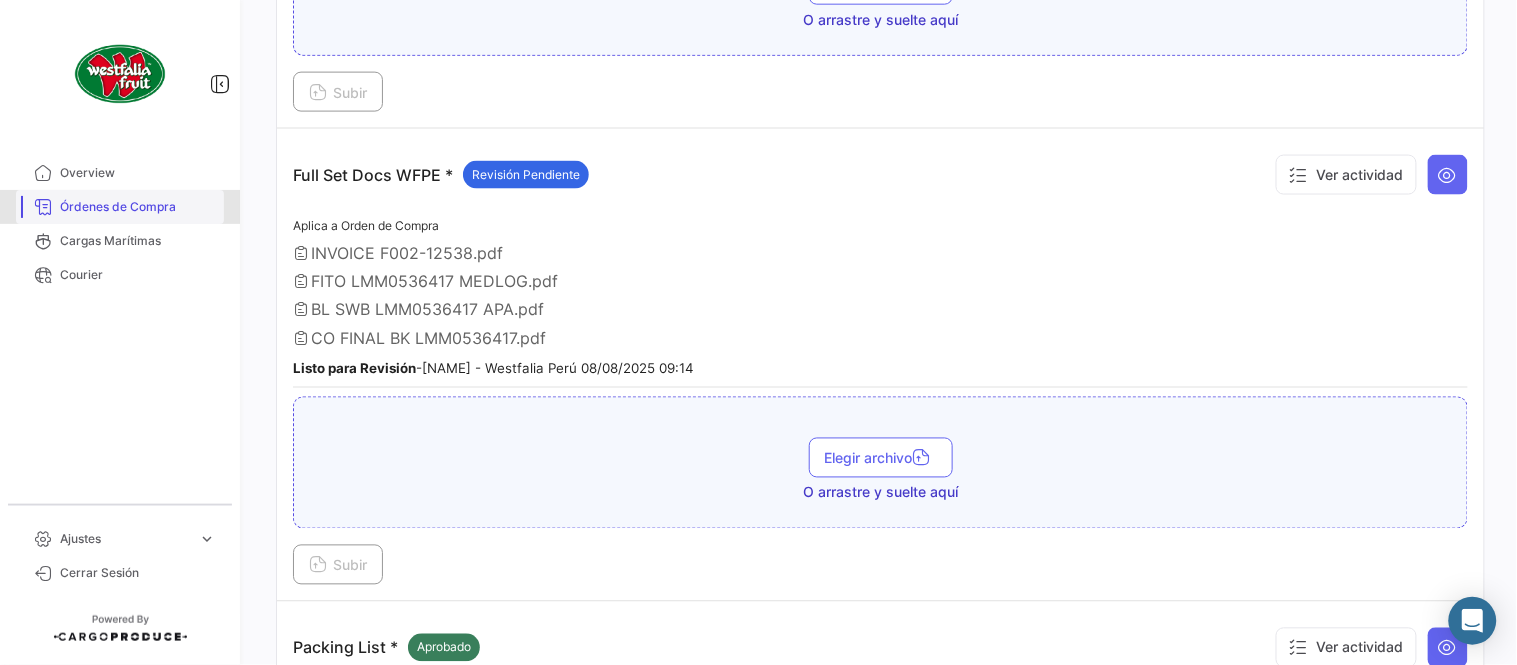 drag, startPoint x: 167, startPoint y: 206, endPoint x: 213, endPoint y: 216, distance: 47.07441 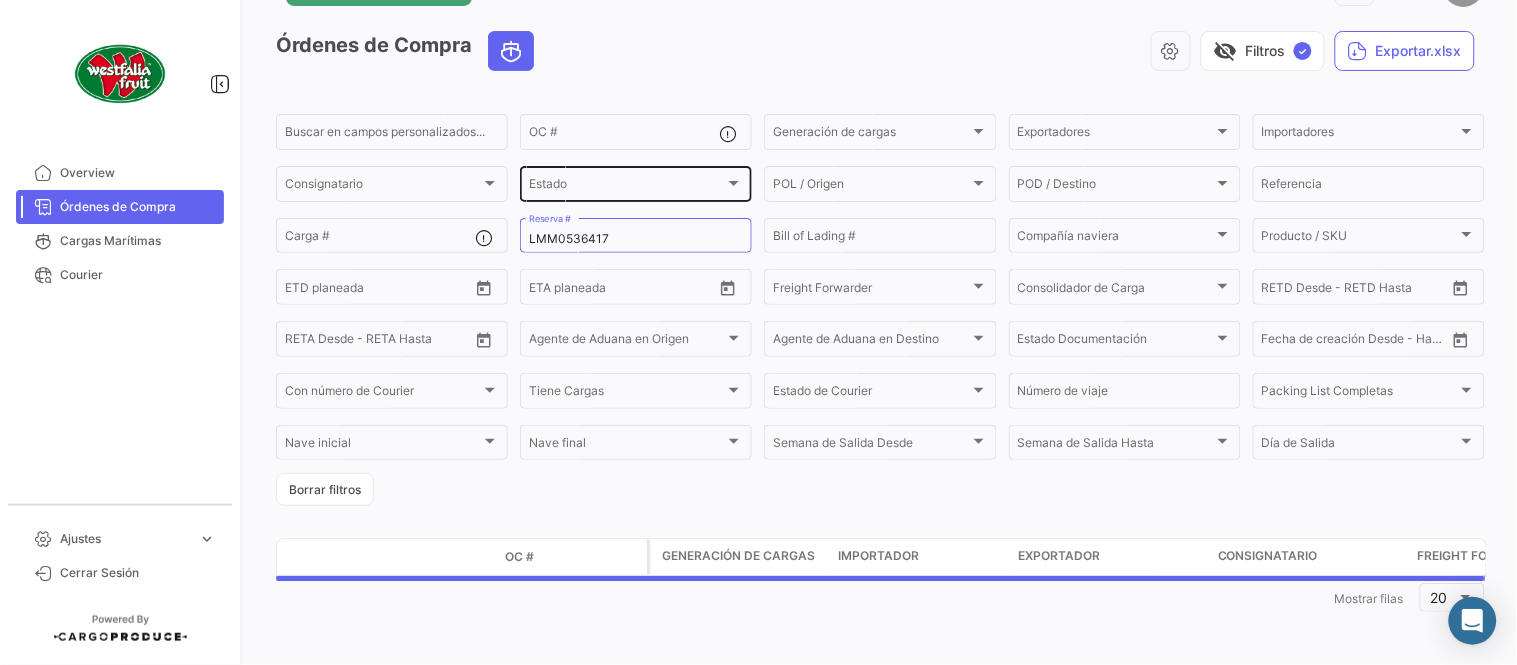 scroll, scrollTop: 0, scrollLeft: 0, axis: both 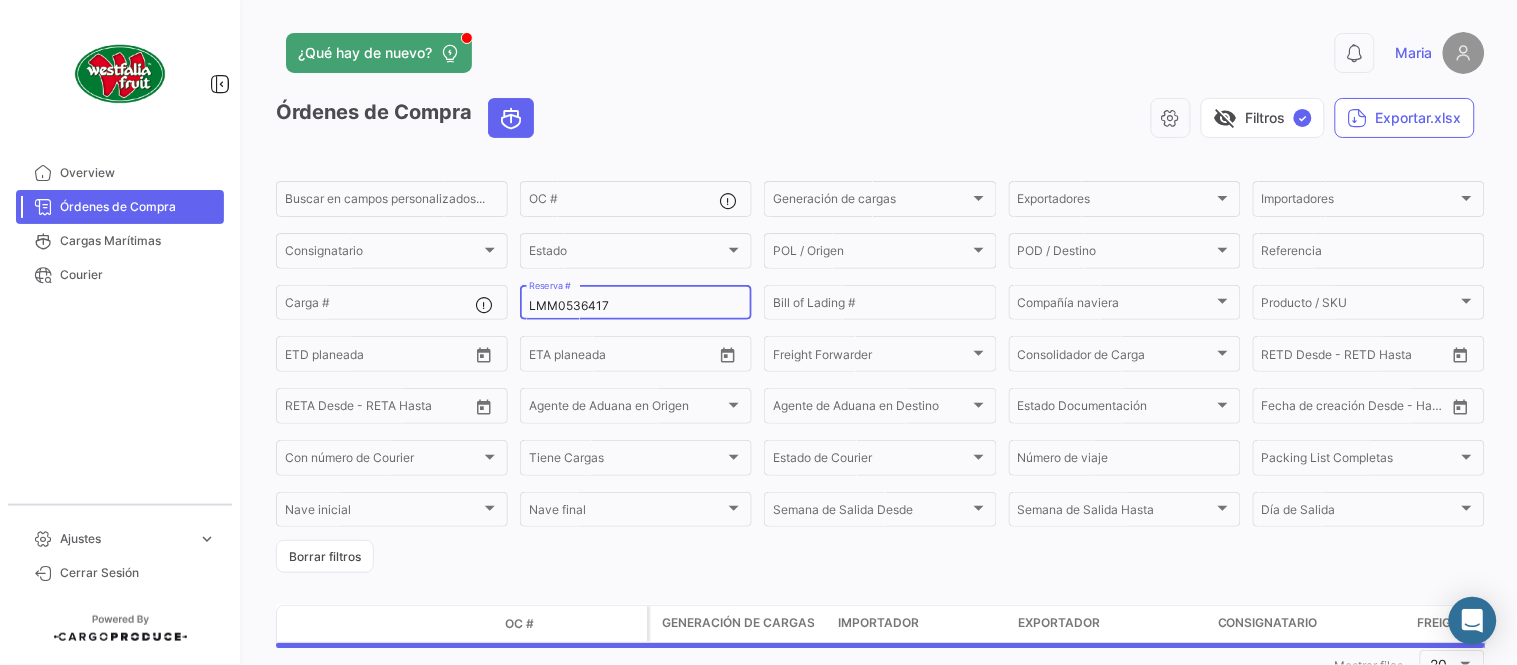 click on "LMM0536417" at bounding box center (636, 306) 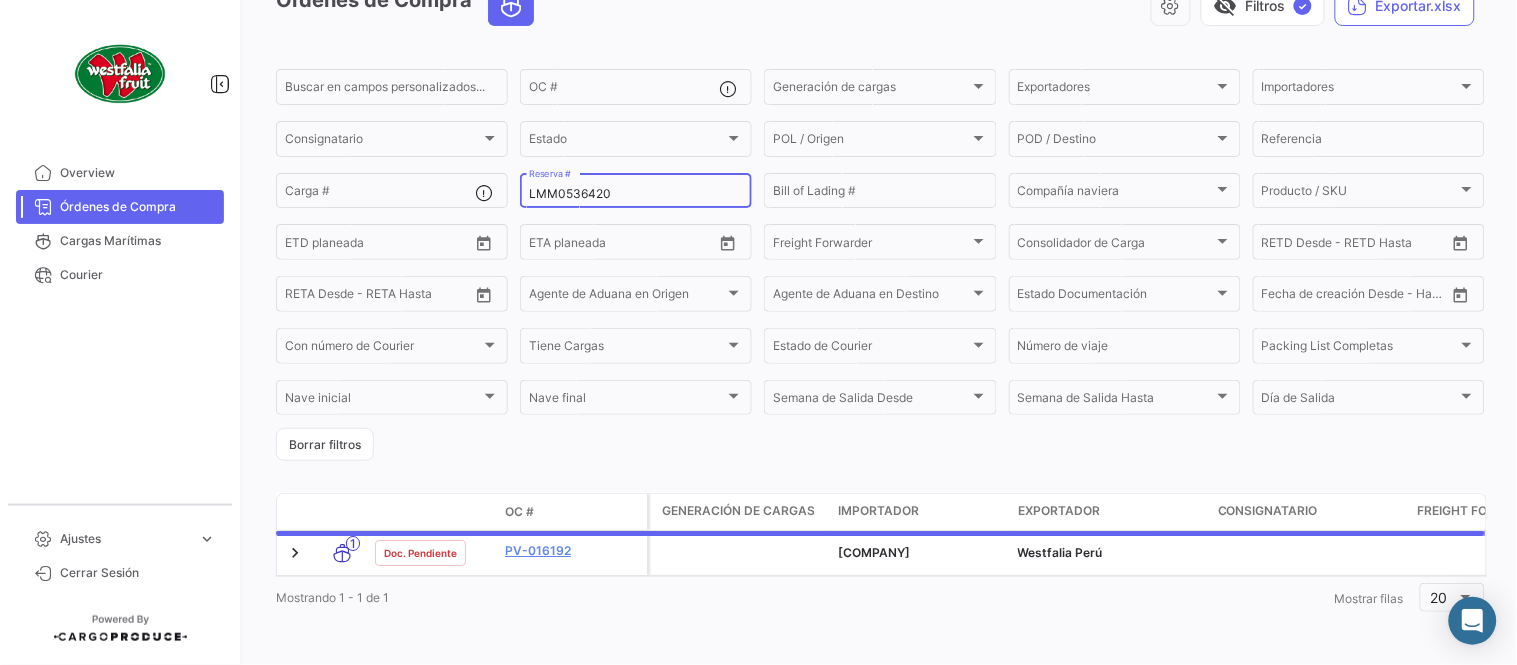 scroll, scrollTop: 136, scrollLeft: 0, axis: vertical 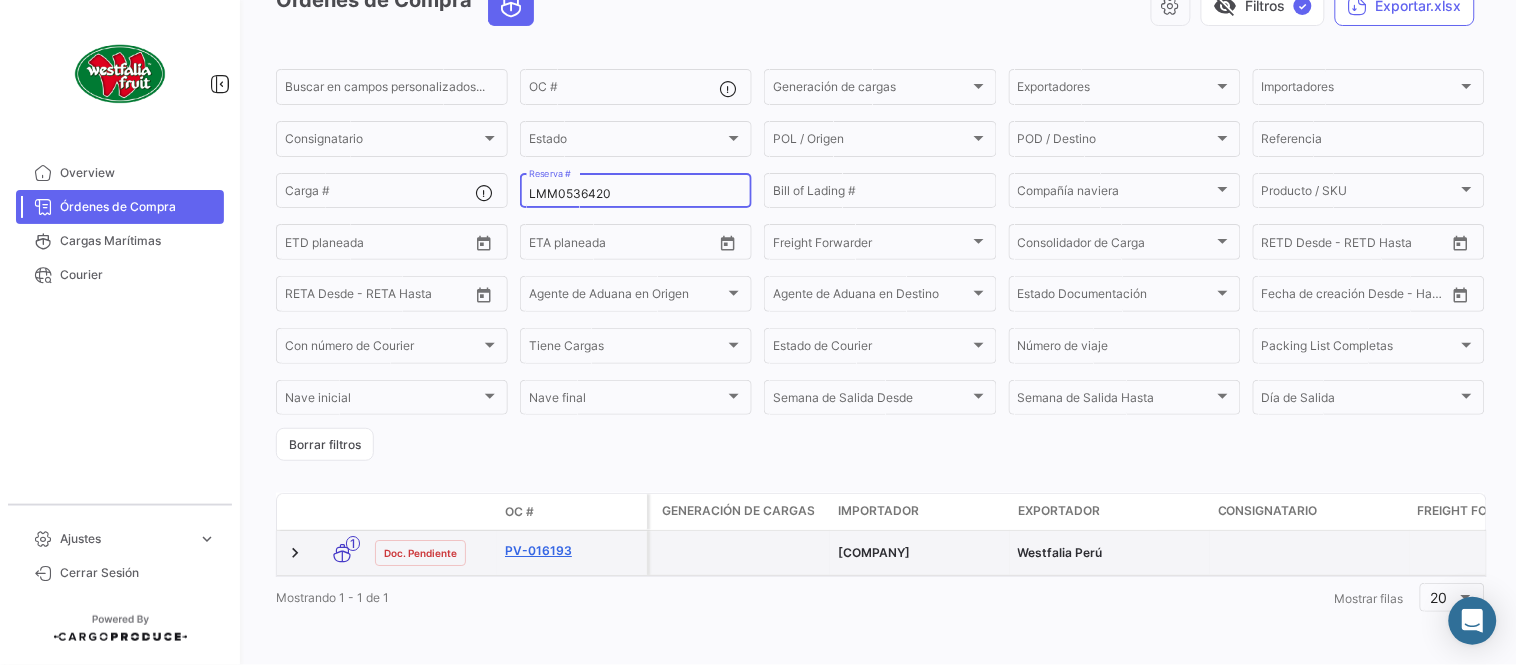 type on "LMM0536420" 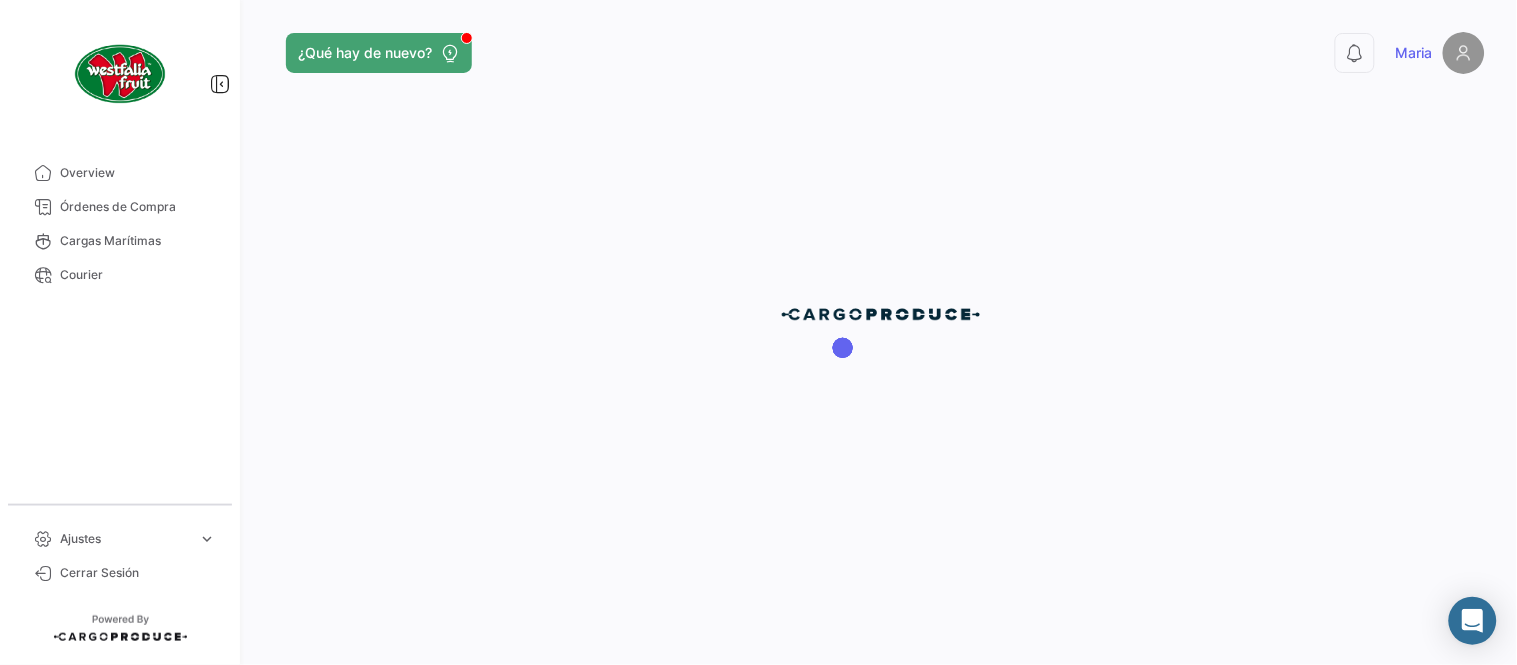 scroll, scrollTop: 0, scrollLeft: 0, axis: both 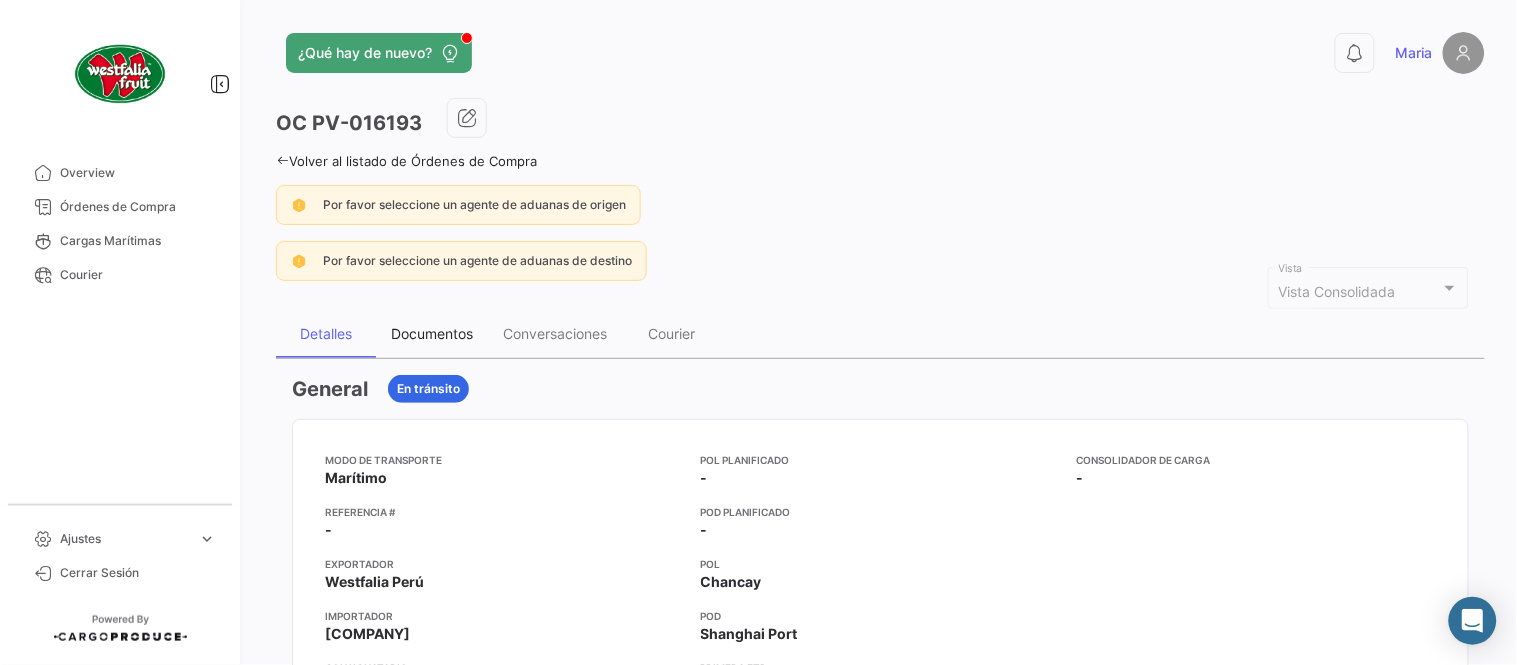 click on "Documentos" at bounding box center [432, 333] 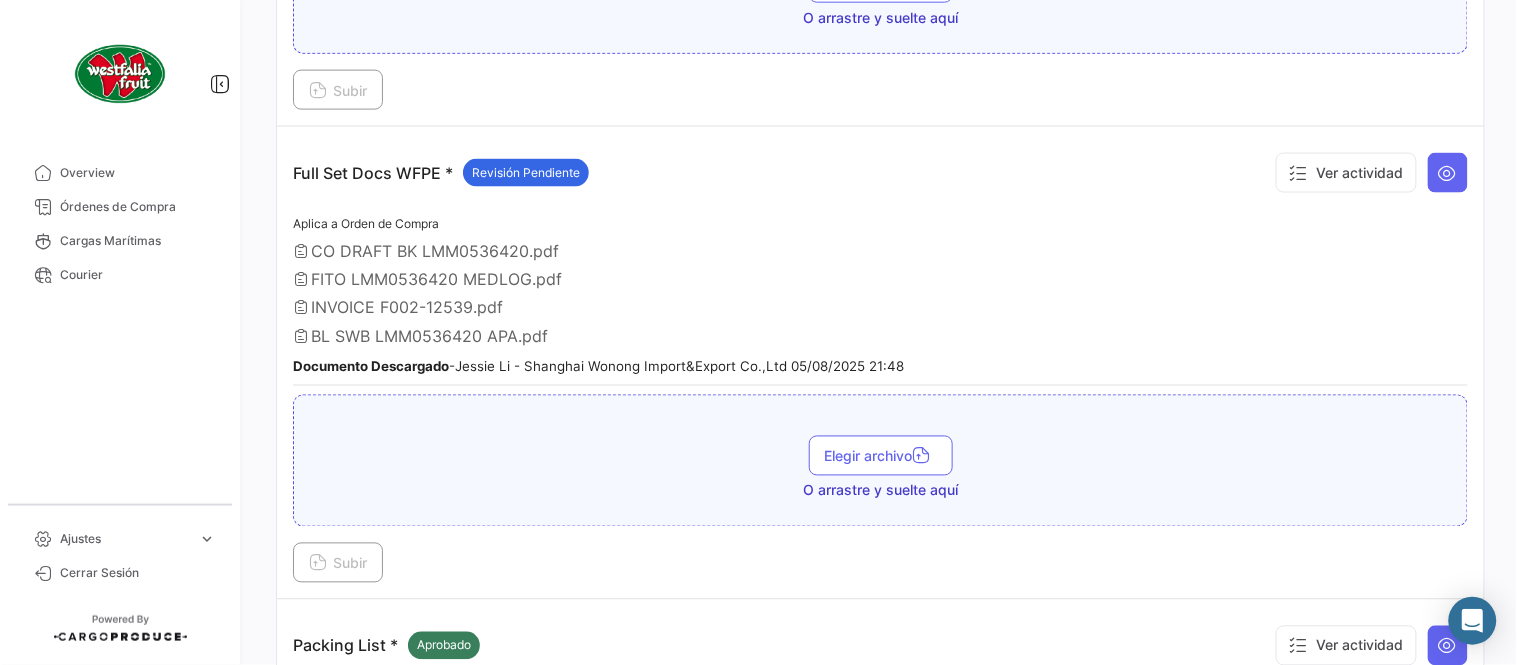 scroll, scrollTop: 666, scrollLeft: 0, axis: vertical 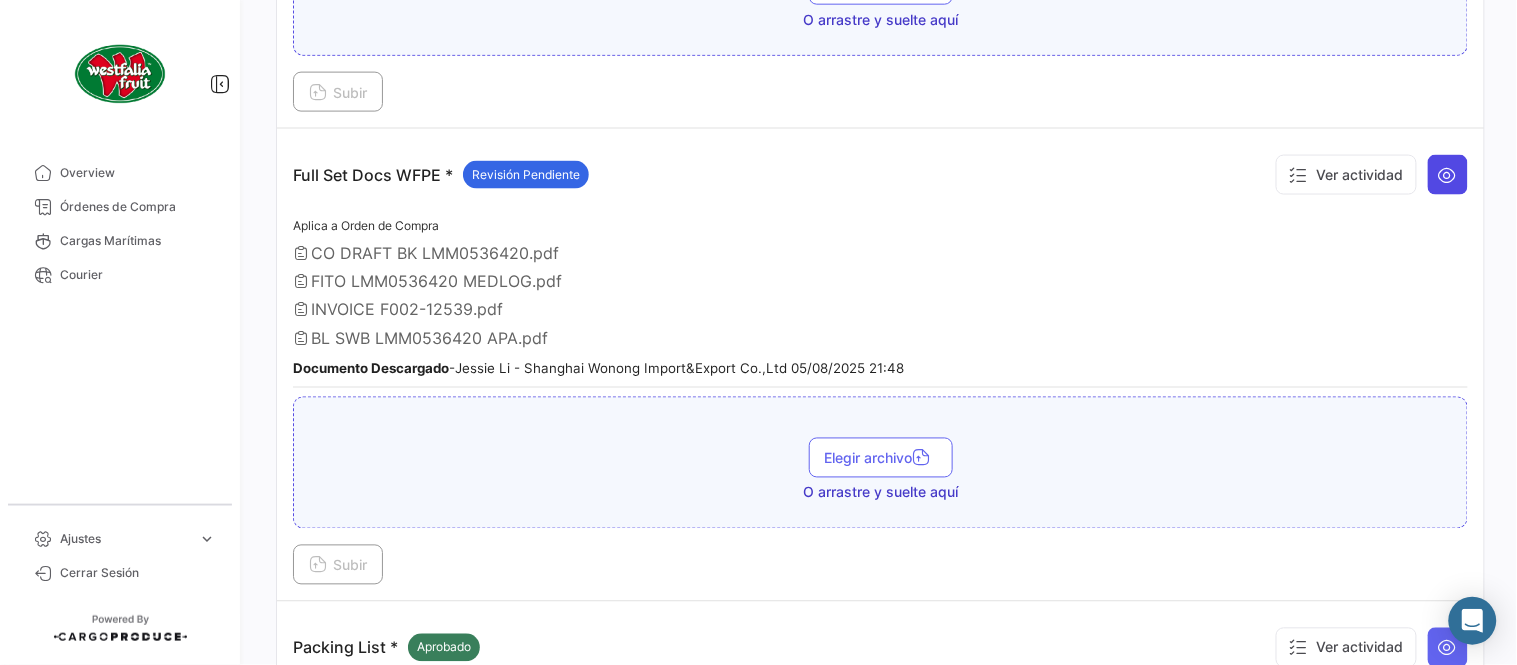 click at bounding box center [1448, 175] 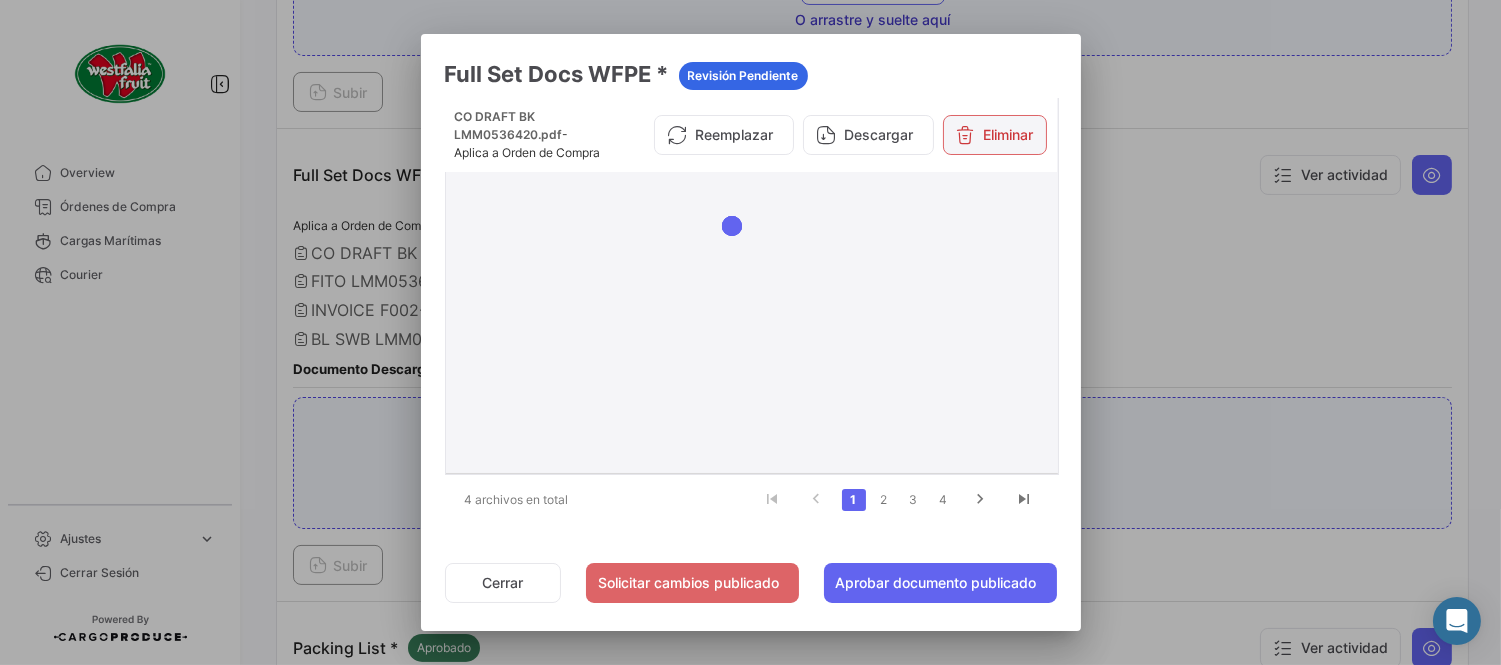 click on "Eliminar" at bounding box center [995, 135] 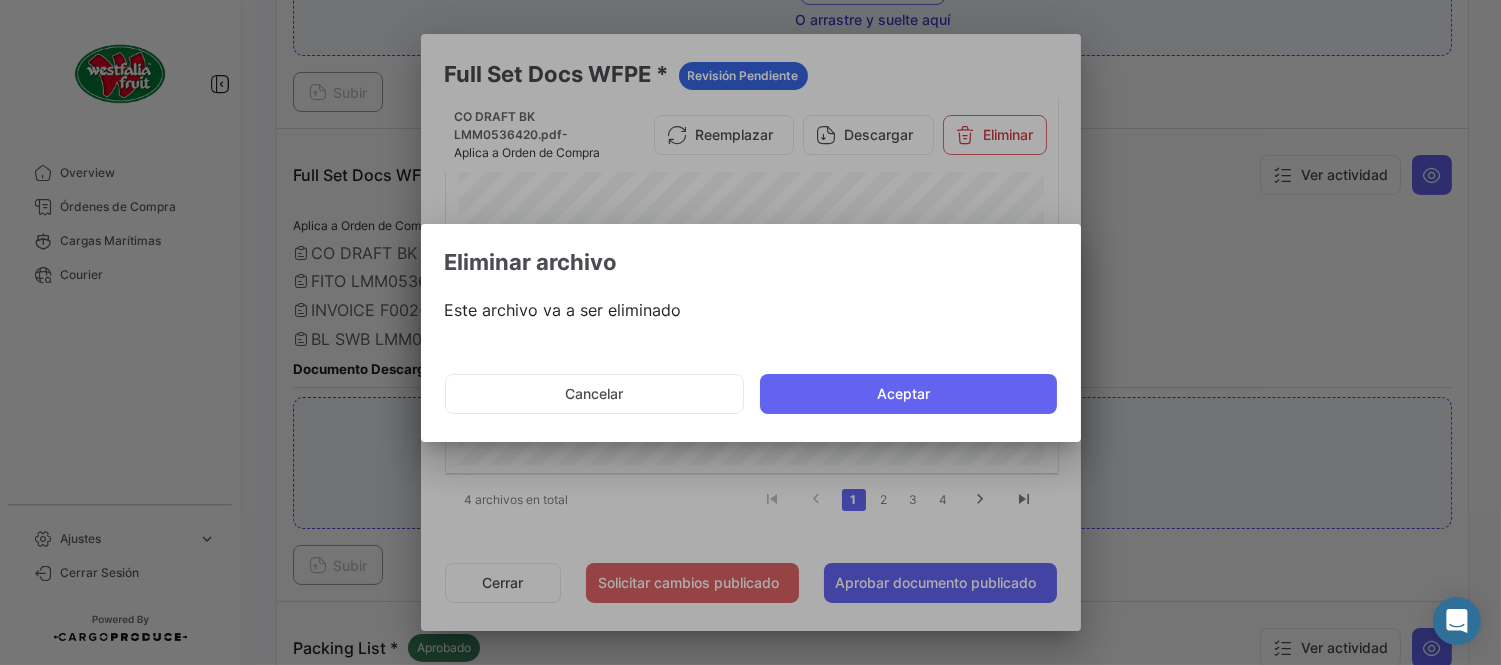click on "Aceptar" 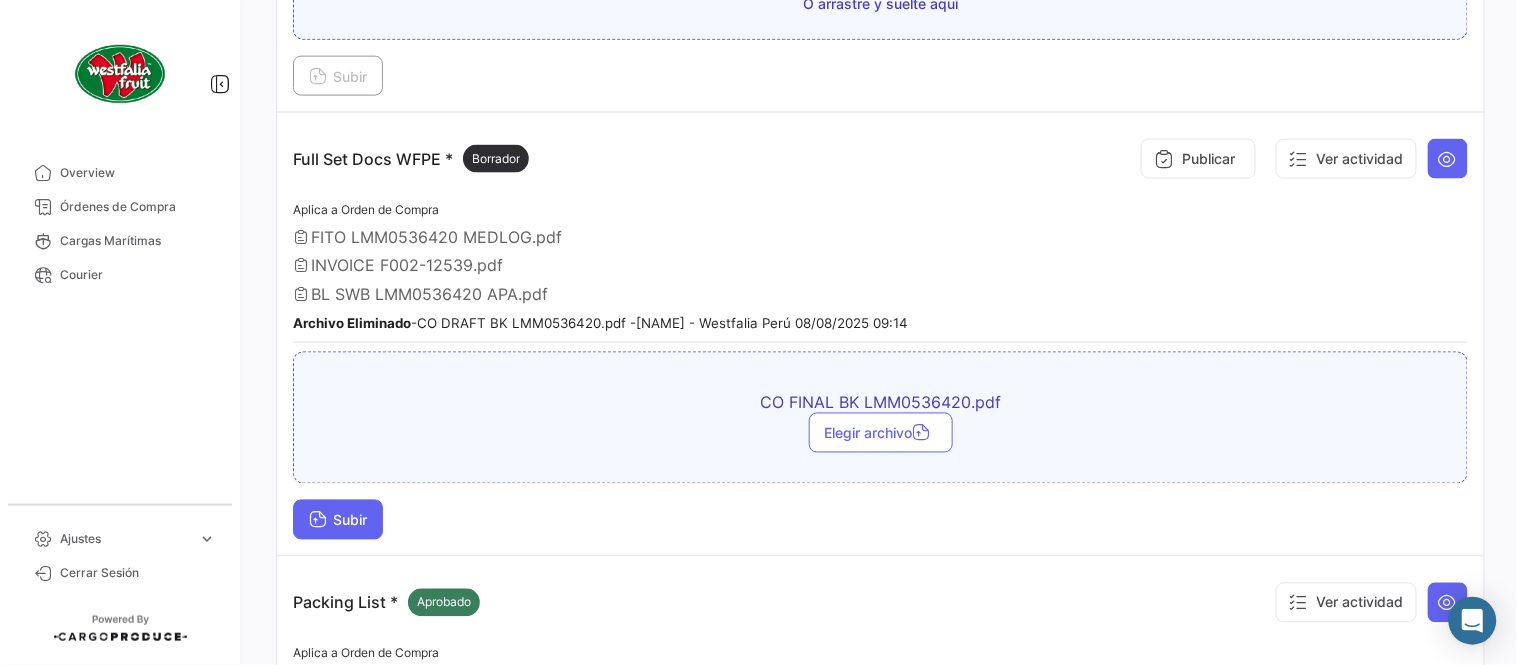 click on "Subir" at bounding box center [338, 520] 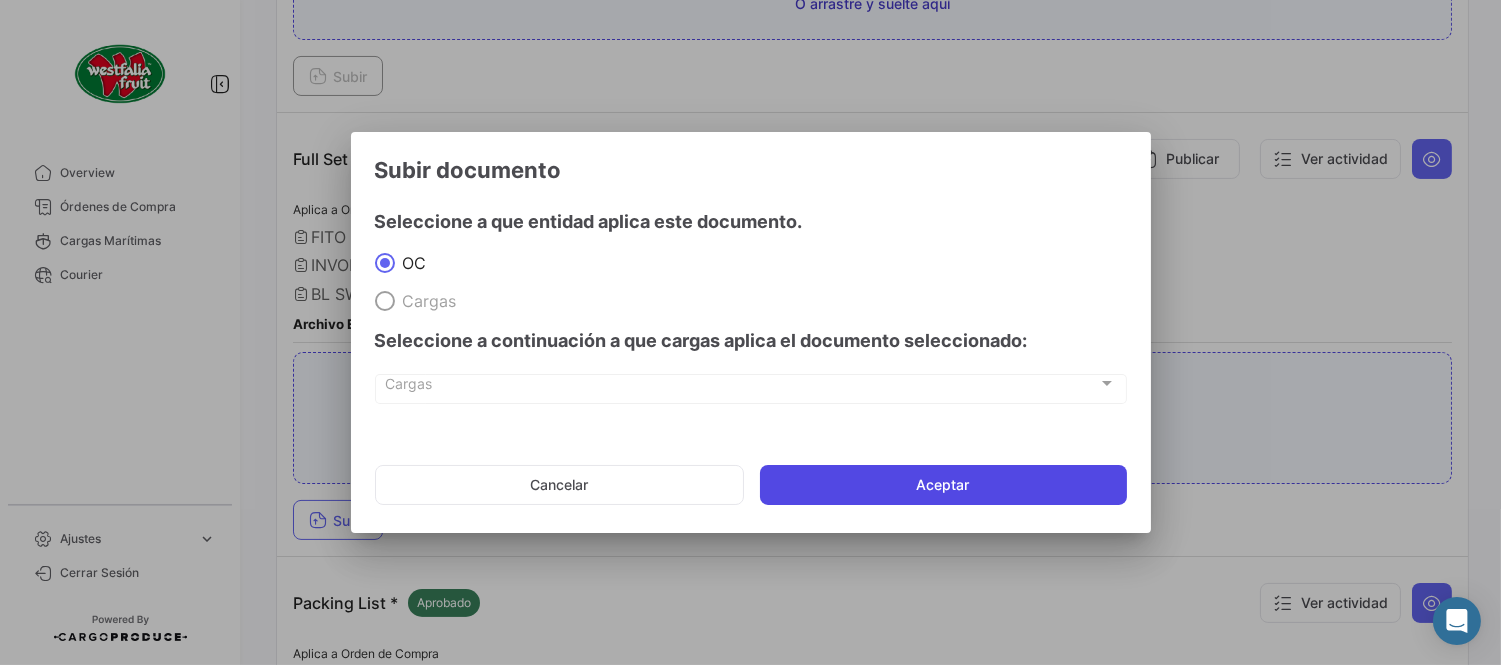 click on "Aceptar" 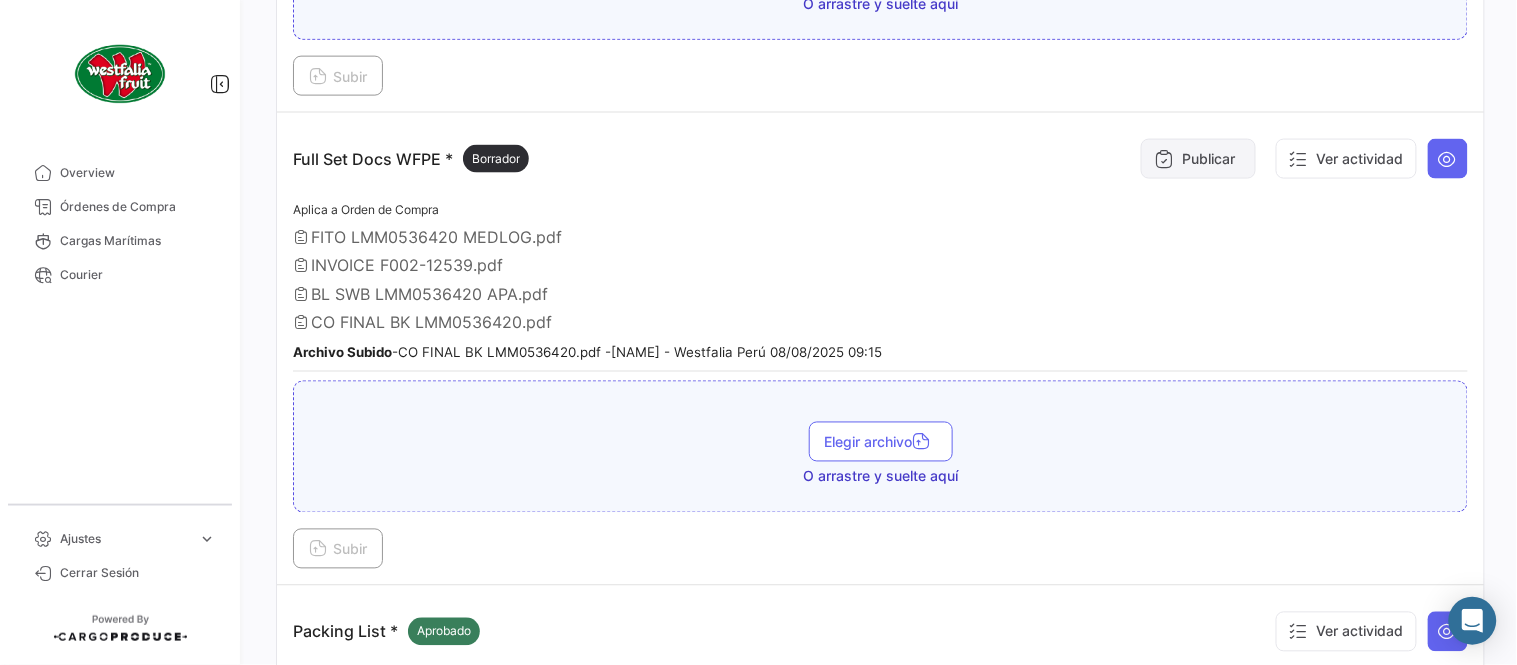 click on "Publicar" at bounding box center (1198, 159) 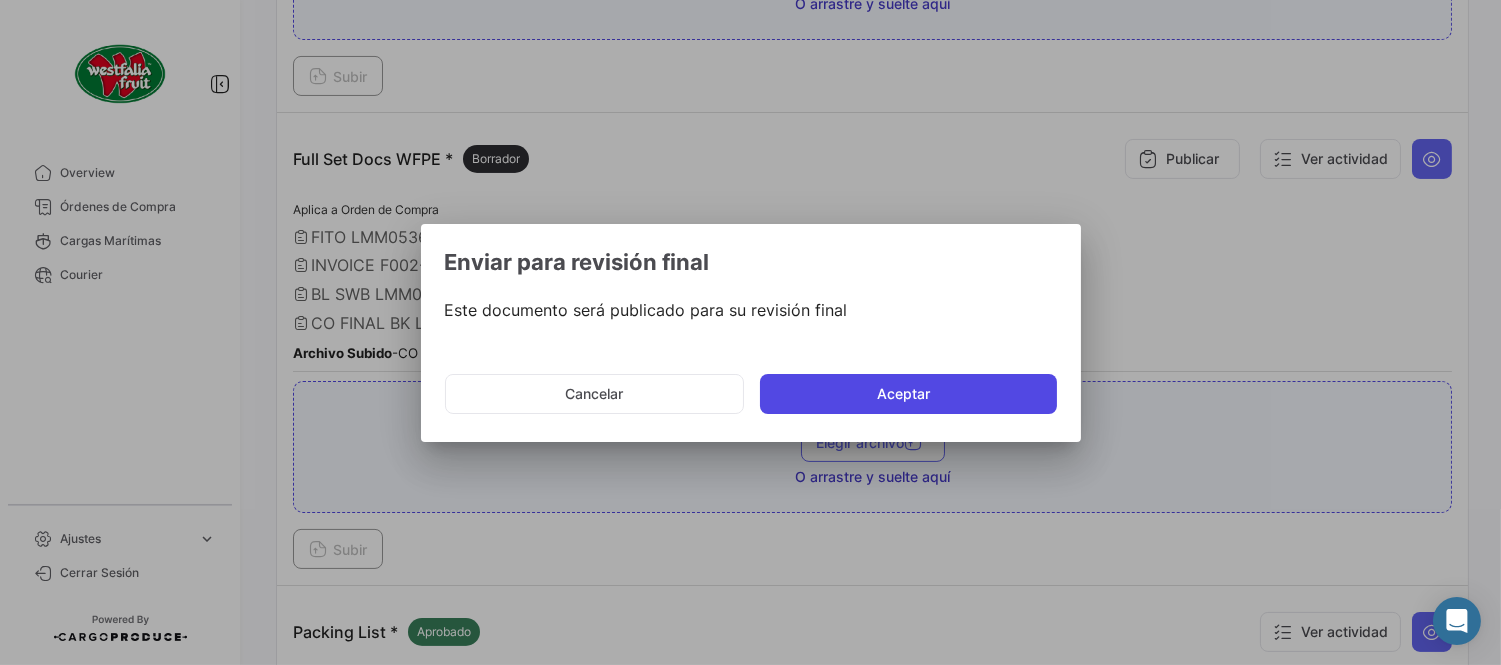 click on "Aceptar" 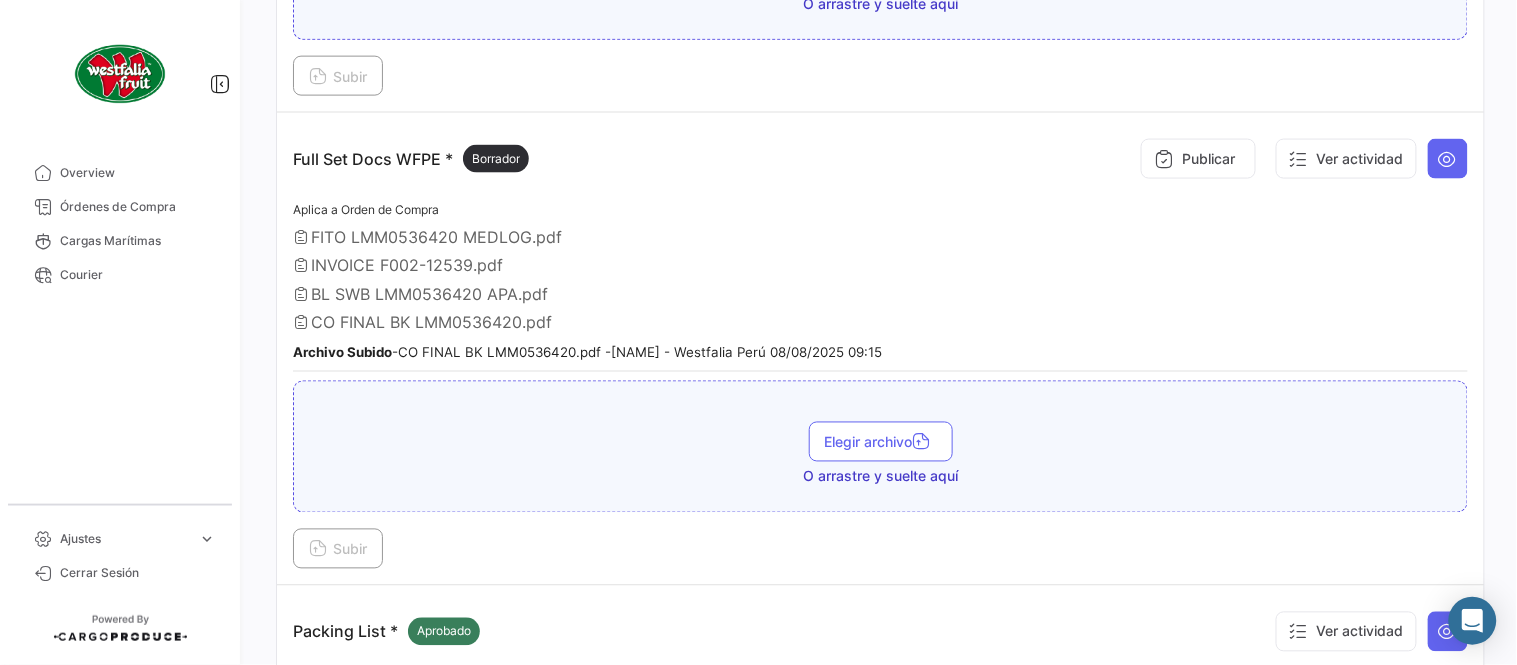 type 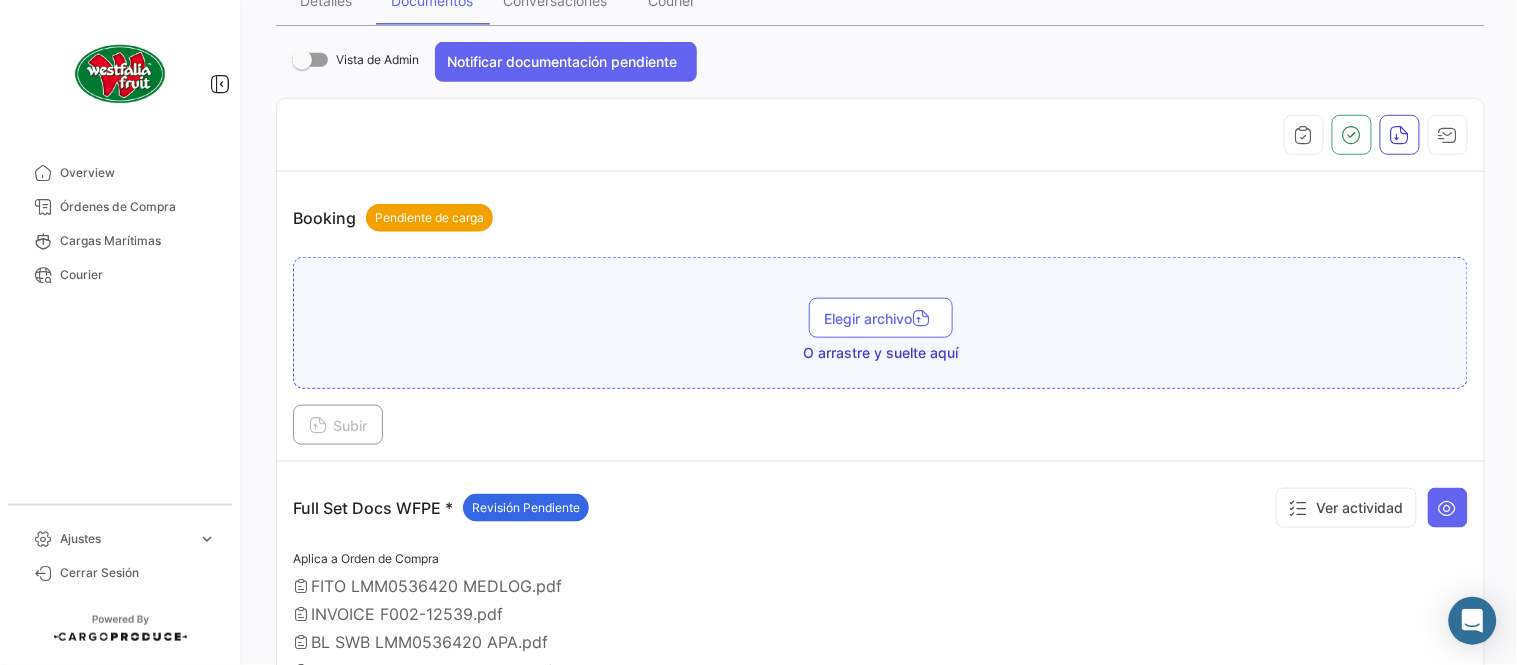 scroll, scrollTop: 111, scrollLeft: 0, axis: vertical 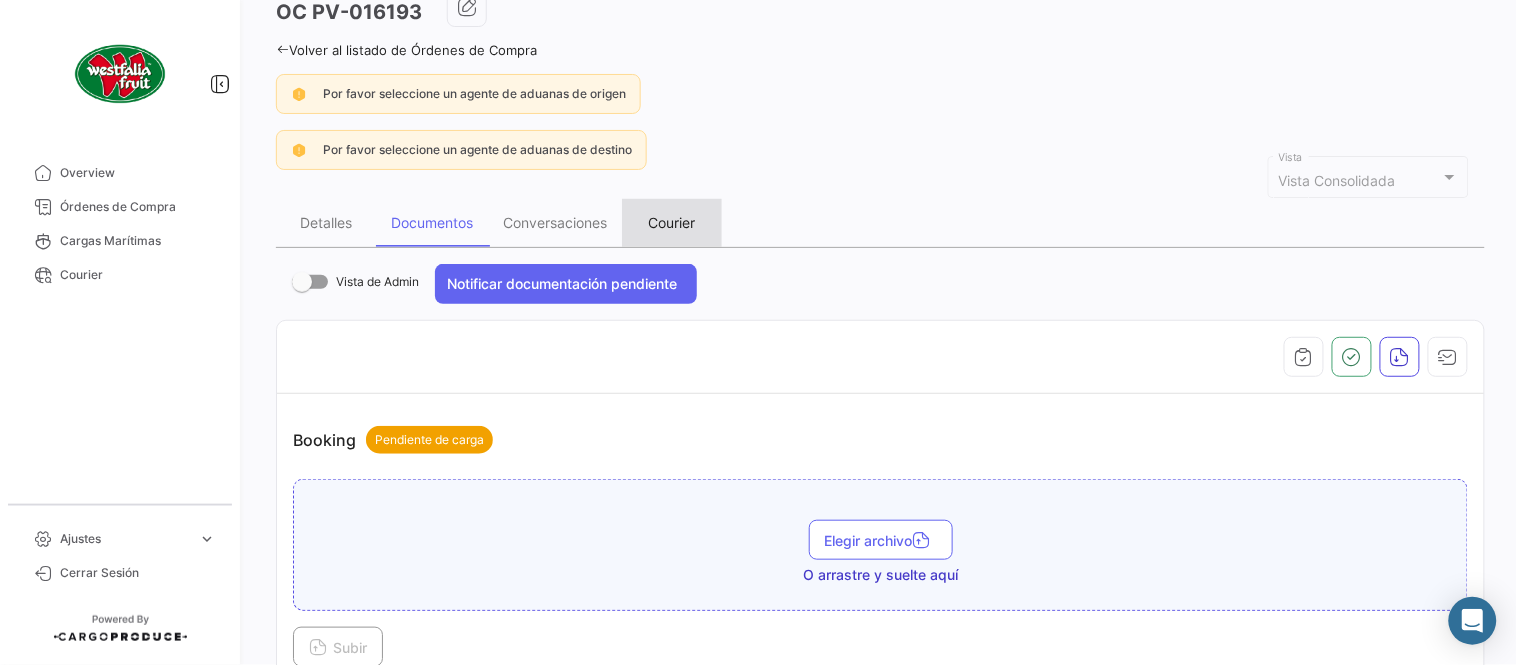 click on "Courier" at bounding box center (672, 222) 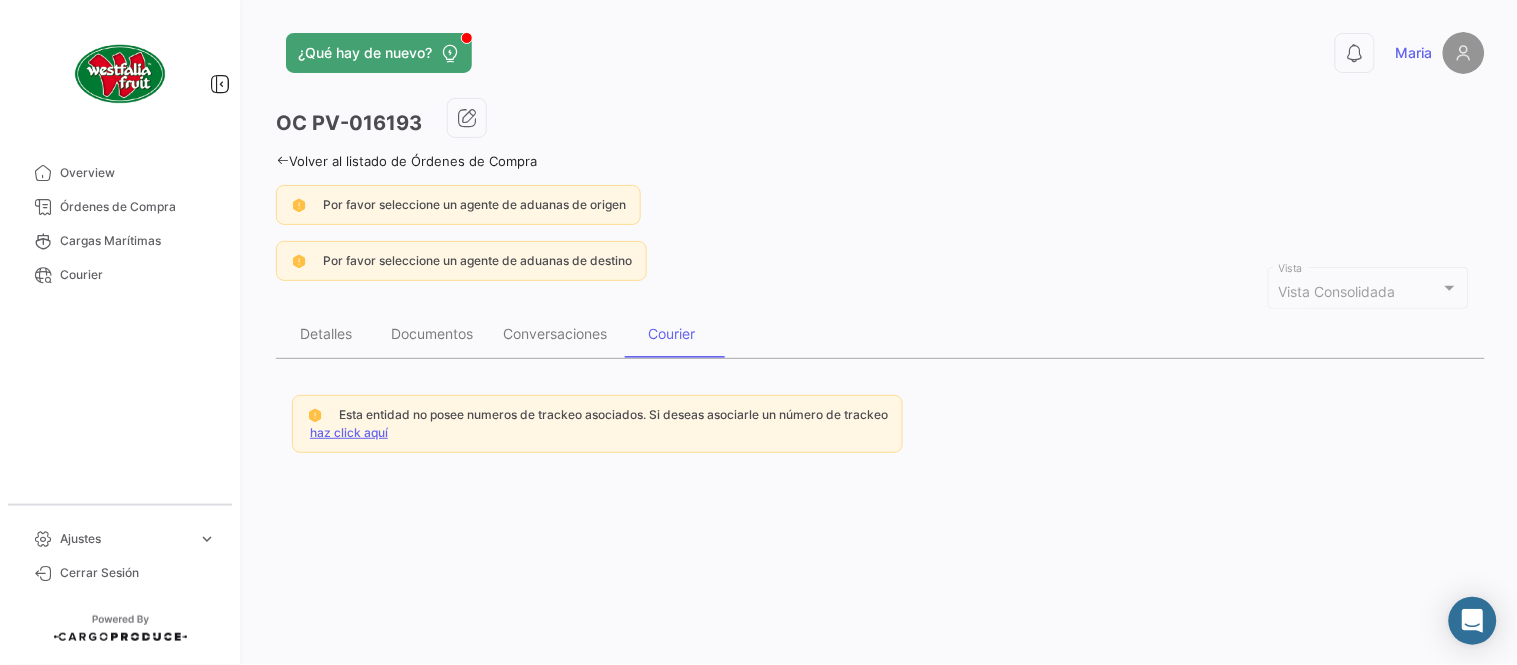 click on "haz click aquí" at bounding box center [349, 432] 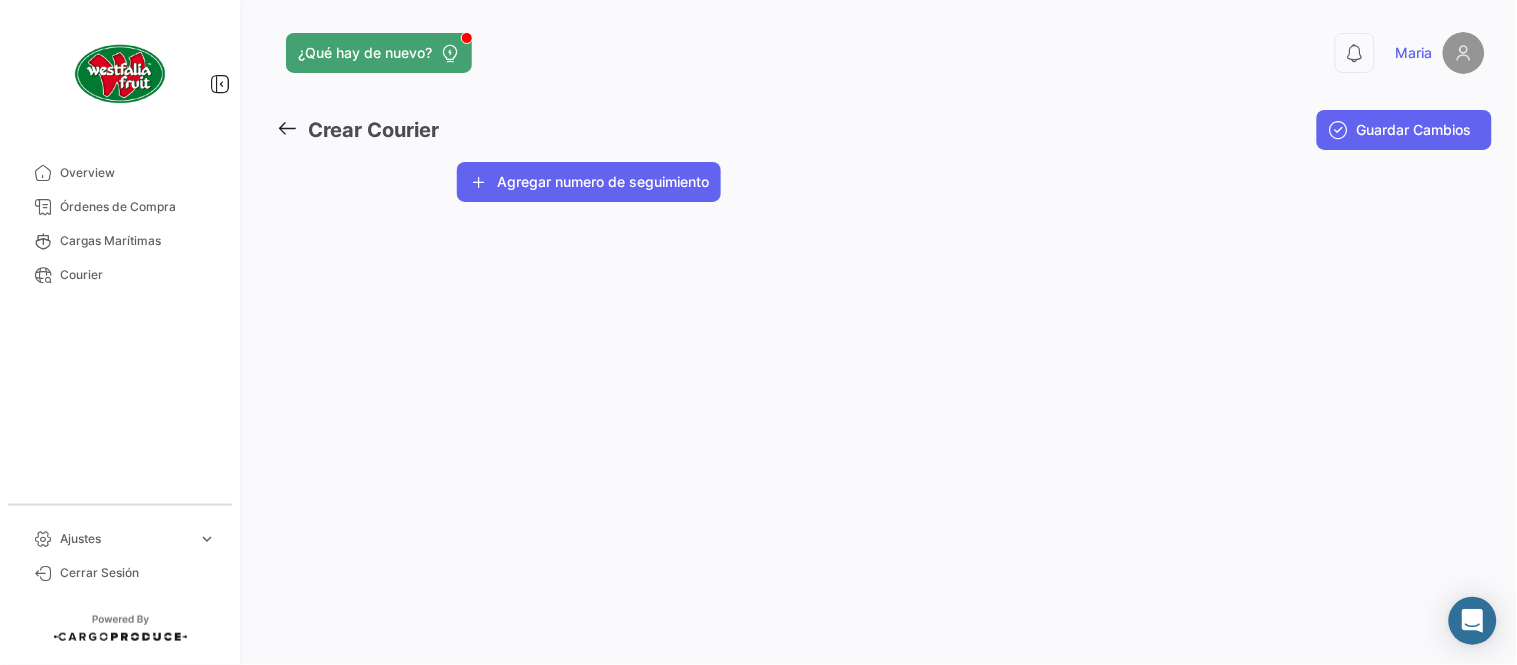 click on "Agregar numero de seguimiento" 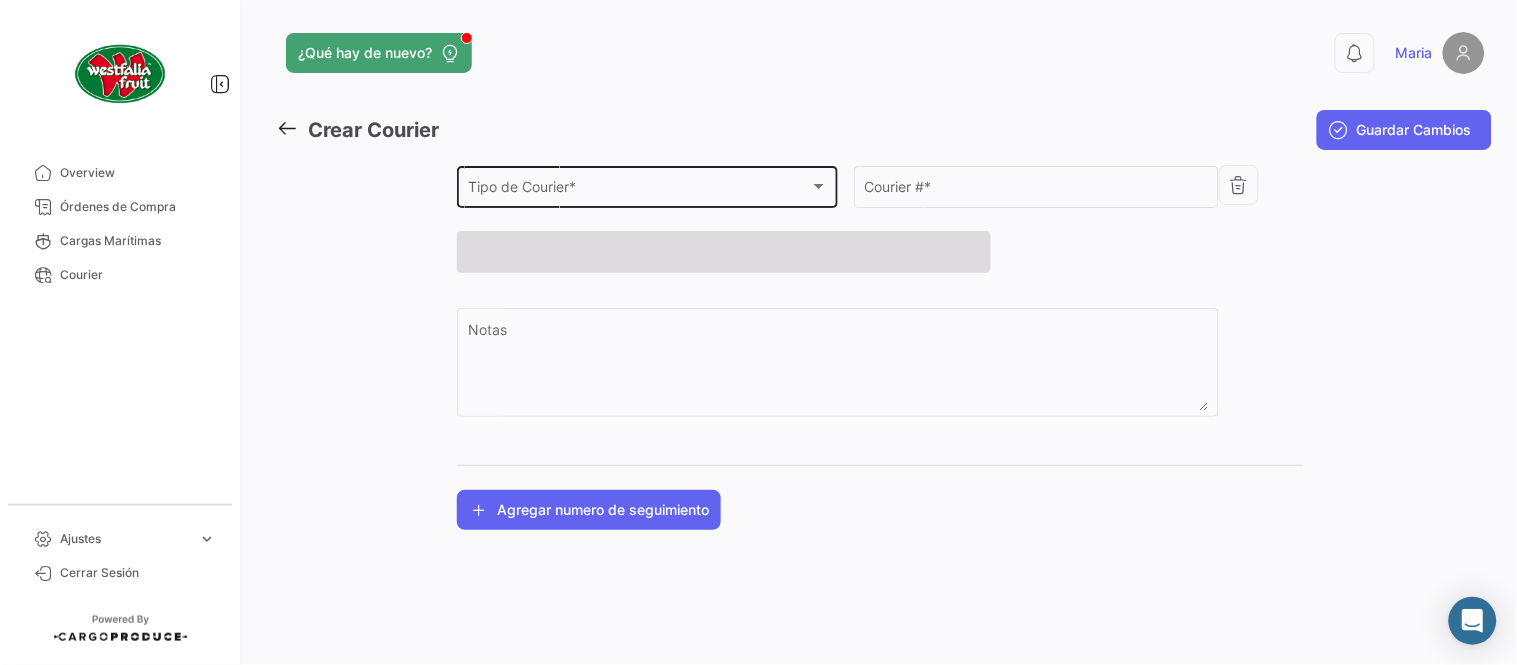 click on "Tipo de Courier * Tipo de Courier *" 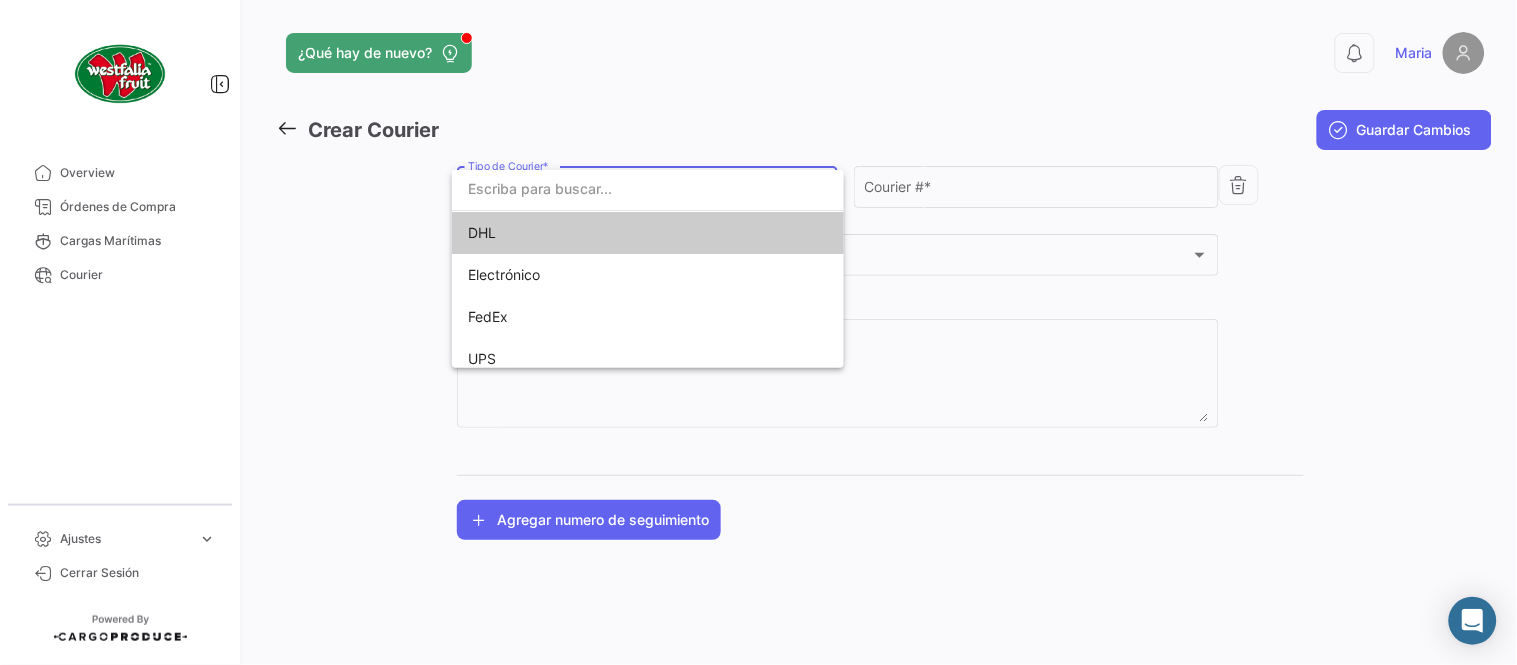 click on "DHL" at bounding box center (608, 233) 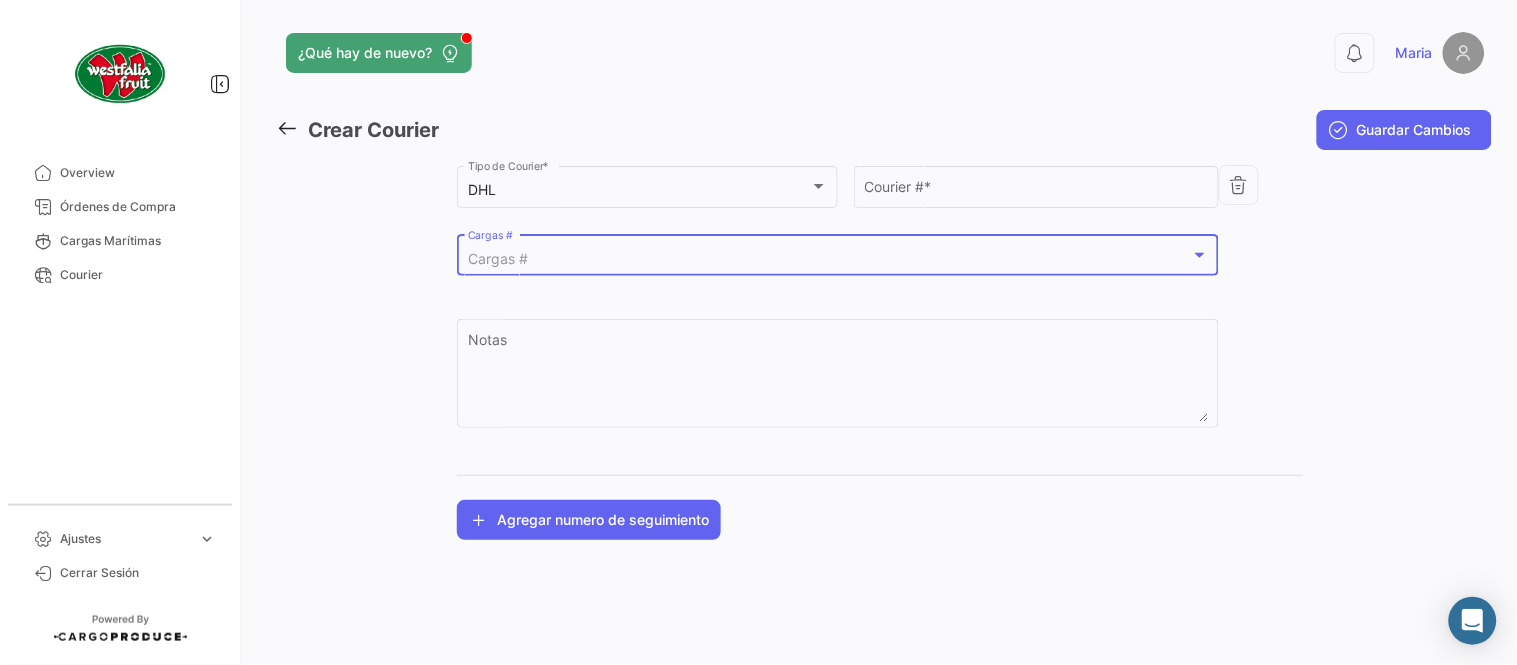 click on "Cargas #" at bounding box center [829, 259] 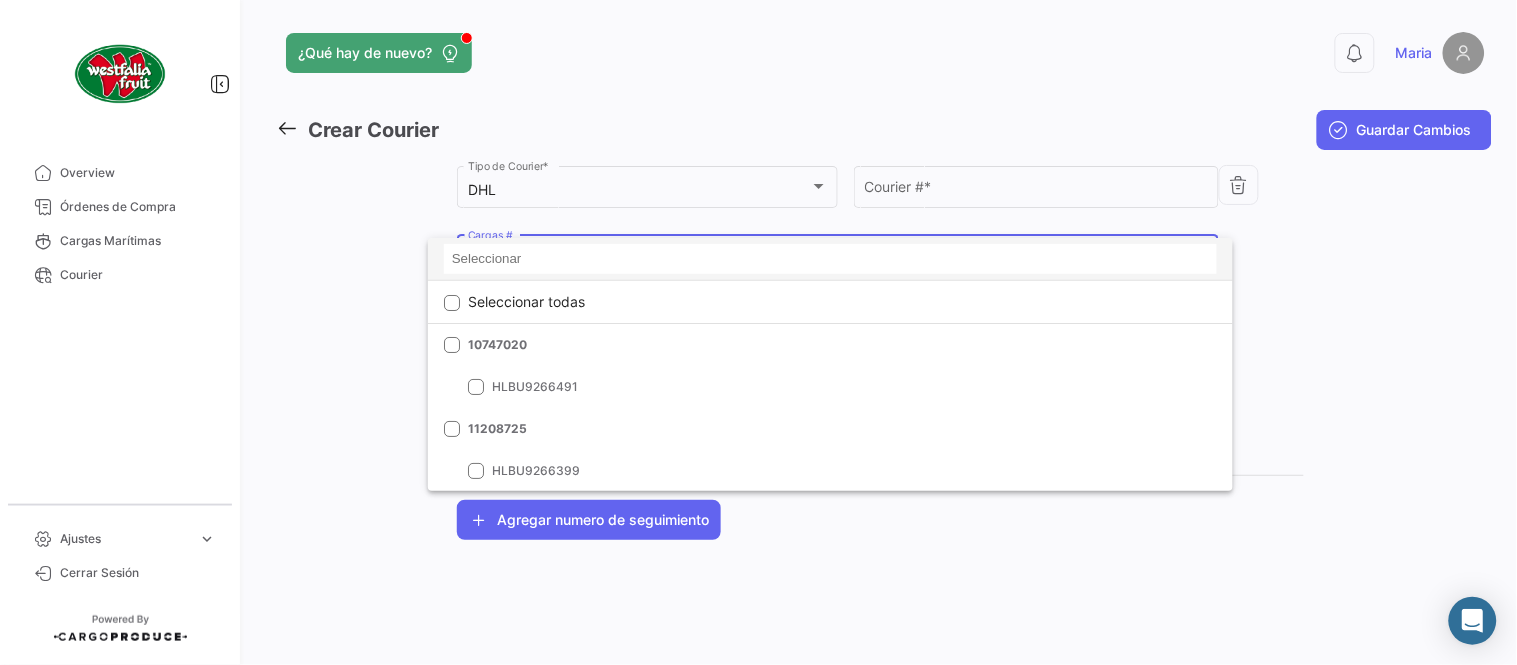 click at bounding box center (830, 259) 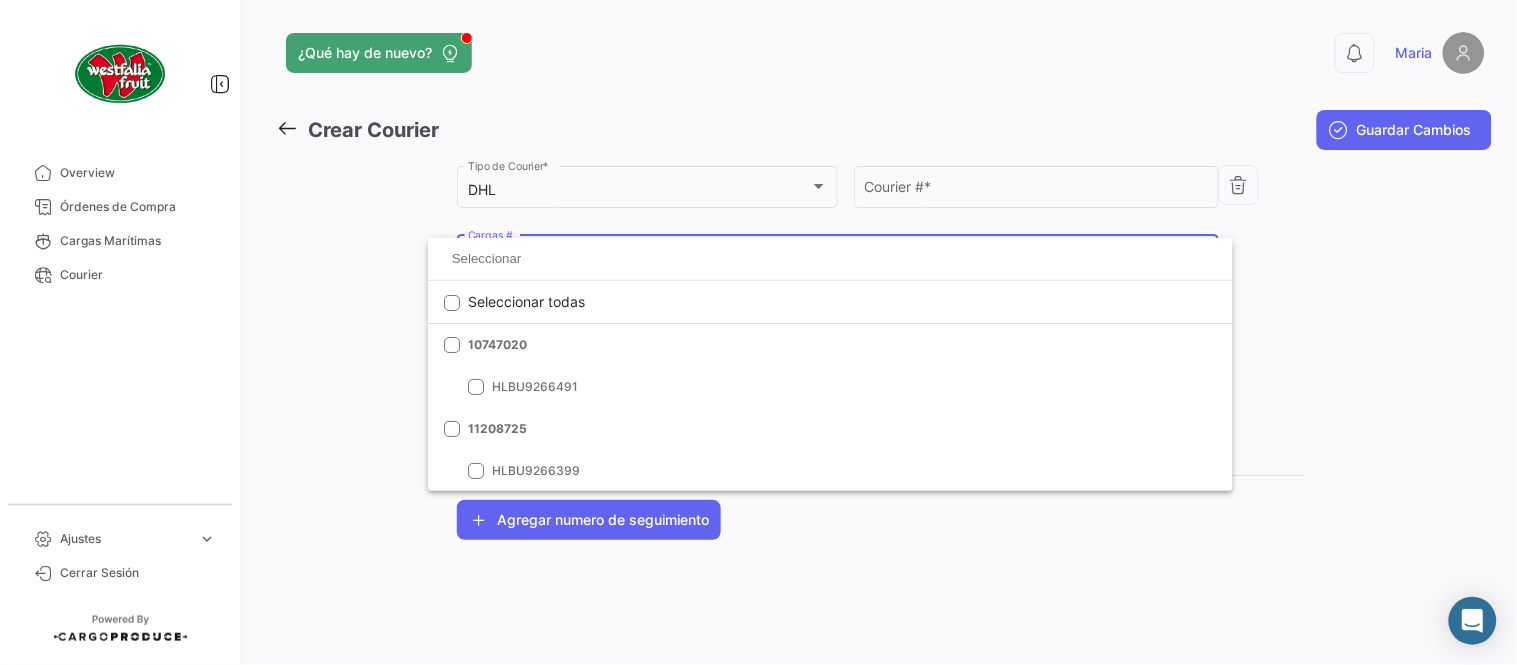 paste on "LMM0536420" 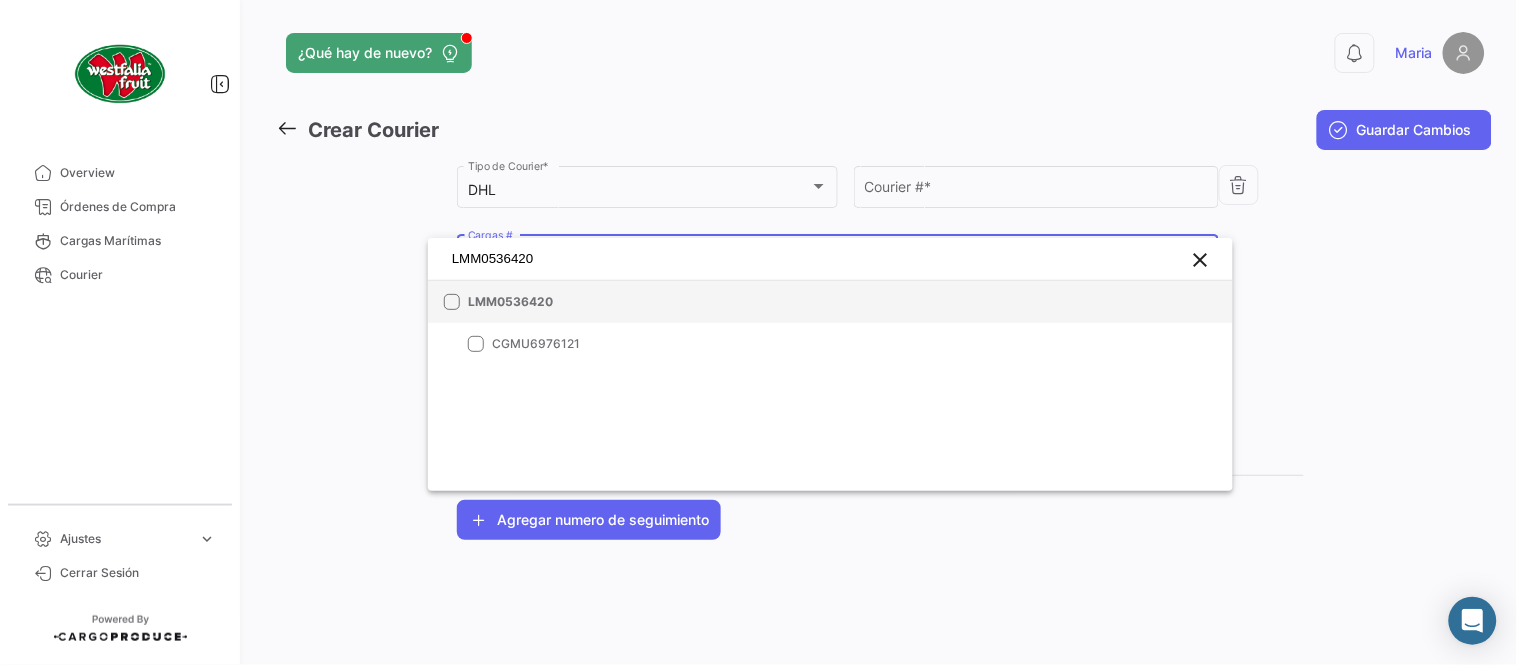type on "LMM0536420" 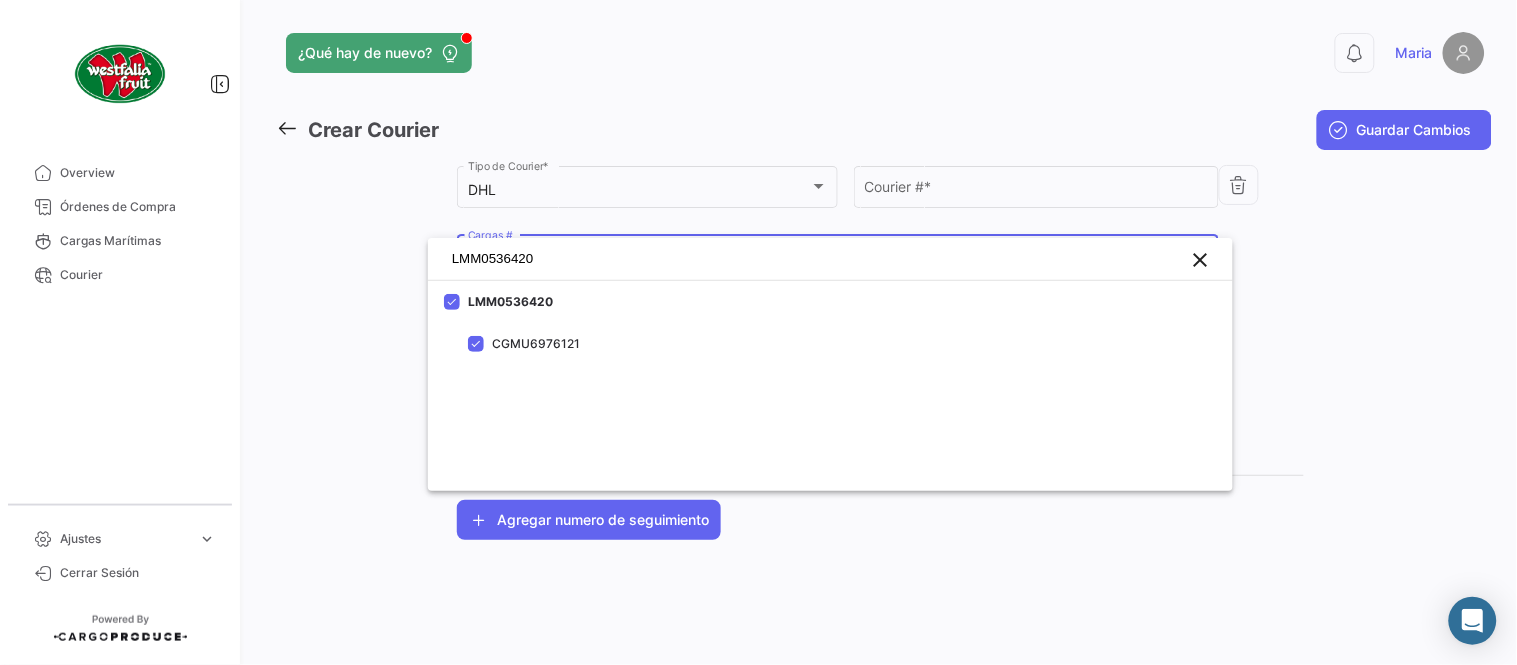 click at bounding box center [758, 332] 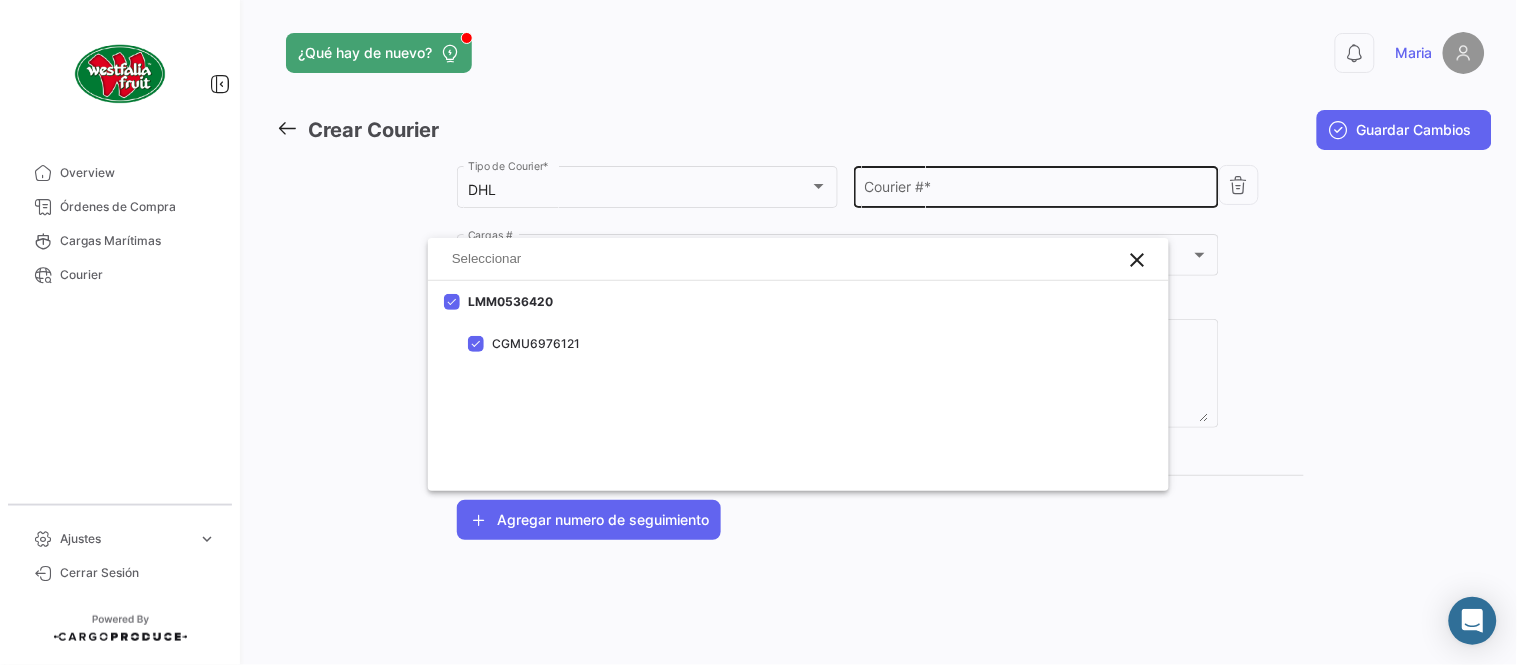 click on "Courier #  *" at bounding box center [1037, 190] 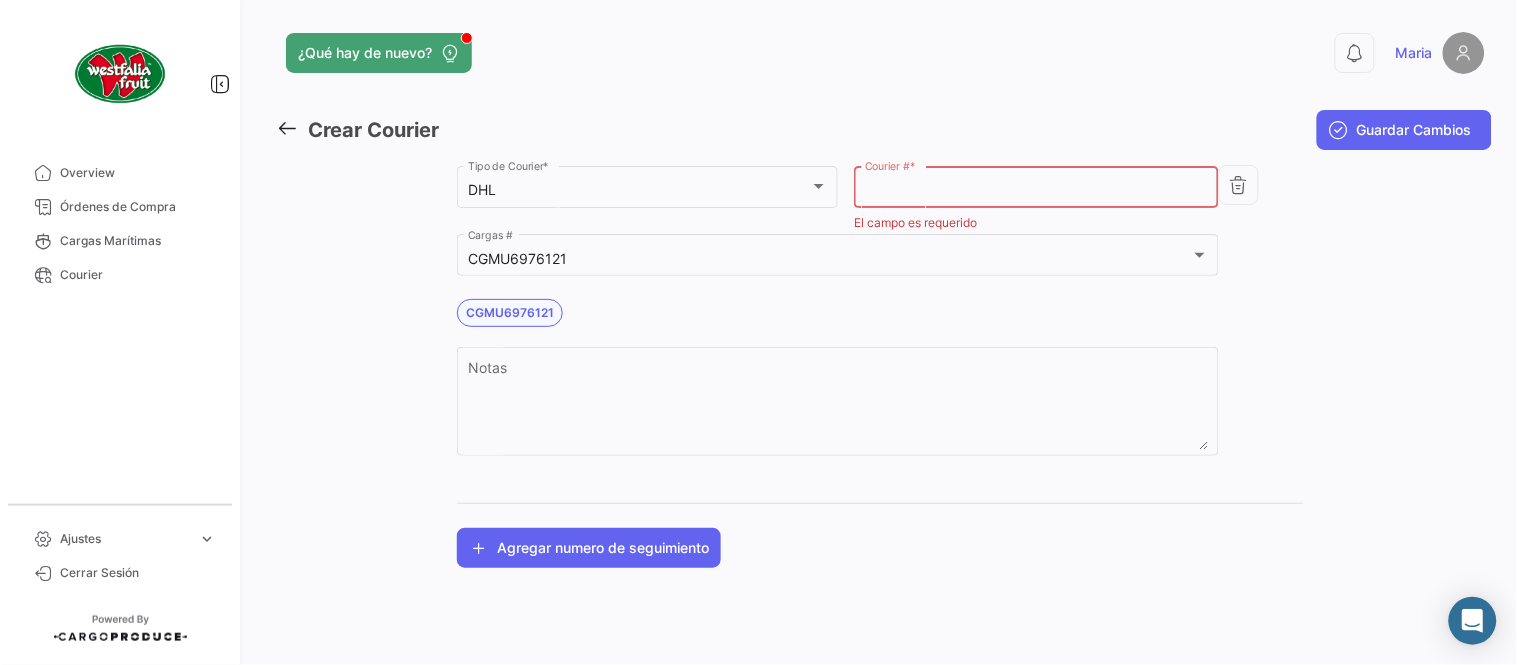 paste on "8527881375" 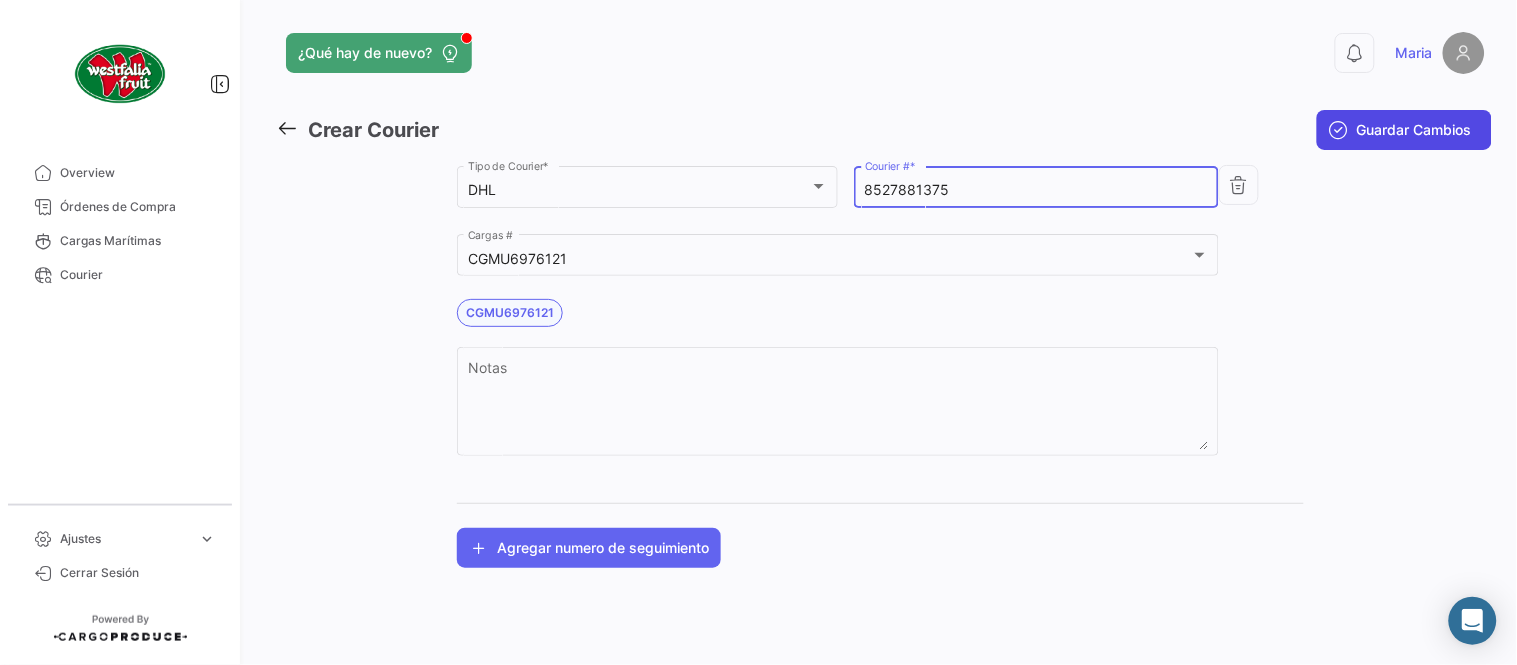 type on "8527881375" 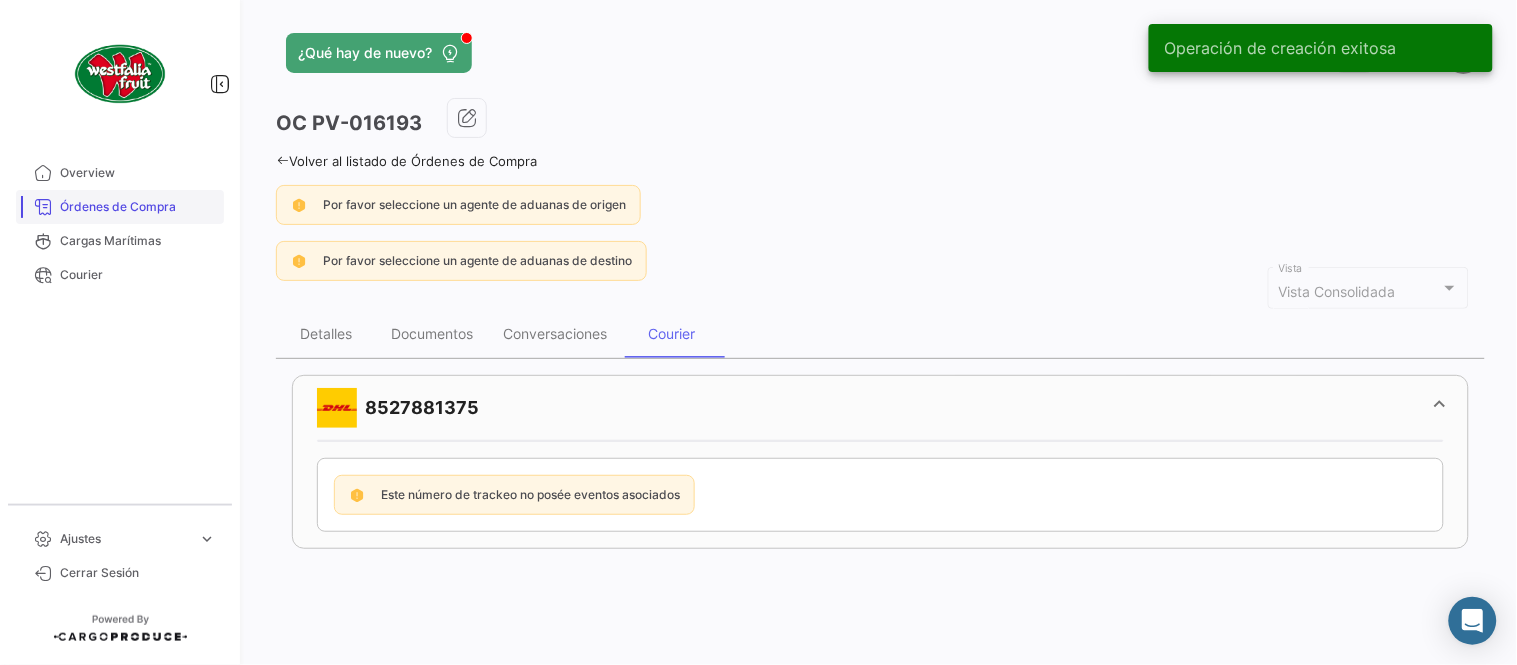 click on "Órdenes de Compra" at bounding box center (138, 207) 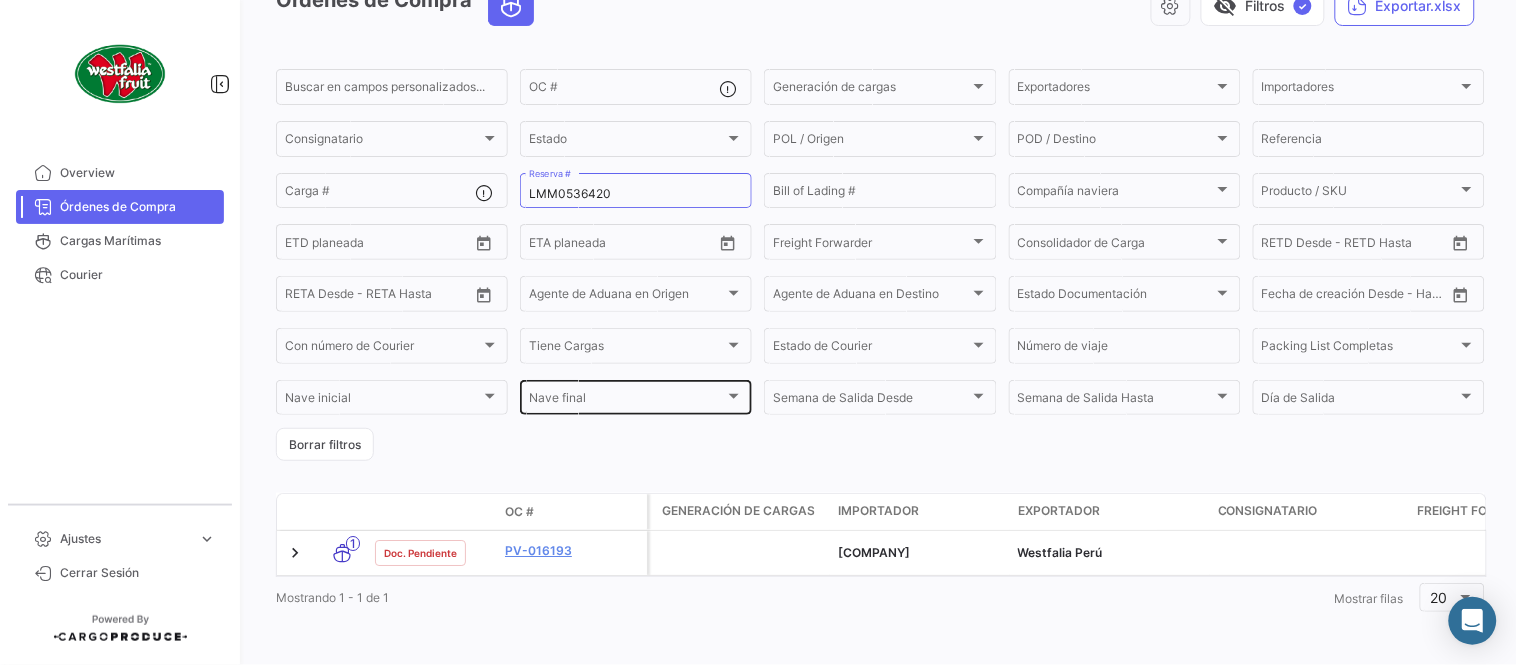 scroll, scrollTop: 136, scrollLeft: 0, axis: vertical 